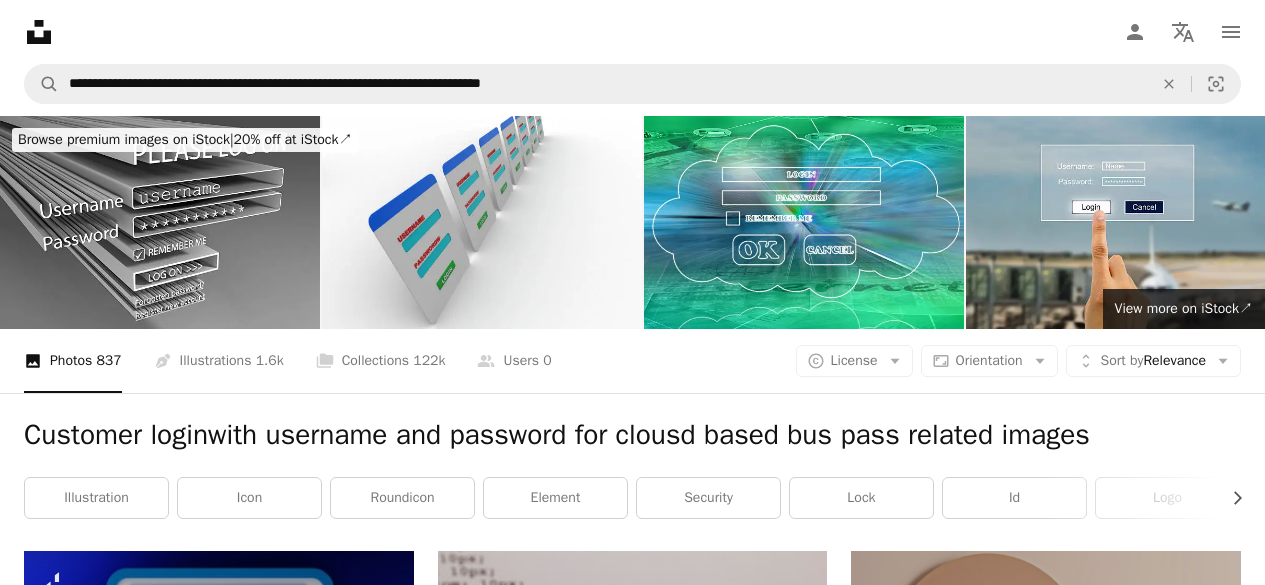 scroll, scrollTop: 12058, scrollLeft: 0, axis: vertical 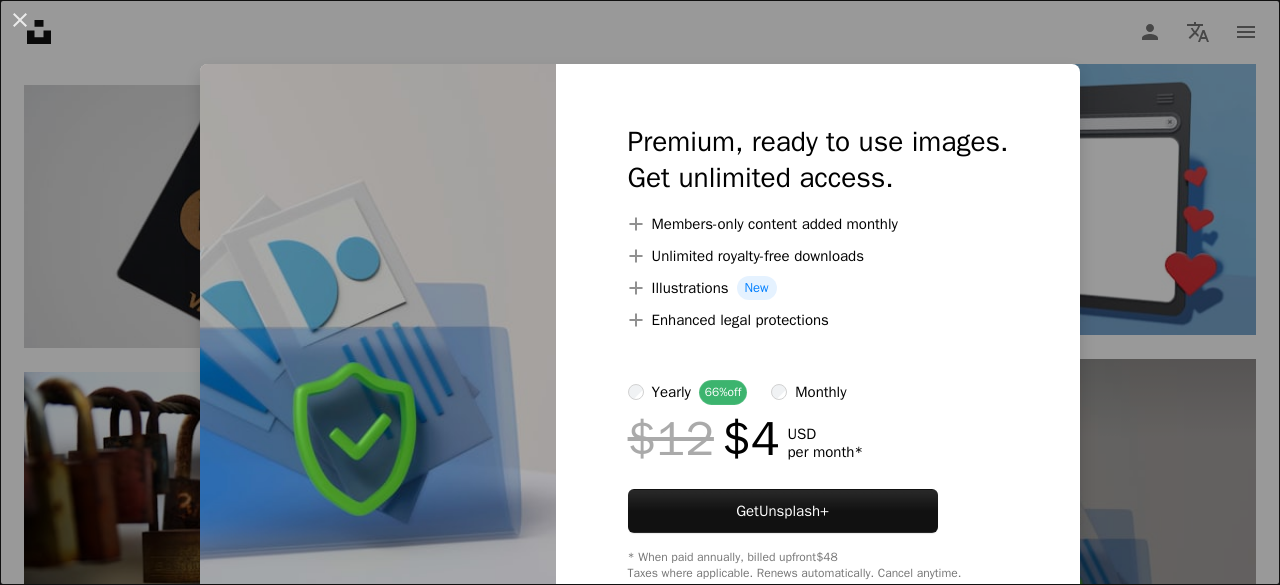 click on "An X shape Premium, ready to use images. Get unlimited access. A plus sign Members-only content added monthly A plus sign Unlimited royalty-free downloads A plus sign Illustrations  New A plus sign Enhanced legal protections yearly 66%  off monthly $12   $4 USD per month * Get  Unsplash+ * When paid annually, billed upfront  $48 Taxes where applicable. Renews automatically. Cancel anytime." at bounding box center (640, 292) 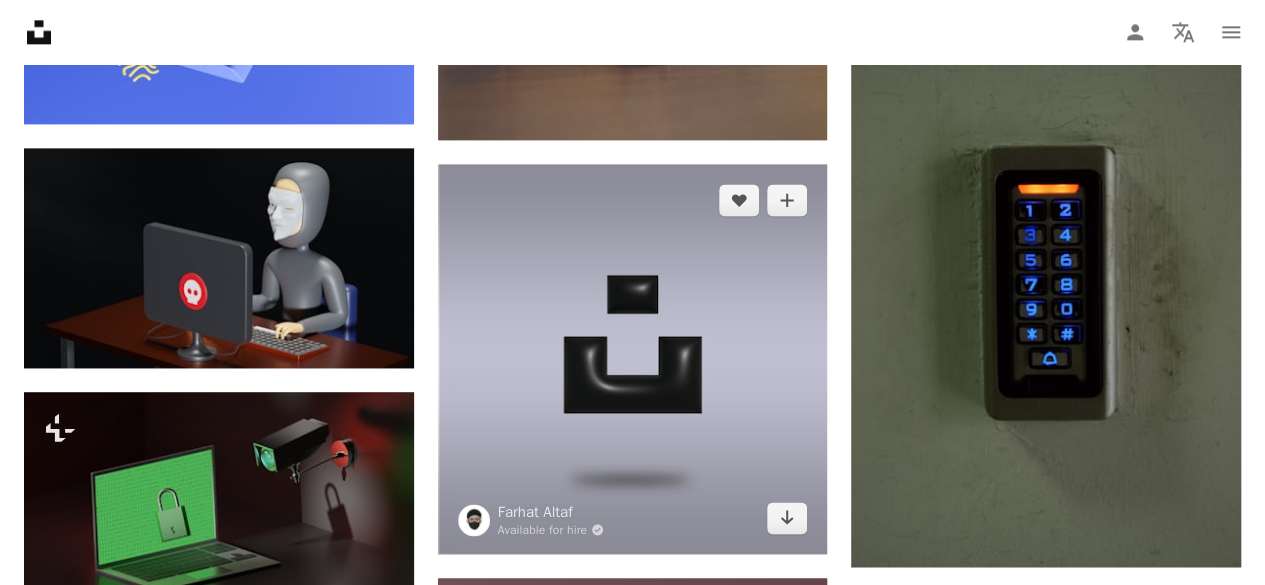 scroll, scrollTop: 12866, scrollLeft: 0, axis: vertical 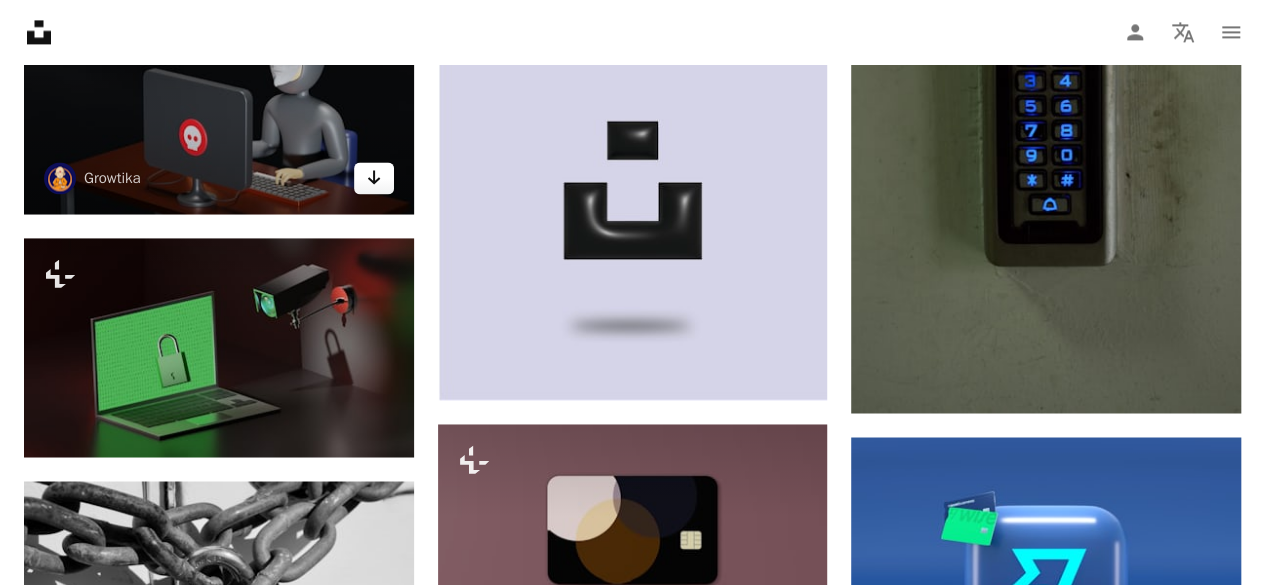 click 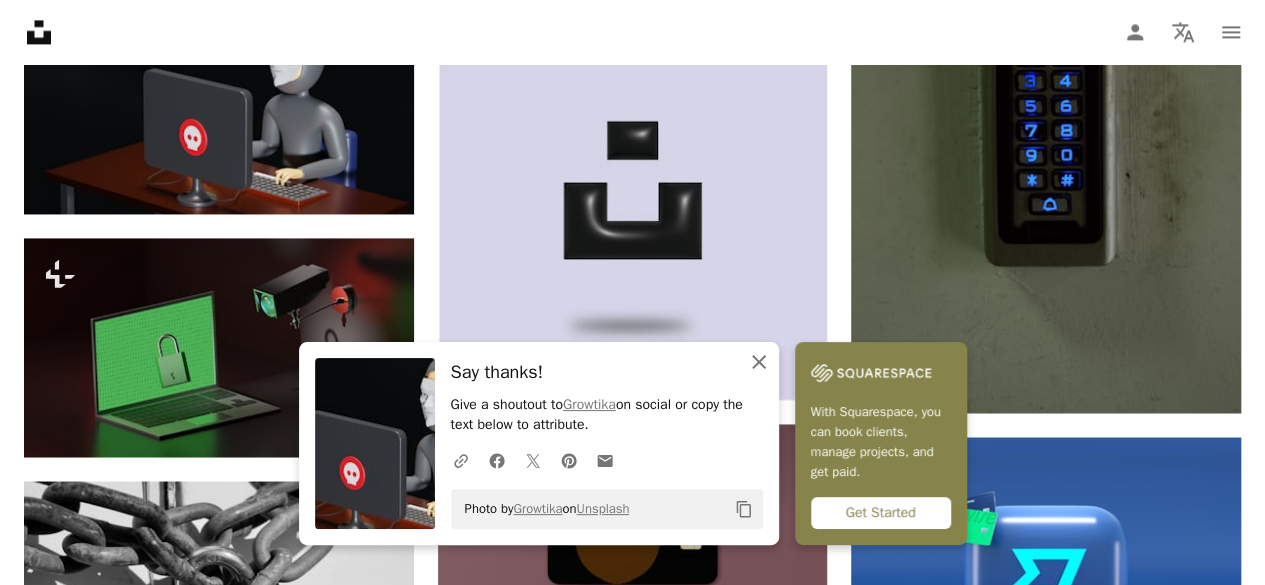 click on "An X shape" 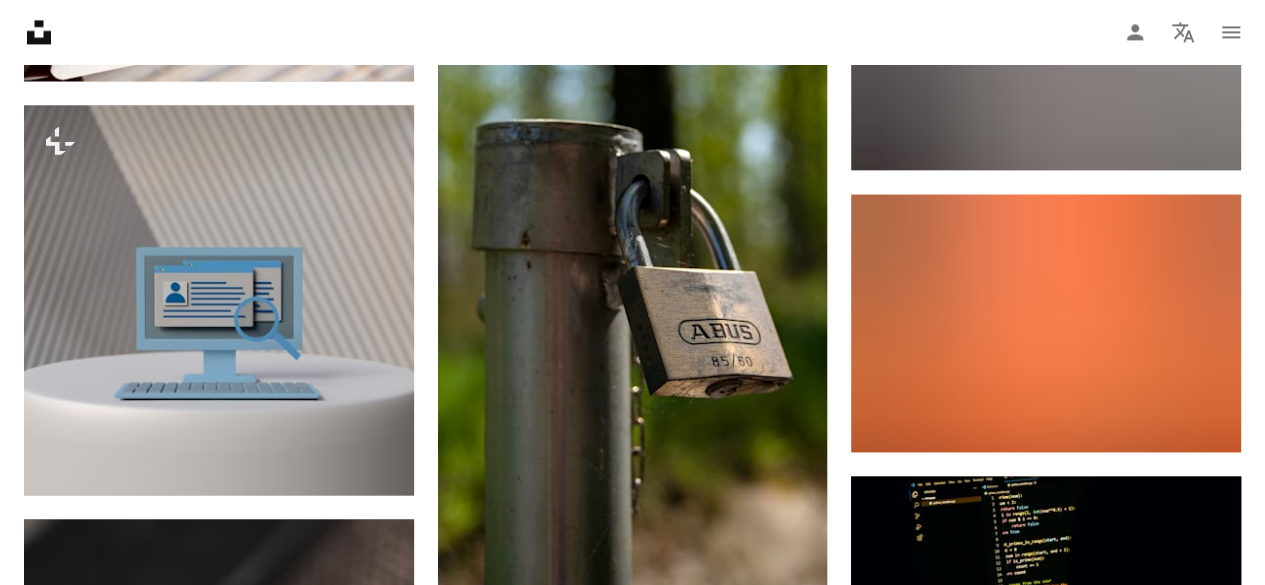 scroll, scrollTop: 16811, scrollLeft: 0, axis: vertical 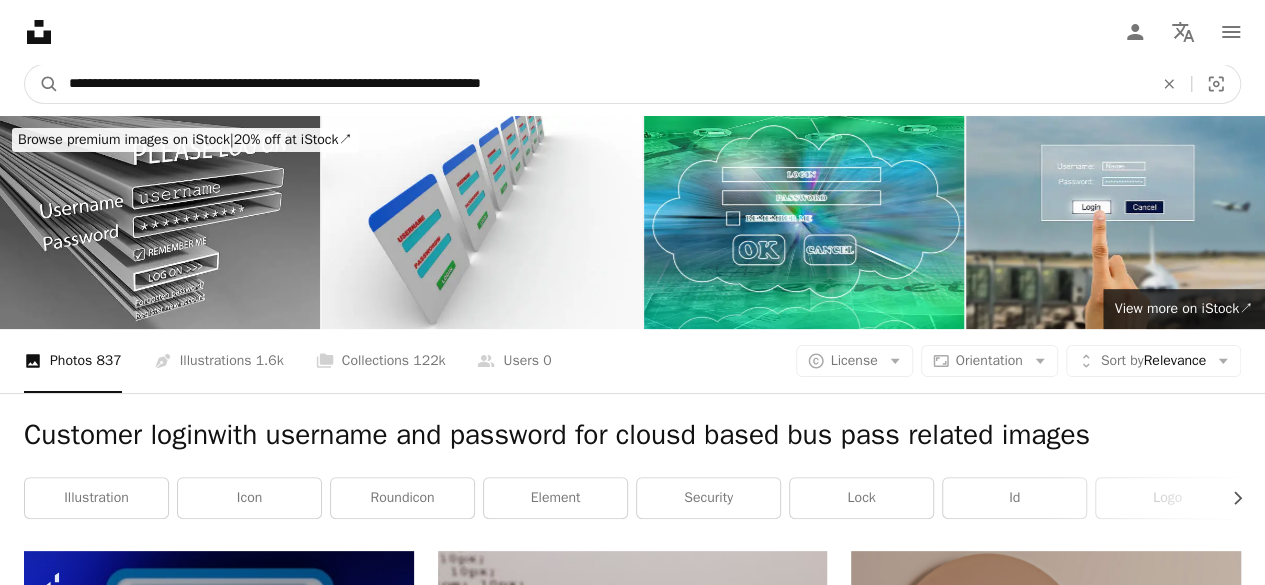 click on "**********" at bounding box center (603, 84) 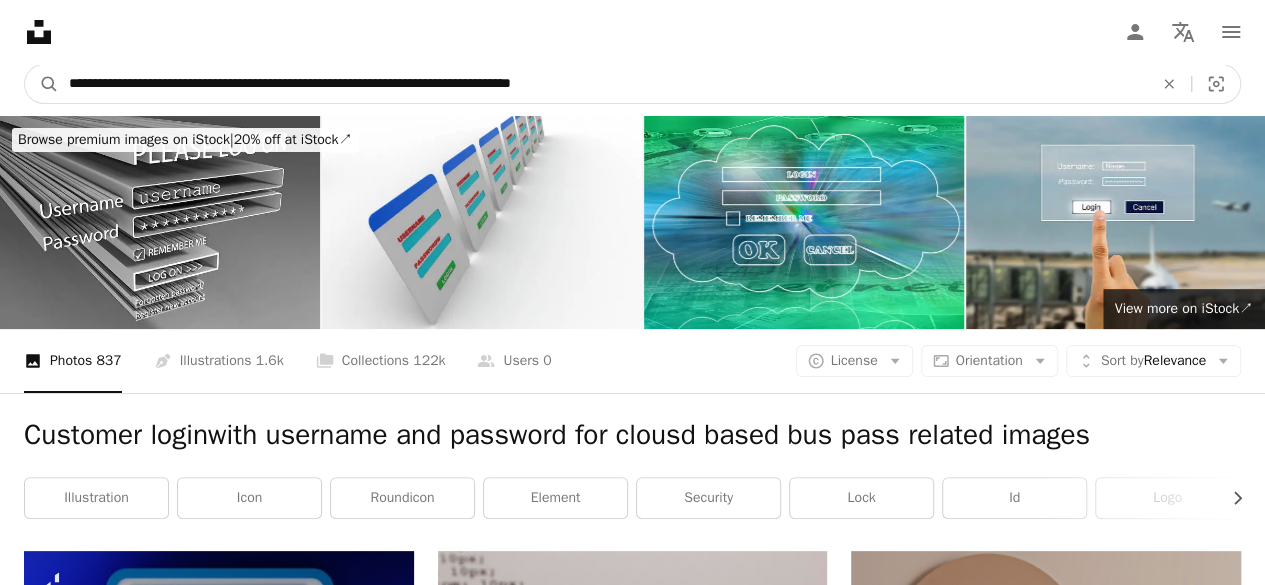 type on "**********" 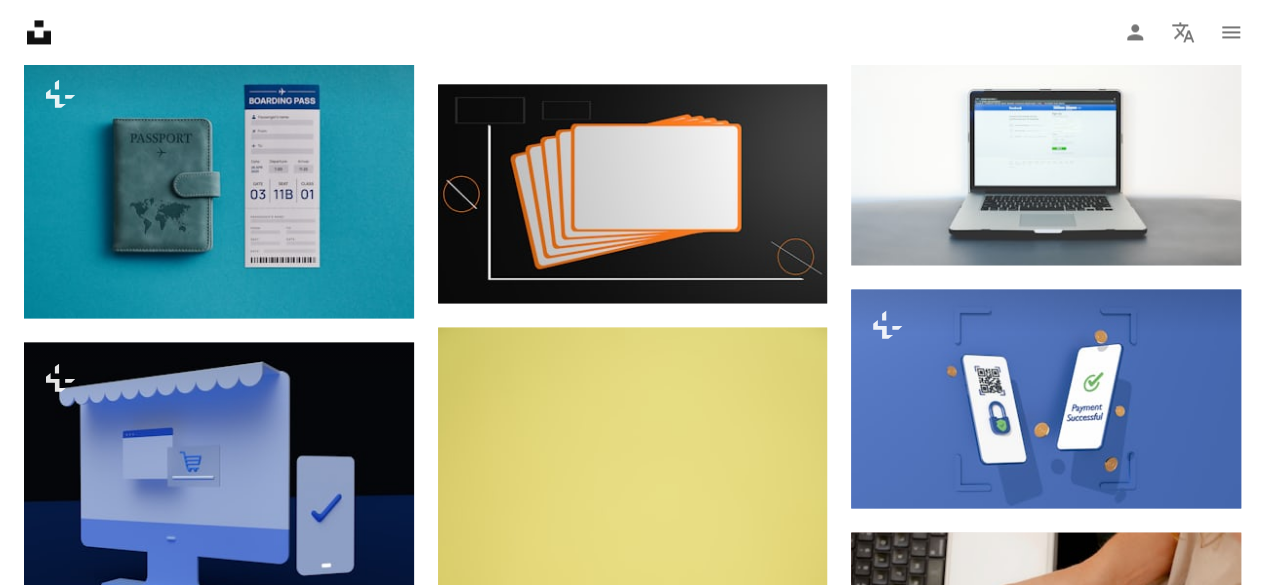 scroll, scrollTop: 1625, scrollLeft: 0, axis: vertical 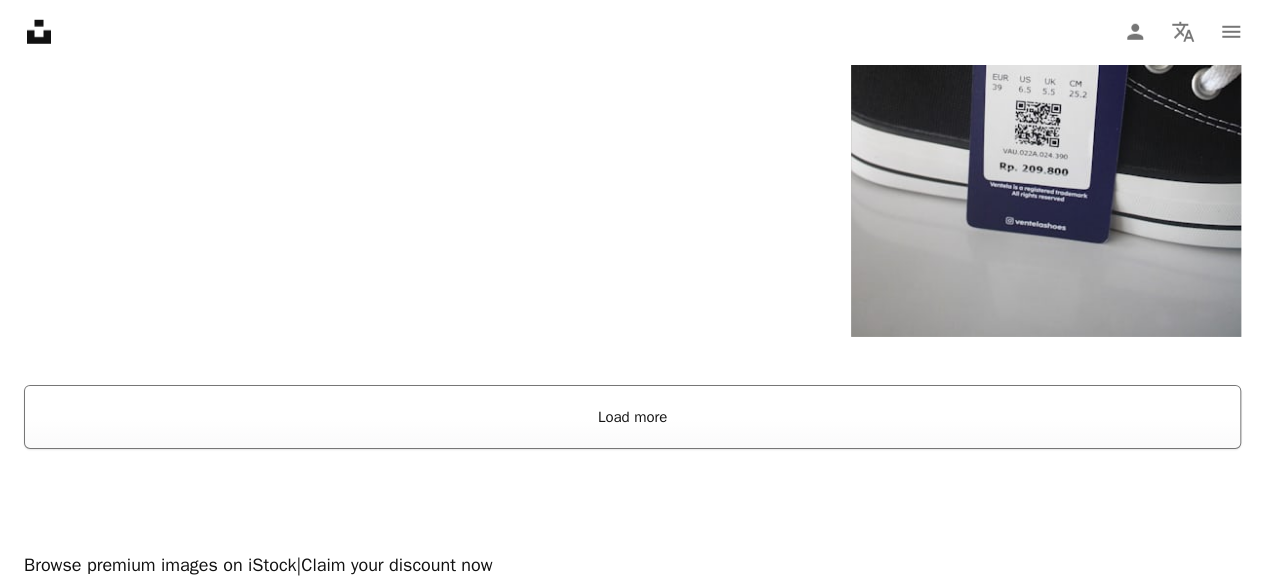click on "Load more" at bounding box center [632, 417] 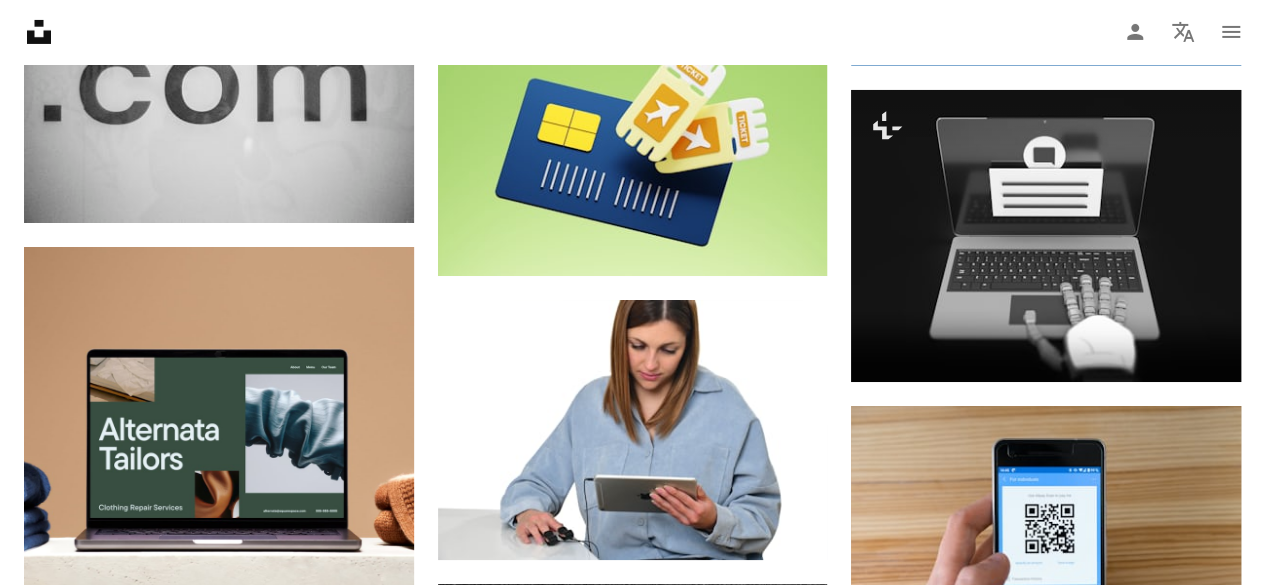 scroll, scrollTop: 3485, scrollLeft: 0, axis: vertical 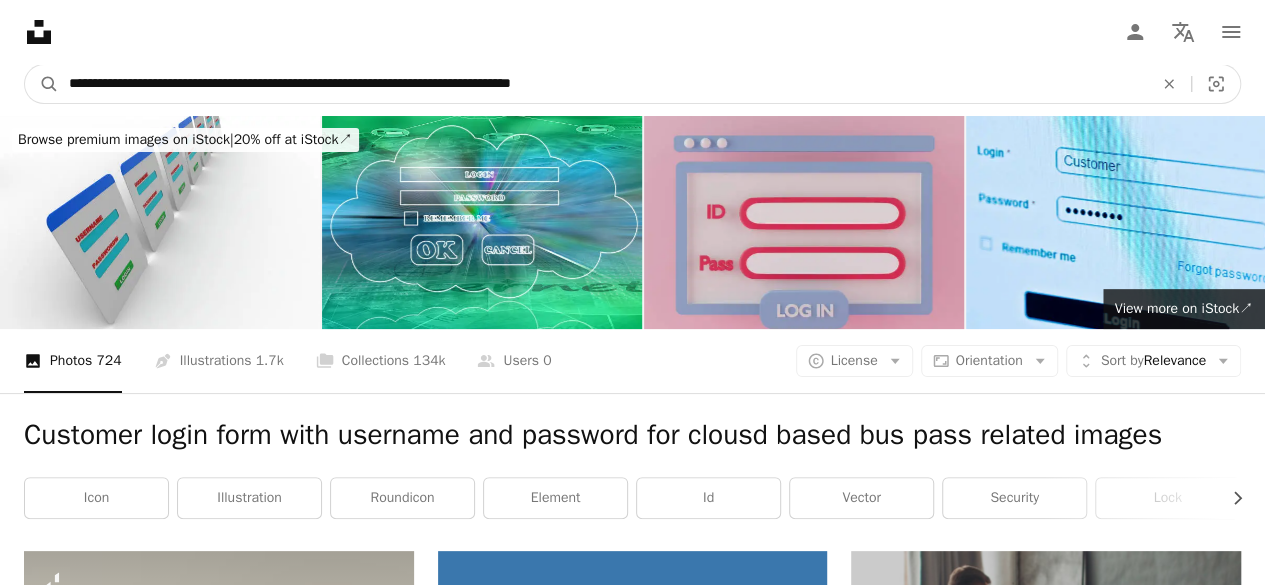 click on "**********" at bounding box center [603, 84] 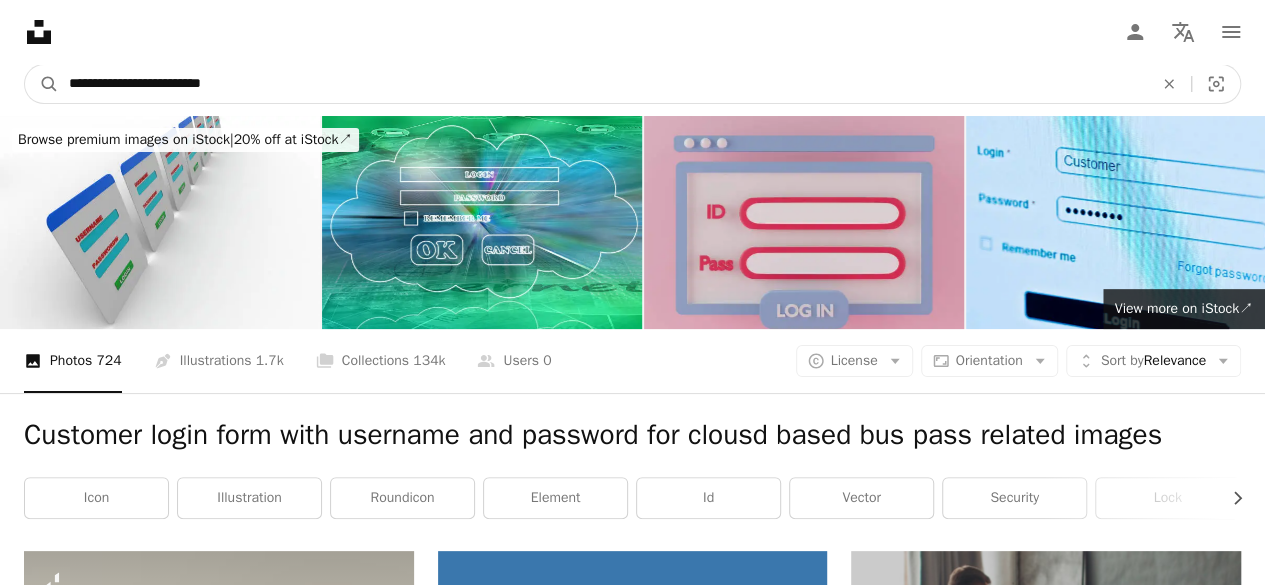 type on "**********" 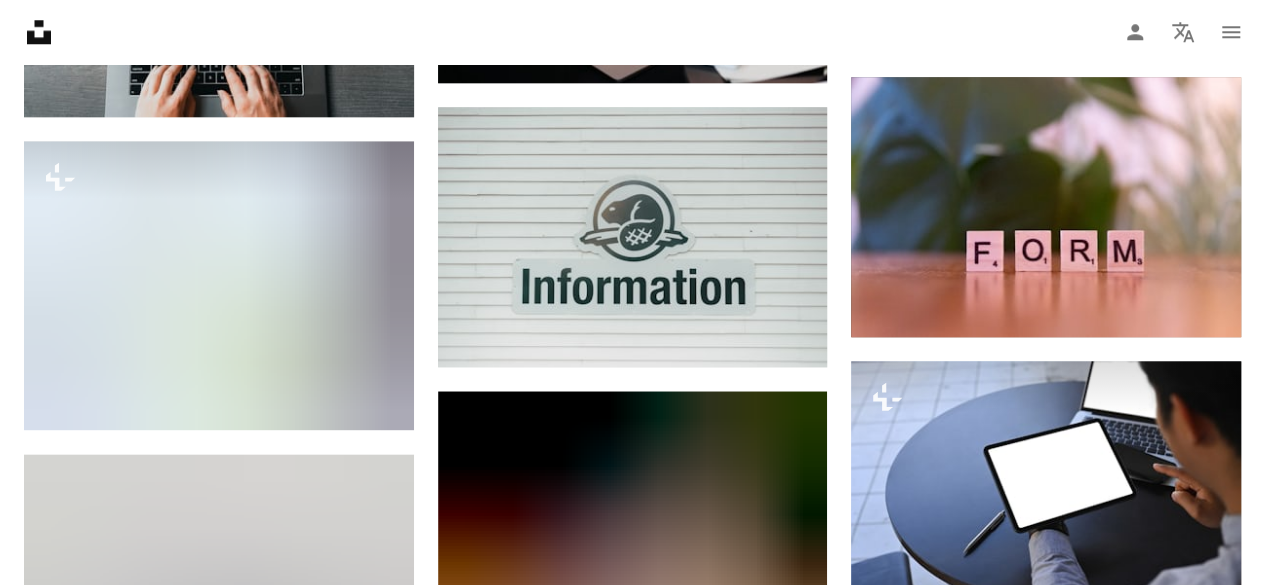 scroll, scrollTop: 1006, scrollLeft: 0, axis: vertical 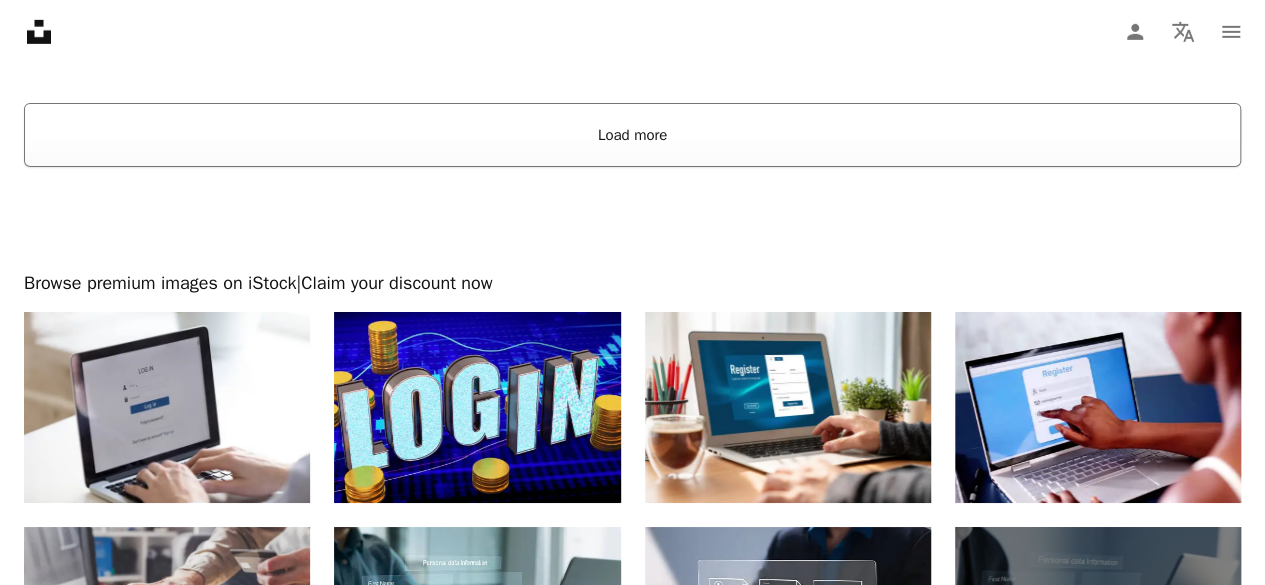 click on "Load more" at bounding box center [632, 135] 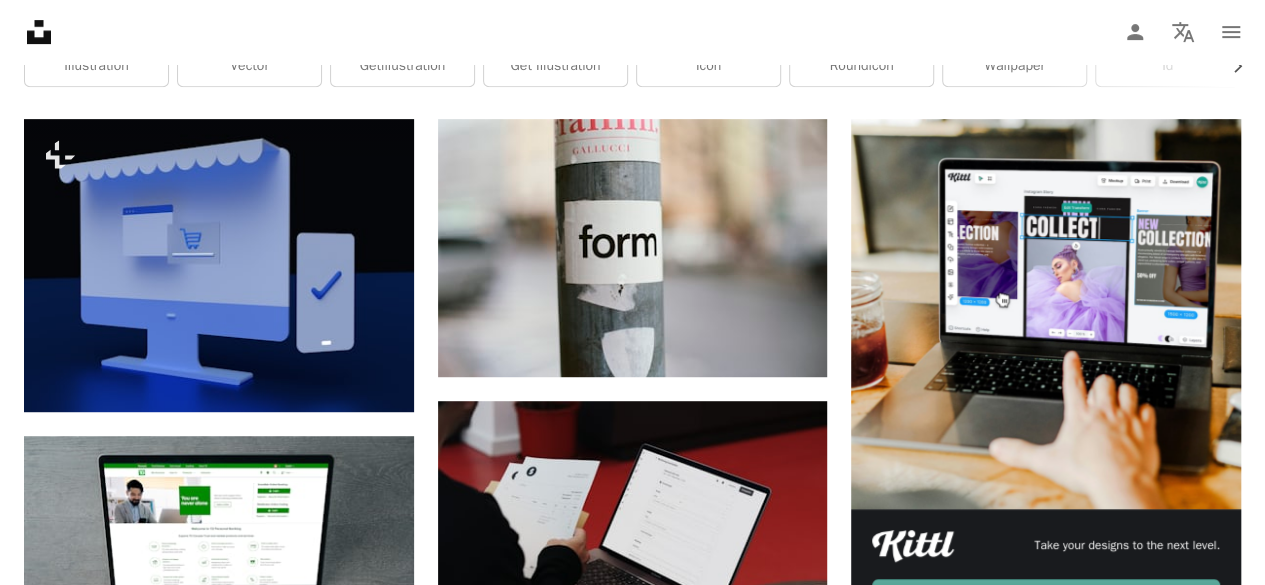 scroll, scrollTop: 24, scrollLeft: 0, axis: vertical 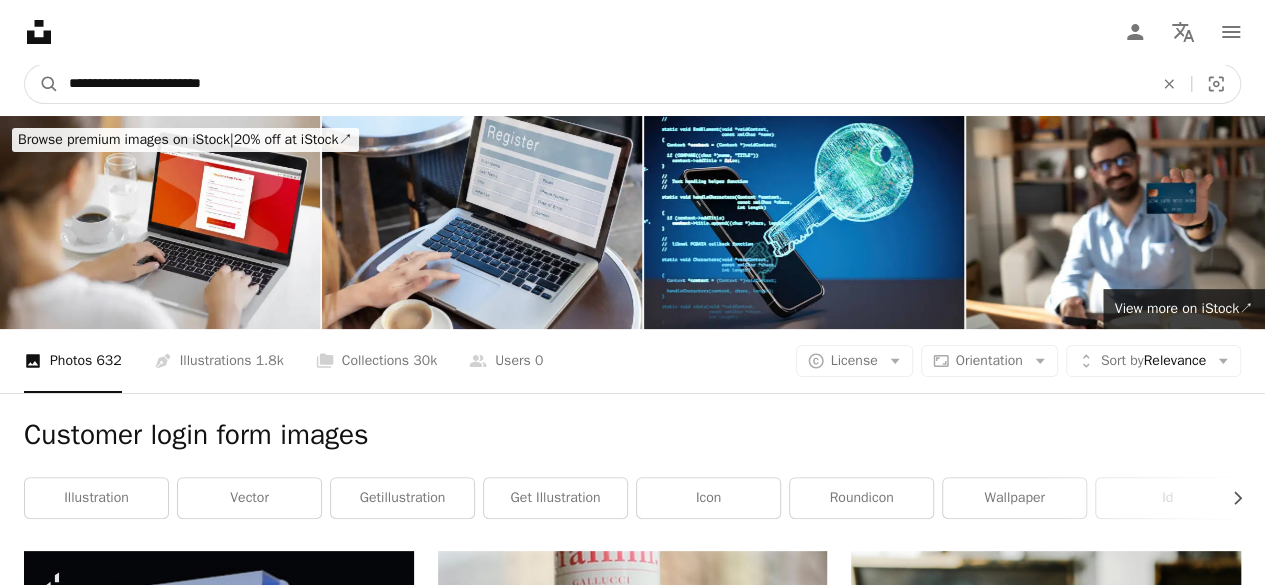 click on "**********" at bounding box center (603, 84) 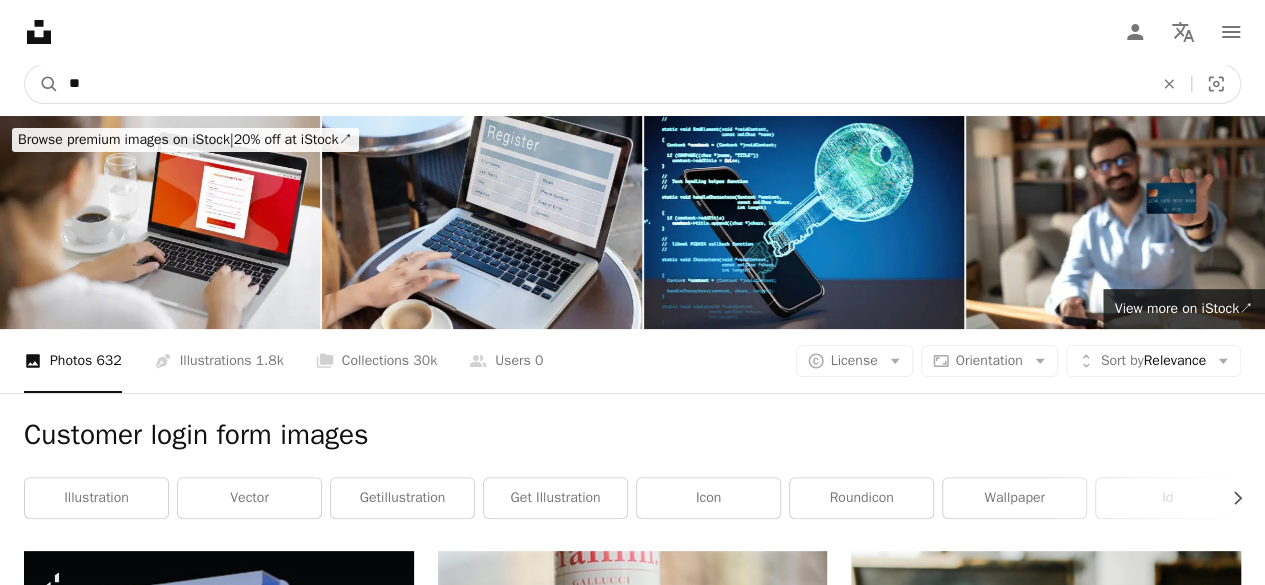 type on "*" 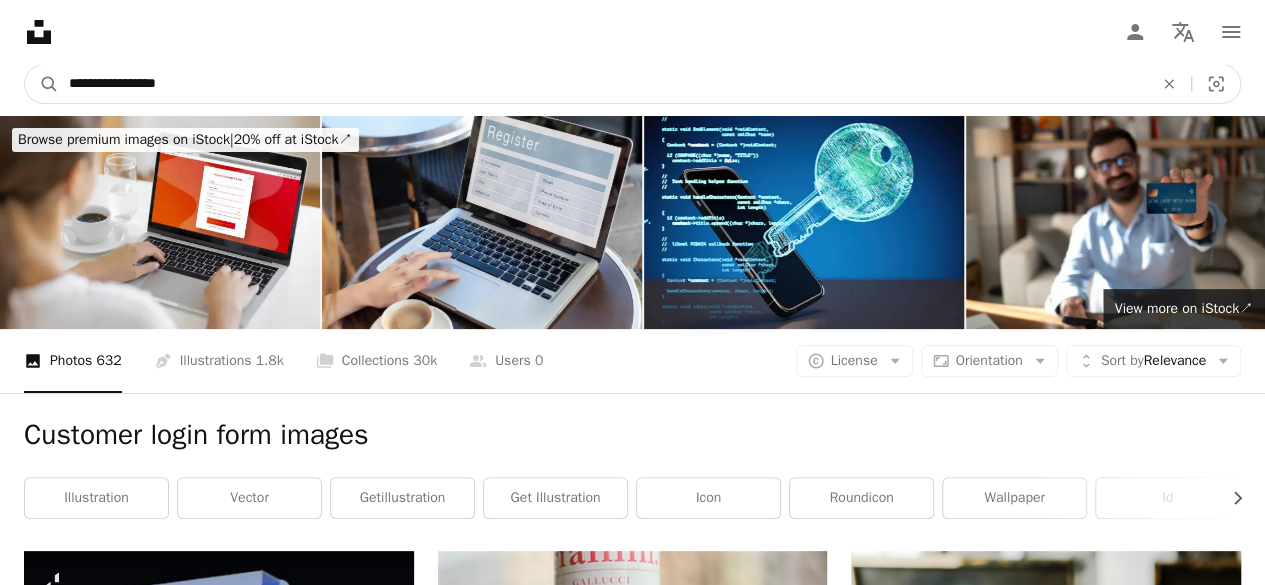 type on "**********" 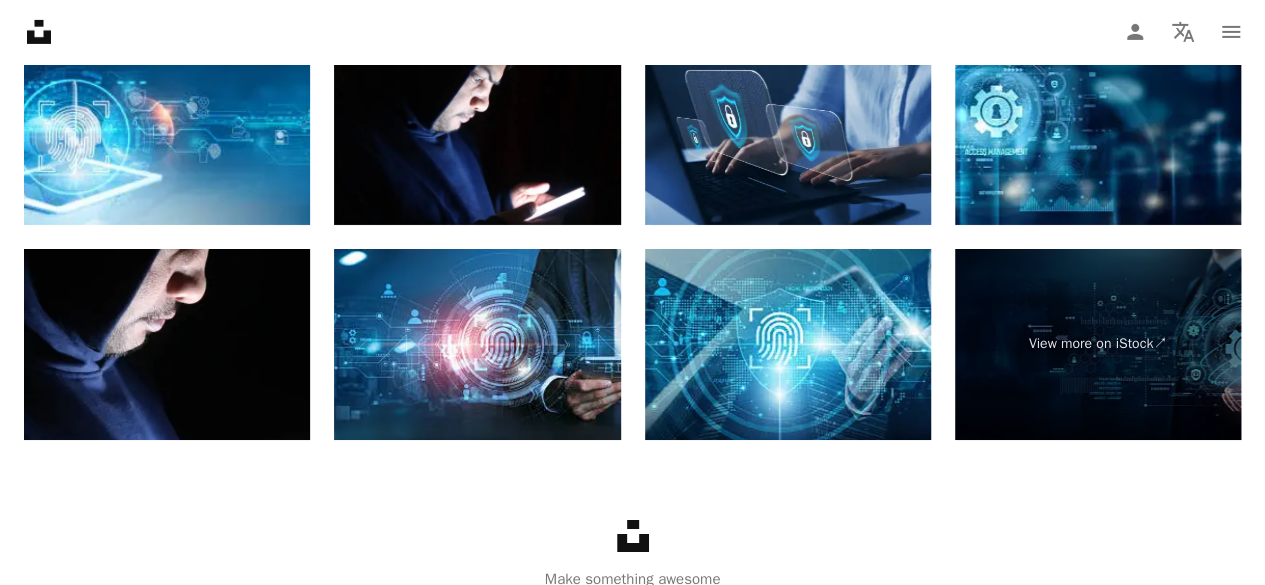 scroll, scrollTop: 3509, scrollLeft: 0, axis: vertical 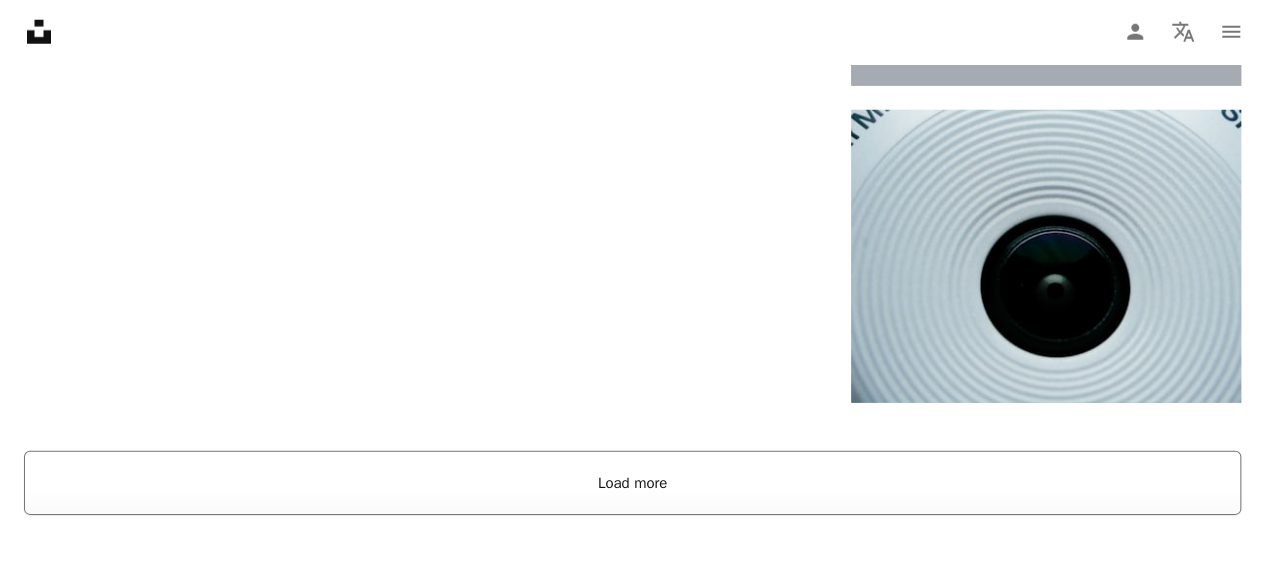 click on "Load more" at bounding box center (632, 483) 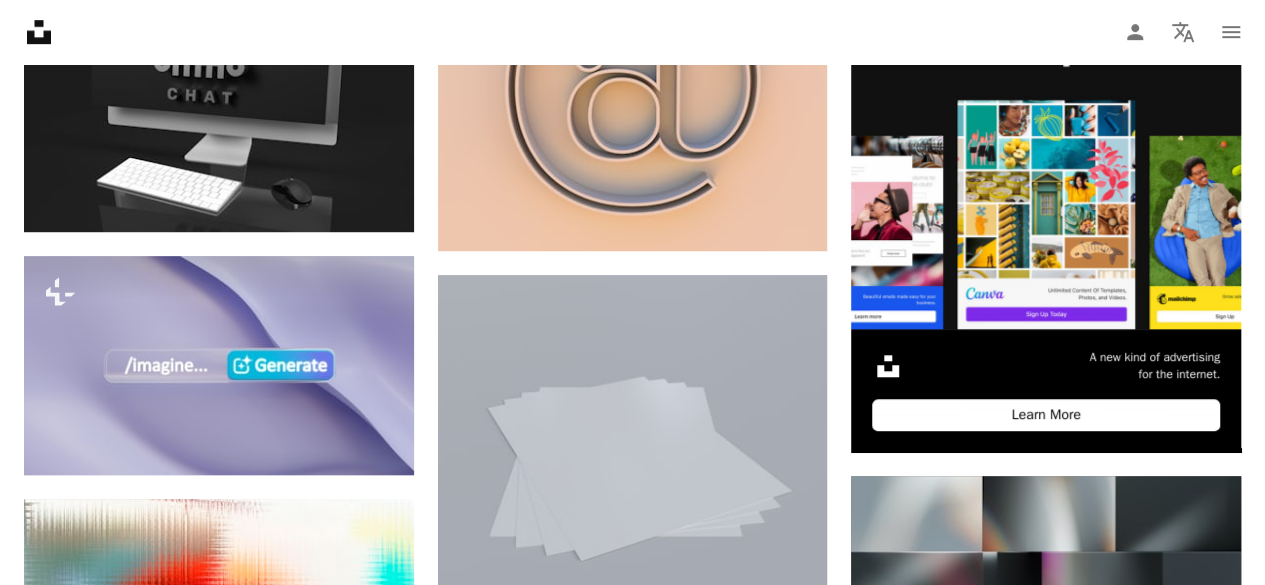 scroll, scrollTop: 0, scrollLeft: 0, axis: both 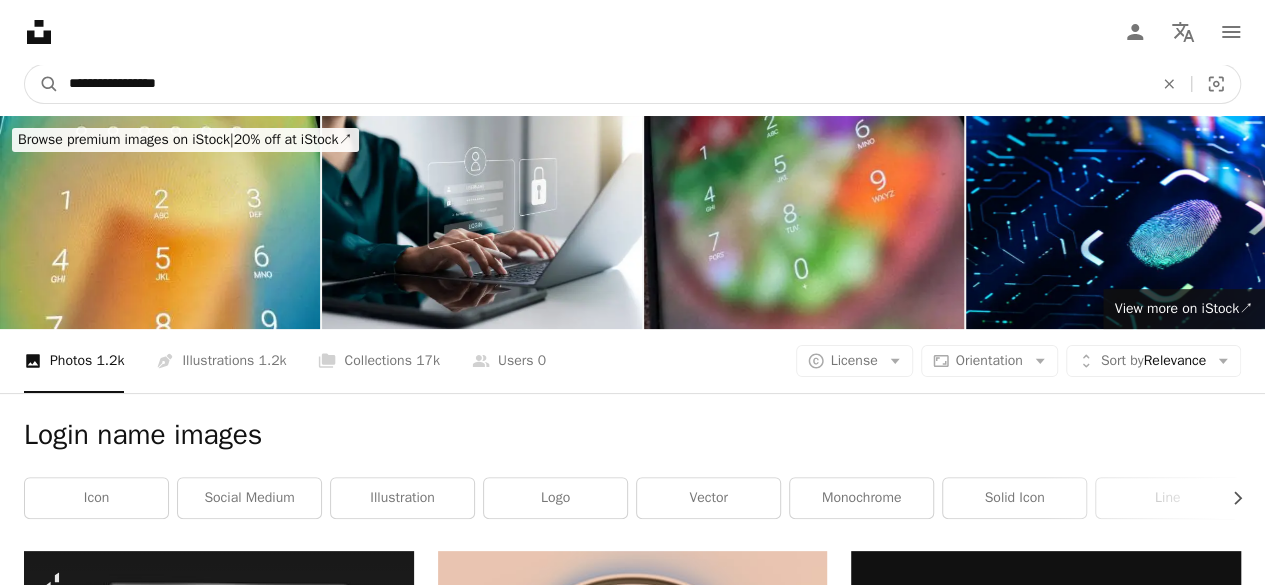 click on "**********" at bounding box center (603, 84) 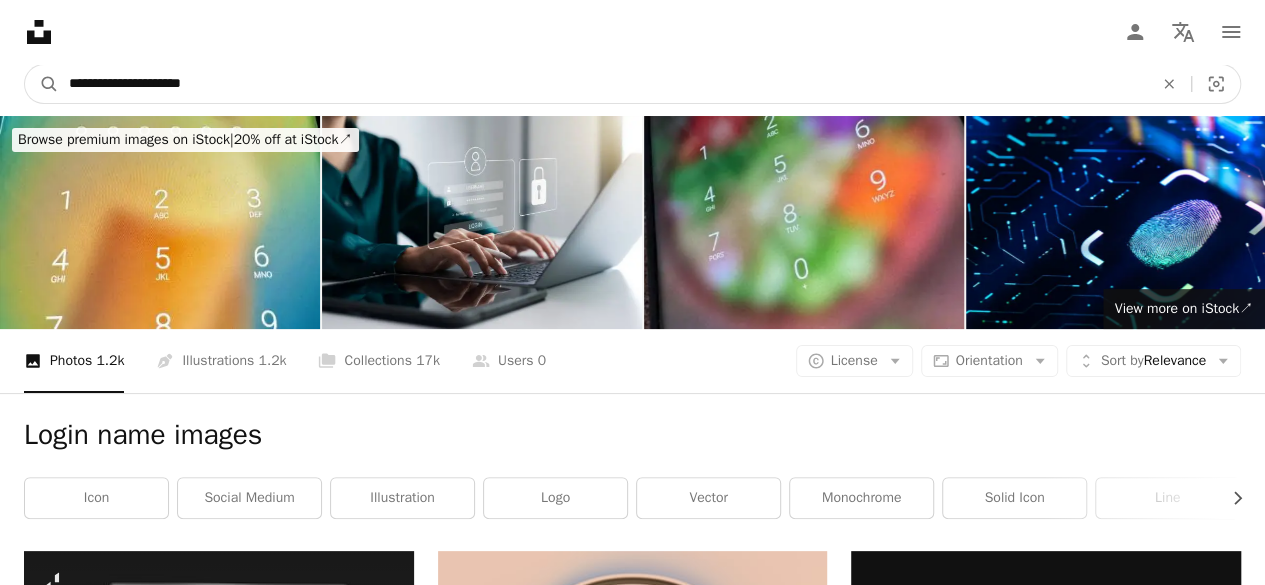 type on "**********" 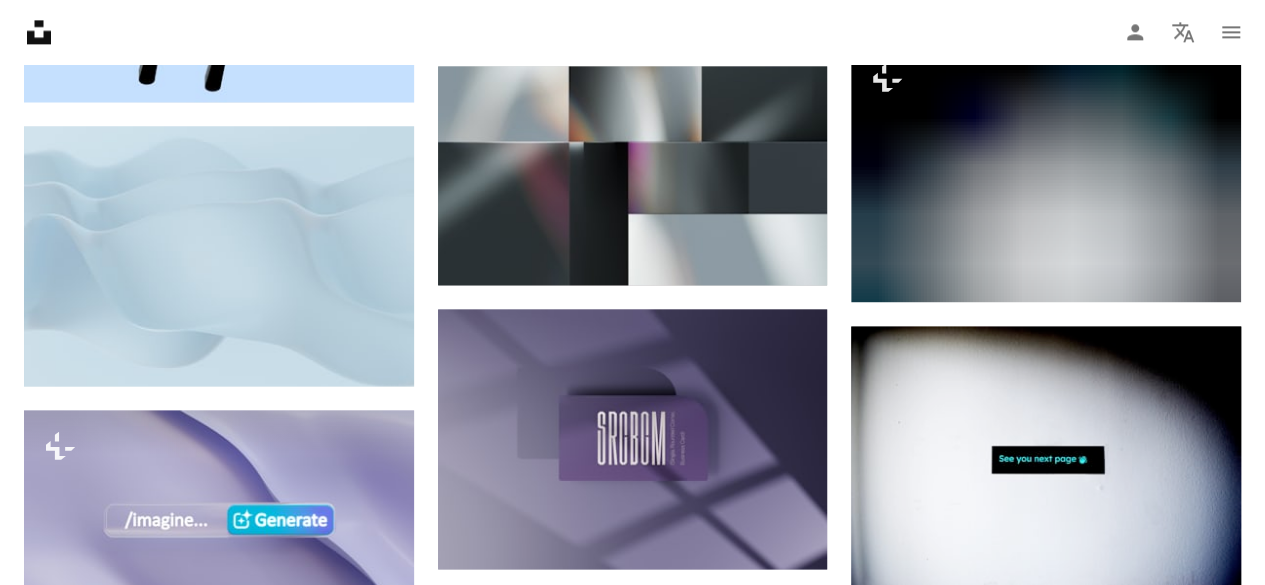 scroll, scrollTop: 1444, scrollLeft: 0, axis: vertical 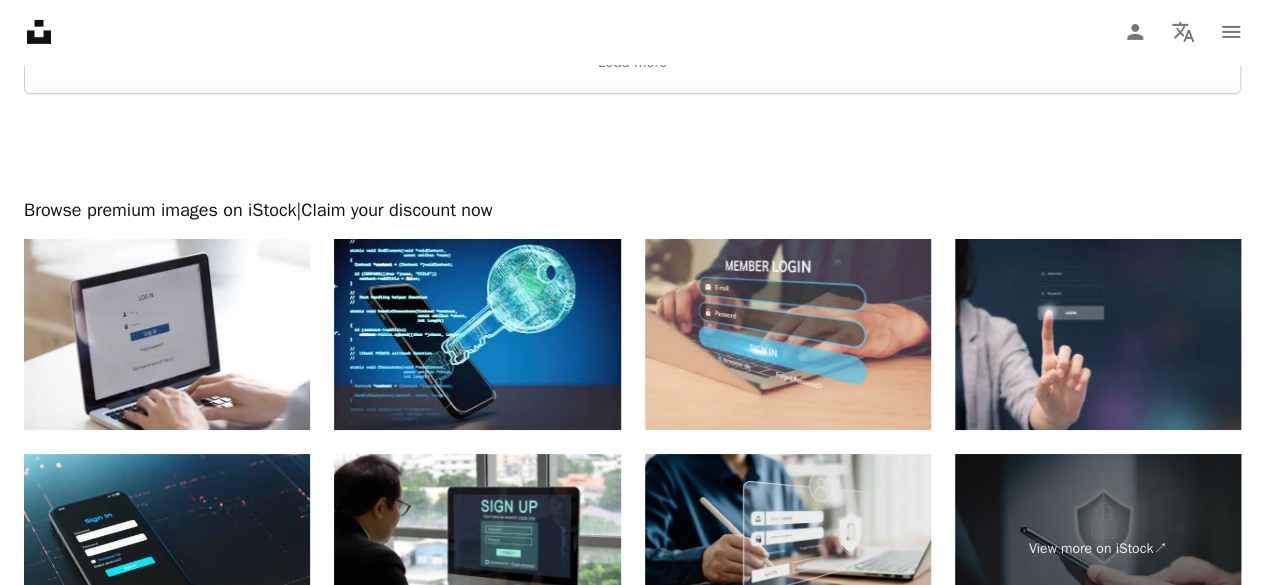 click at bounding box center (788, 549) 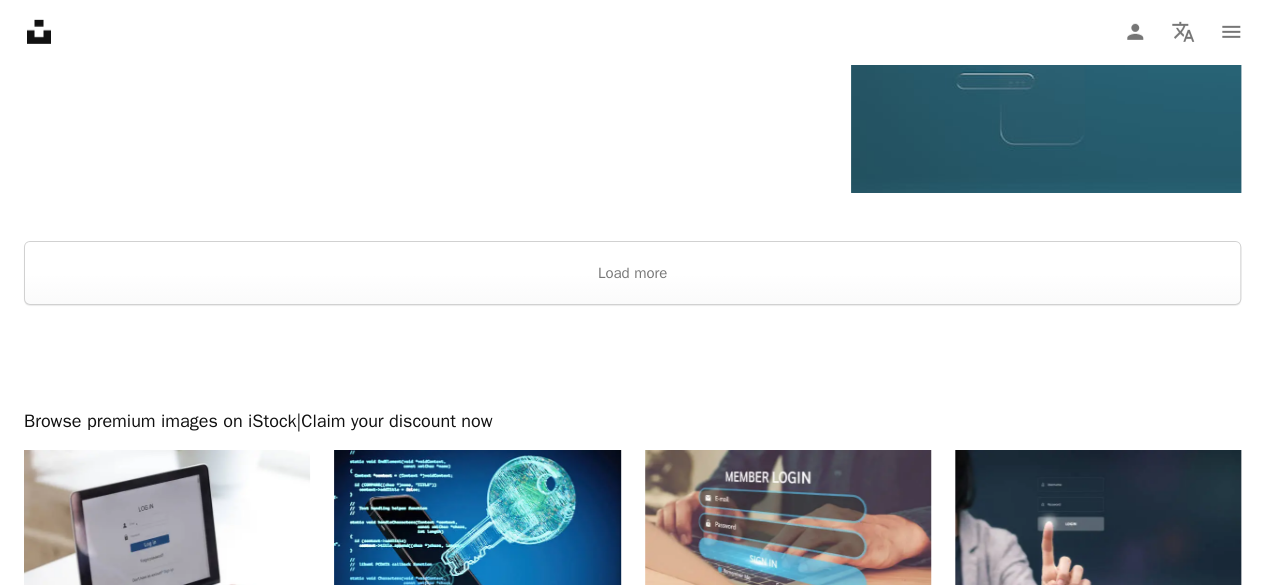 scroll, scrollTop: 3140, scrollLeft: 0, axis: vertical 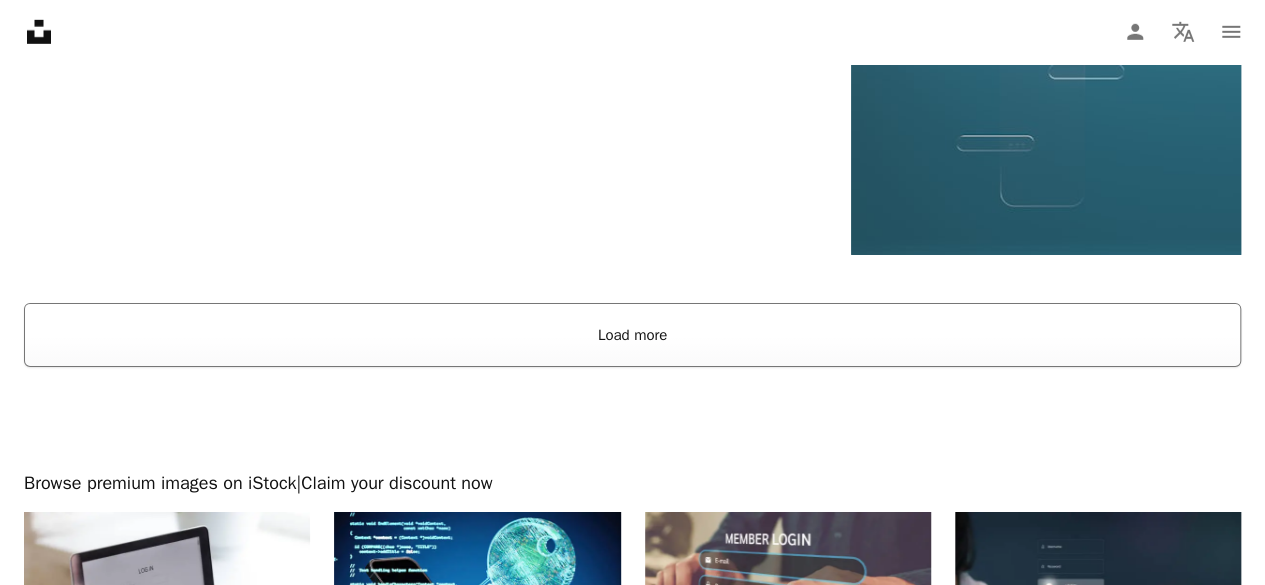 click on "Load more" at bounding box center [632, 335] 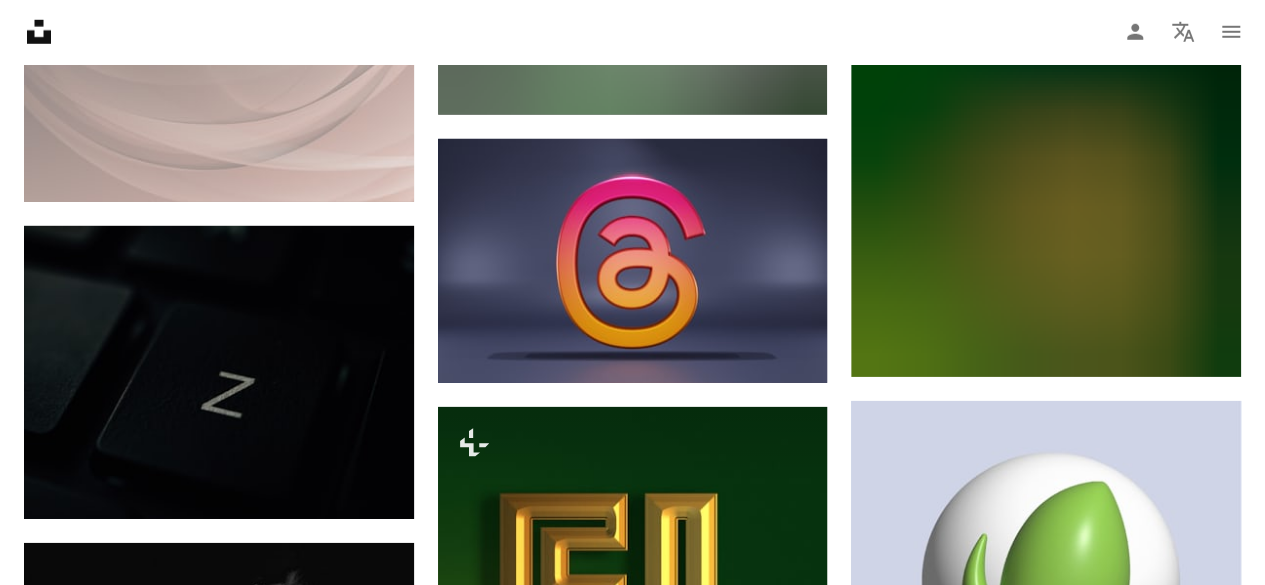 scroll, scrollTop: 7239, scrollLeft: 0, axis: vertical 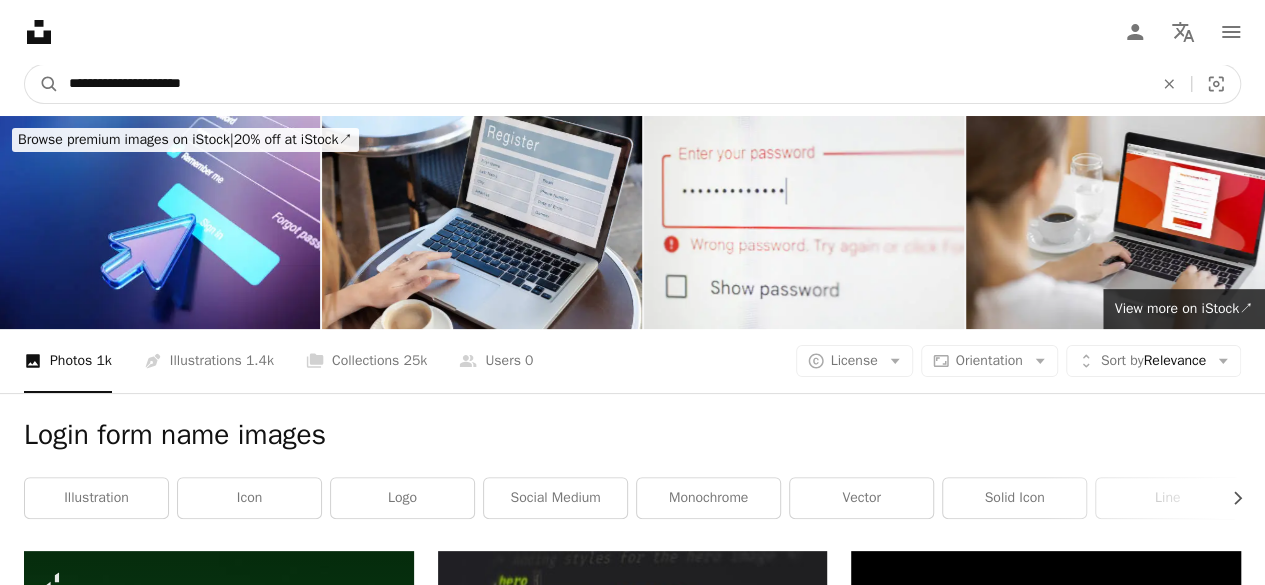 click on "**********" at bounding box center [603, 84] 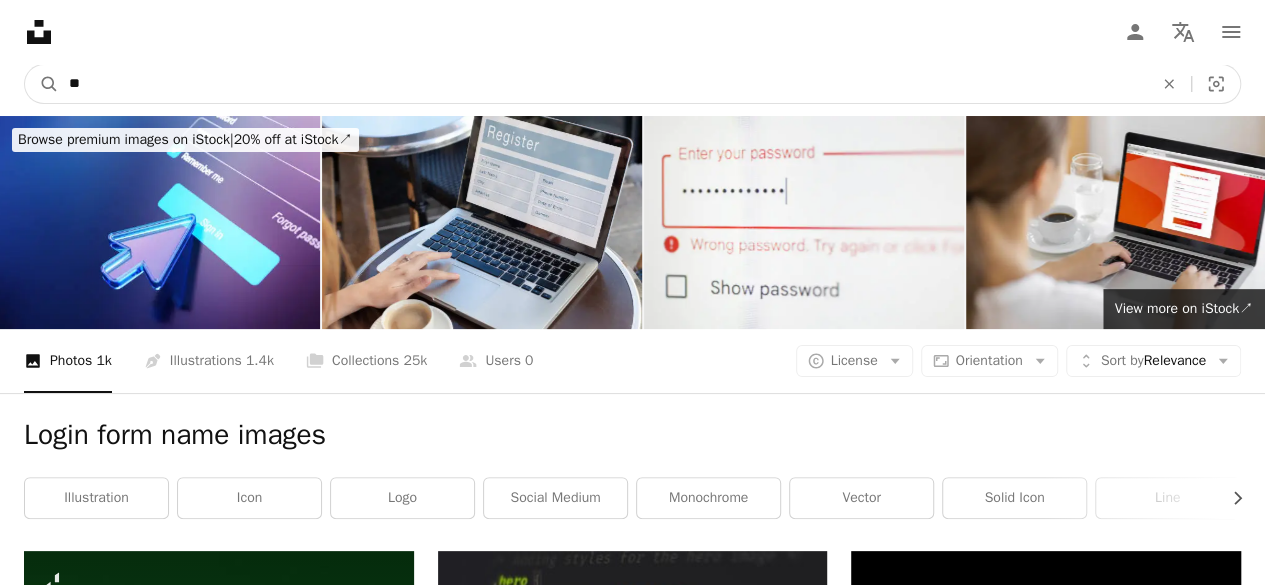 type on "*" 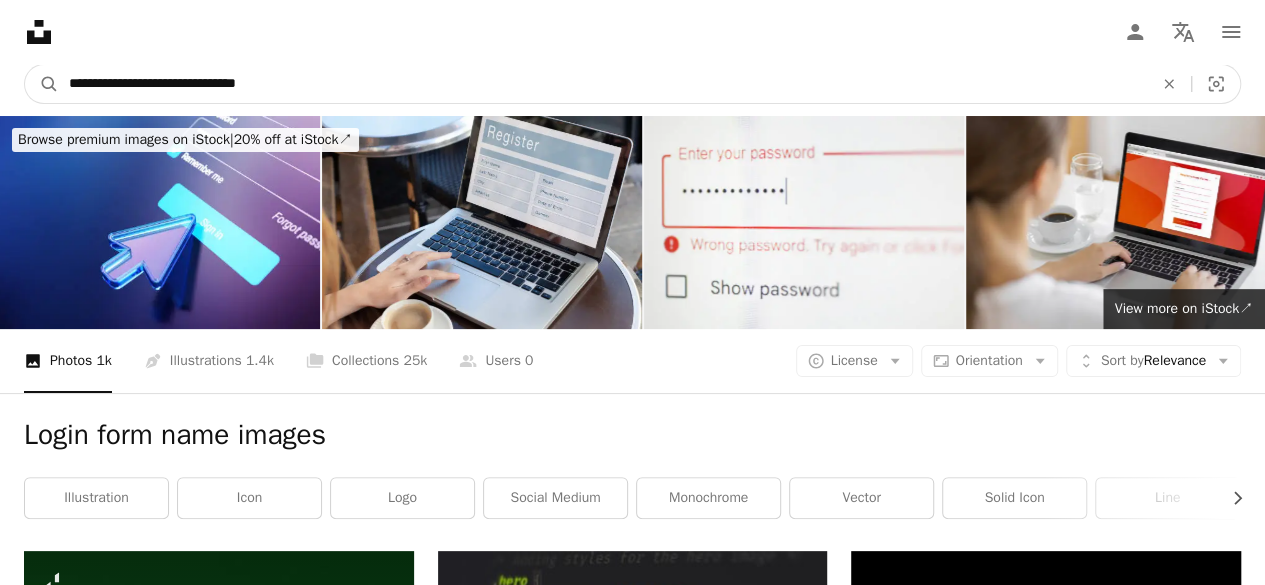 type on "**********" 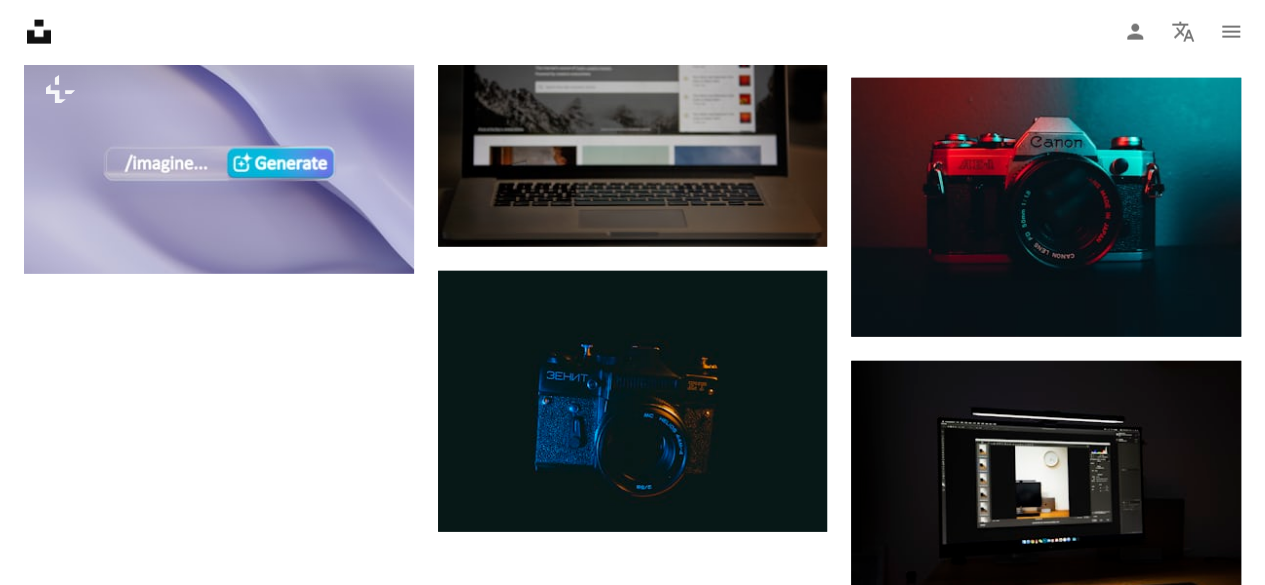 scroll, scrollTop: 0, scrollLeft: 0, axis: both 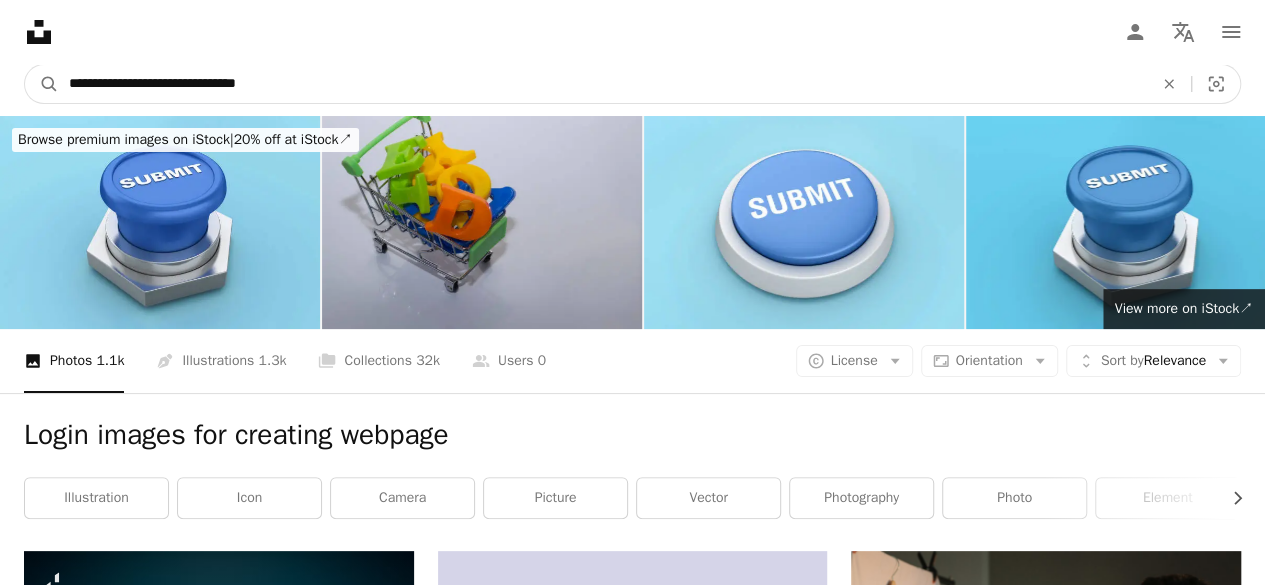 click on "**********" at bounding box center (603, 84) 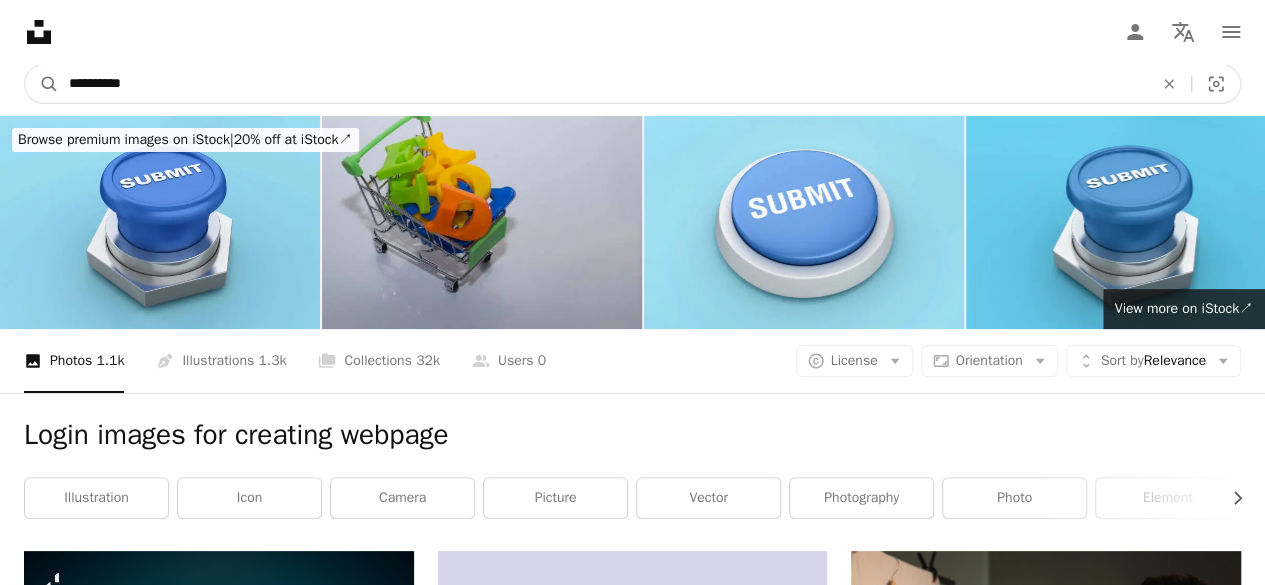 type on "**********" 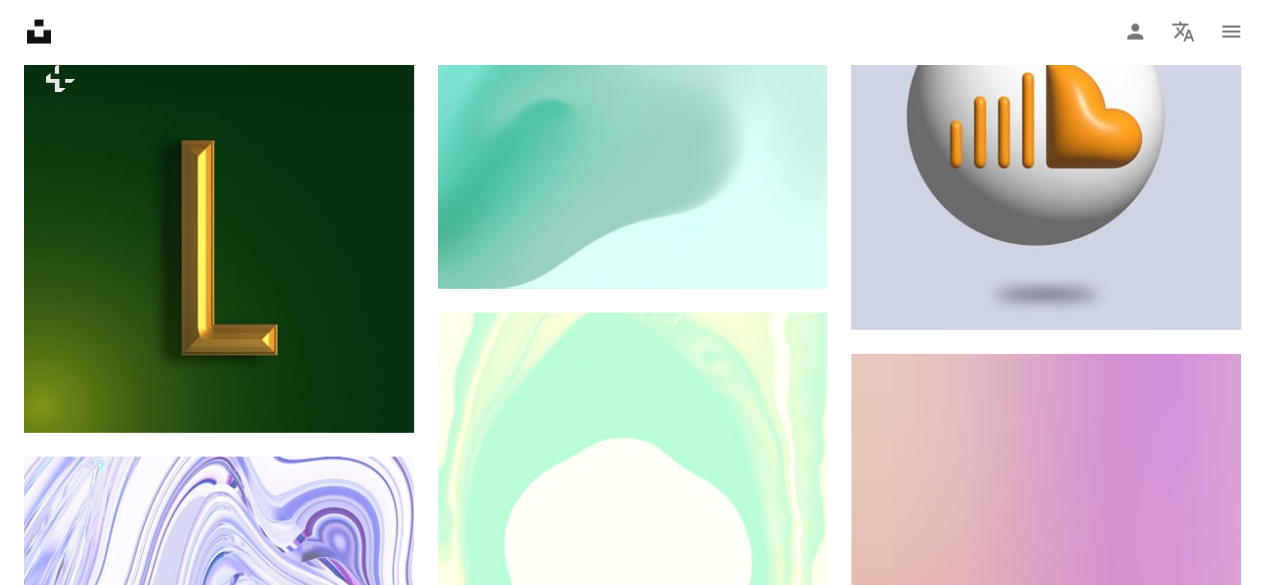 scroll, scrollTop: 2168, scrollLeft: 0, axis: vertical 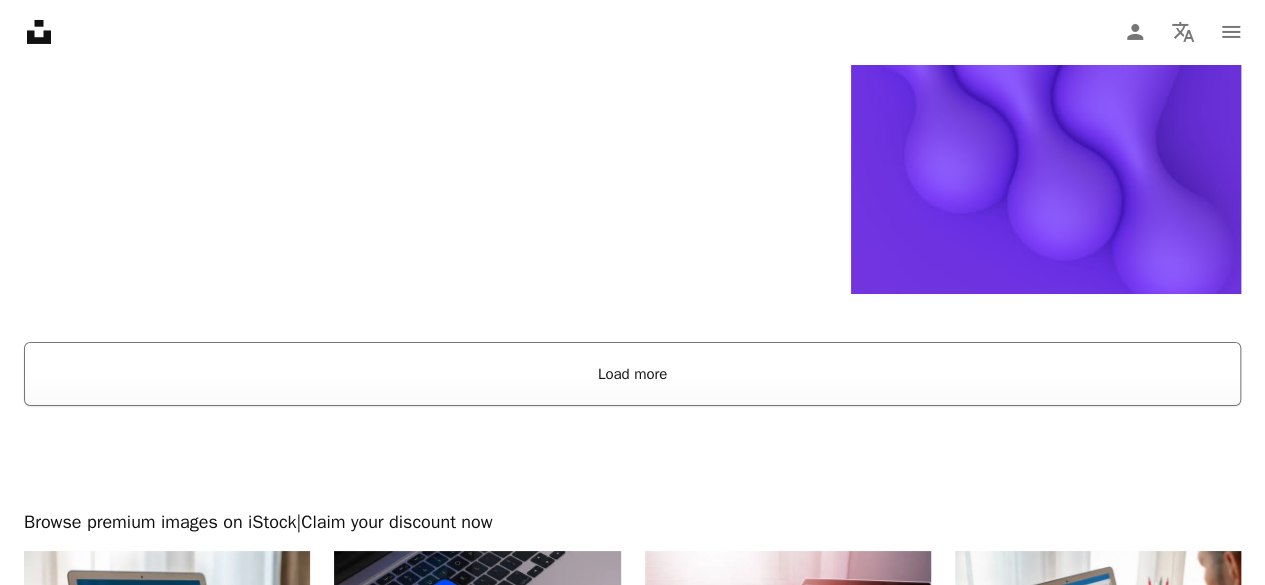 click on "Load more" at bounding box center (632, 374) 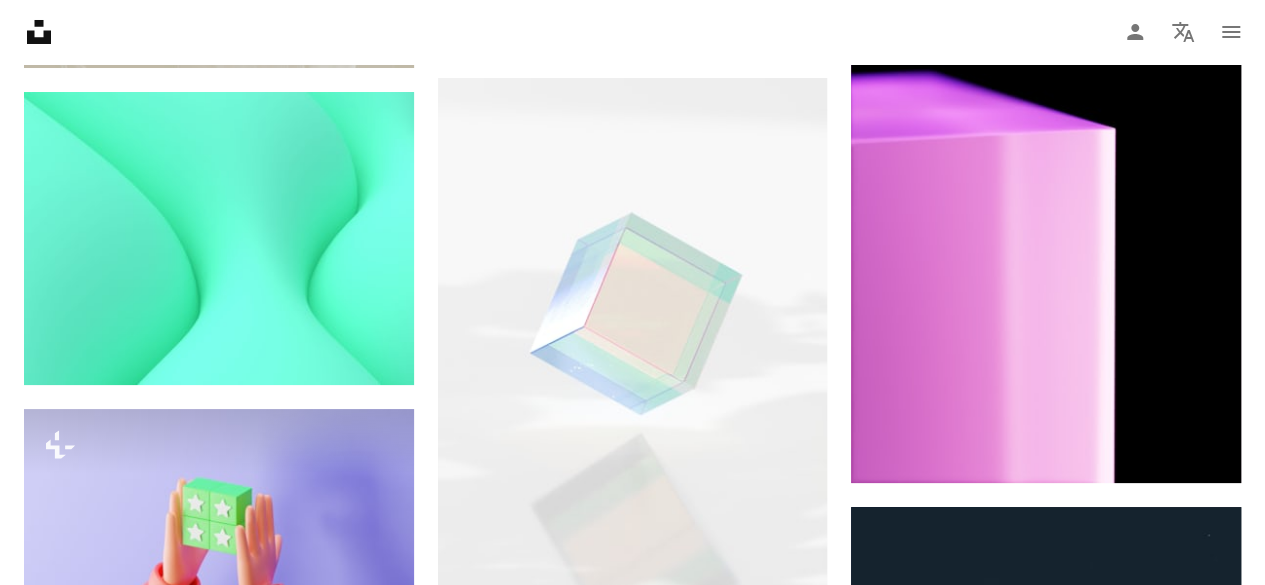 scroll, scrollTop: 7570, scrollLeft: 0, axis: vertical 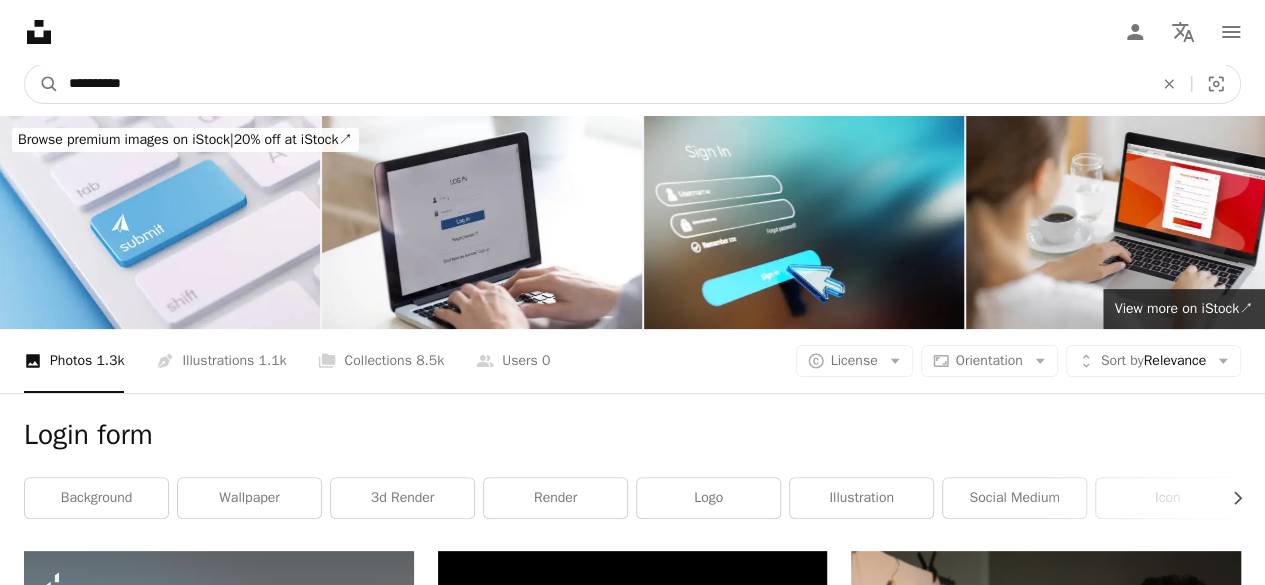 click on "**********" at bounding box center (603, 84) 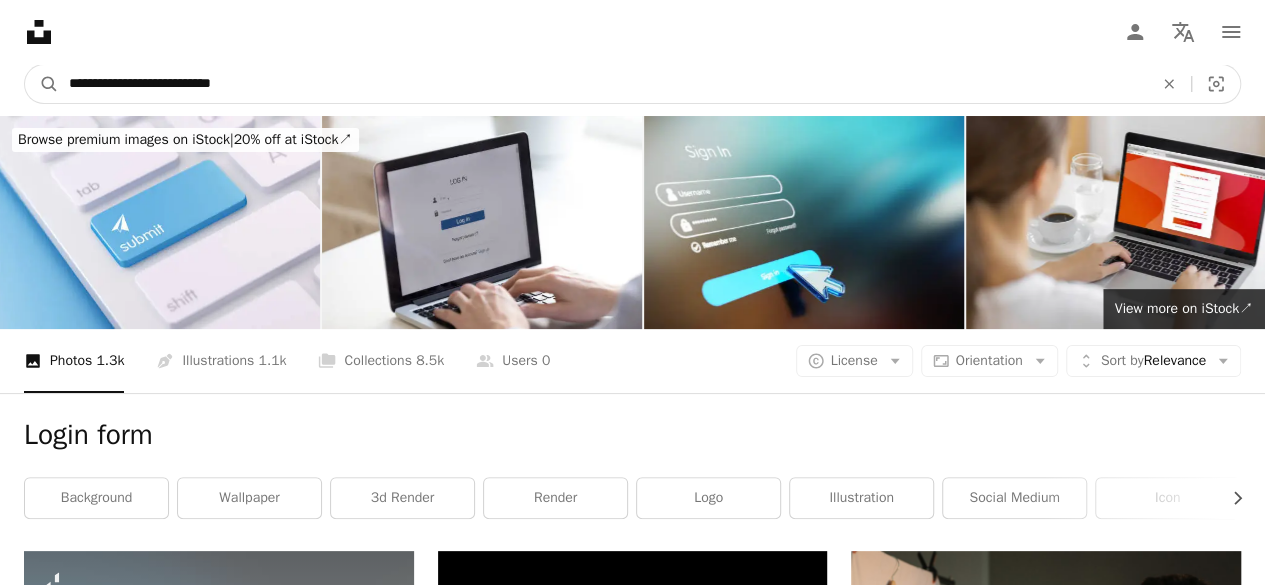 type on "**********" 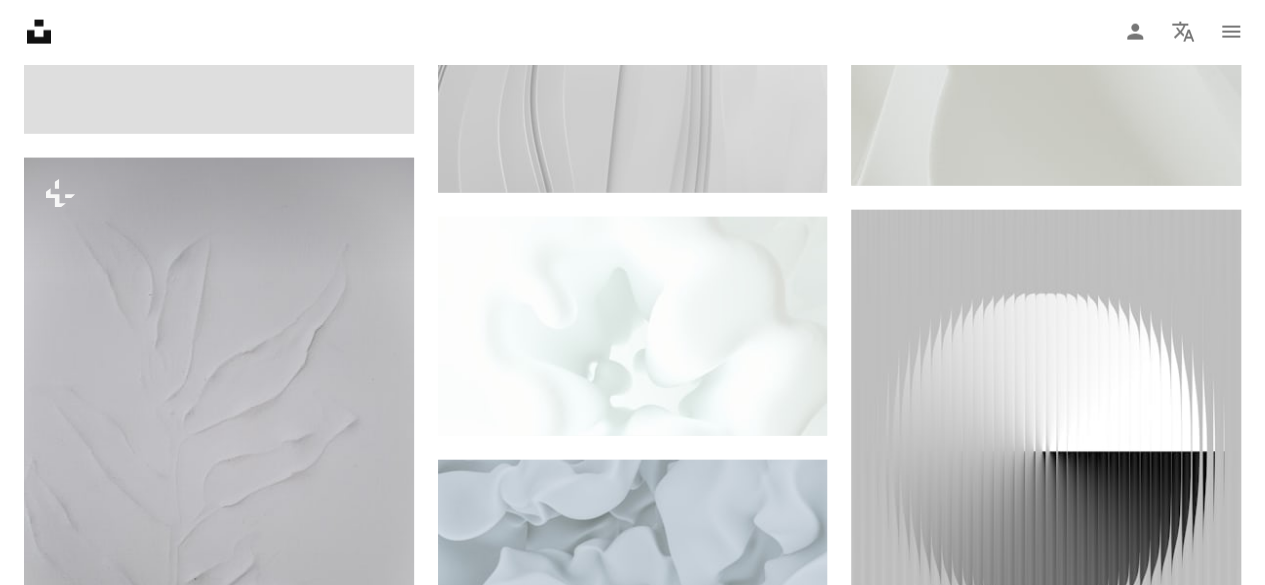 scroll, scrollTop: 0, scrollLeft: 0, axis: both 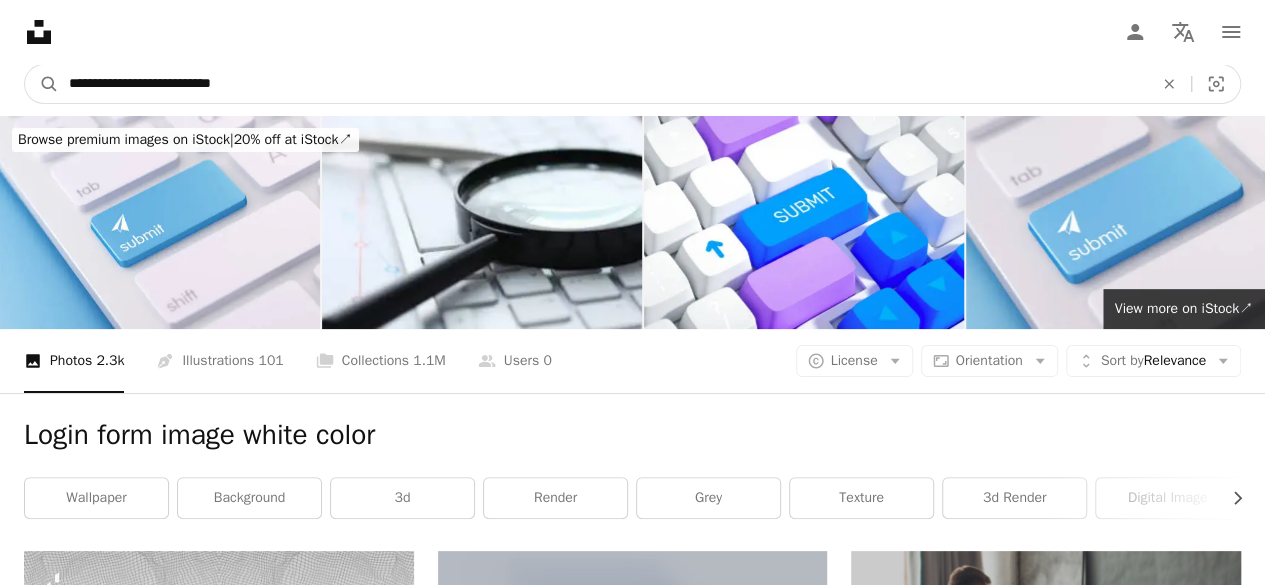 click on "**********" at bounding box center [603, 84] 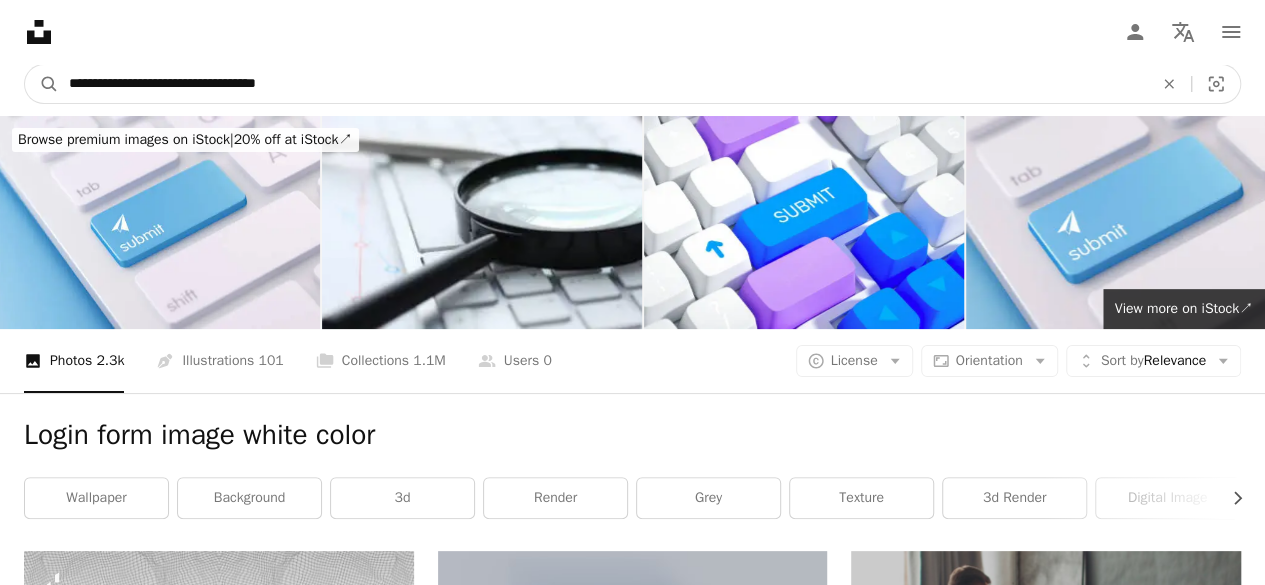 click on "**********" at bounding box center (603, 84) 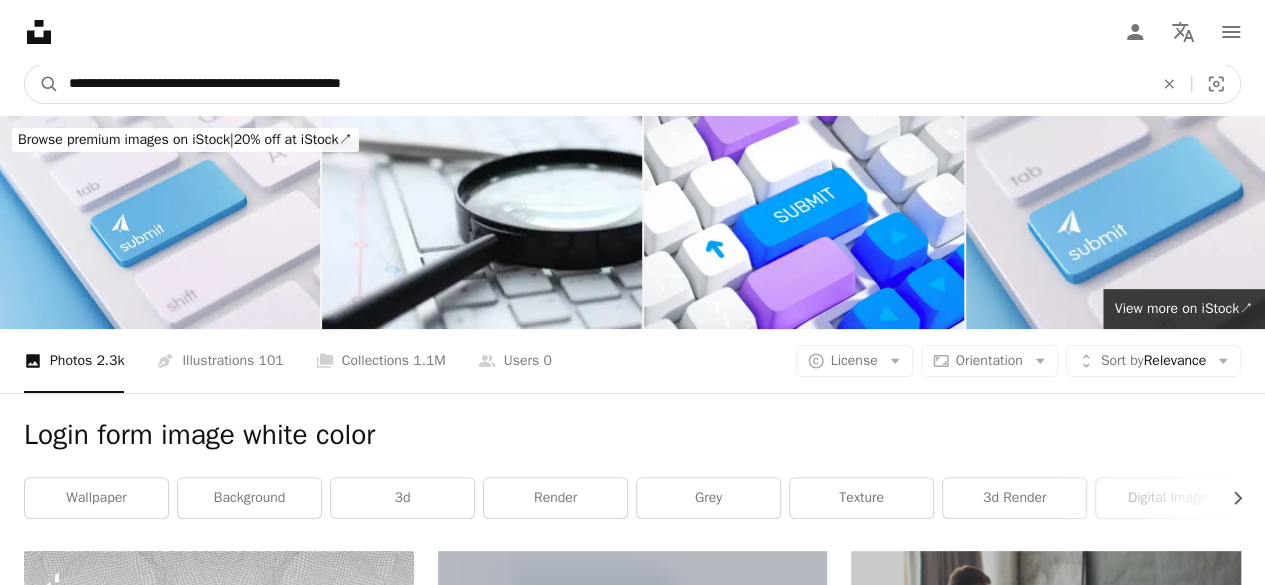 type on "**********" 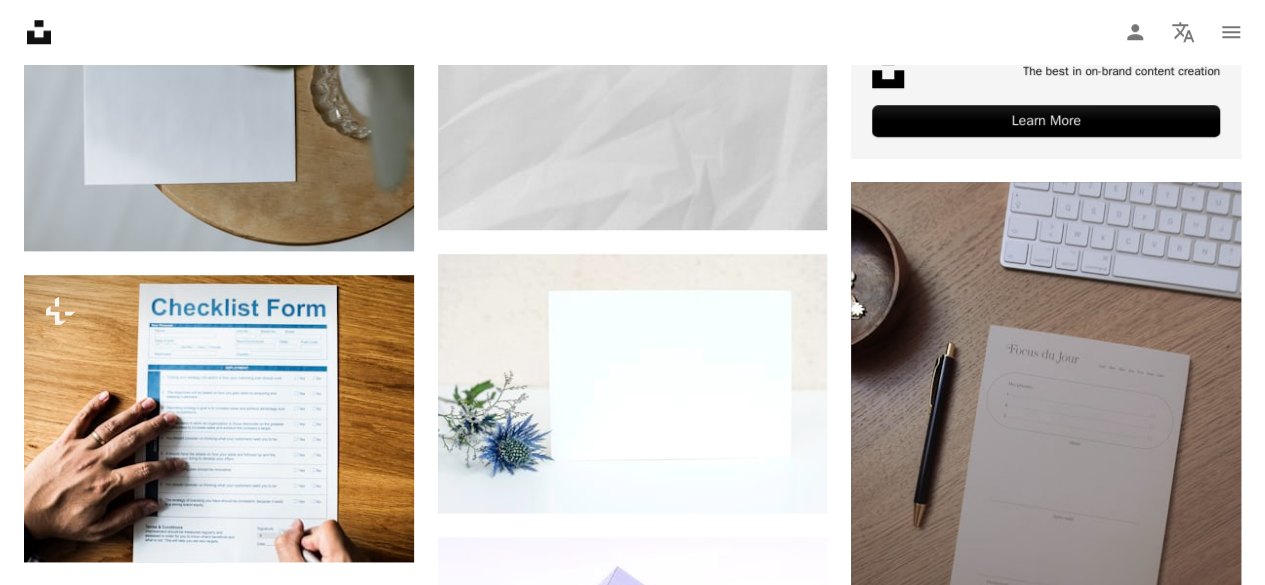 scroll, scrollTop: 926, scrollLeft: 0, axis: vertical 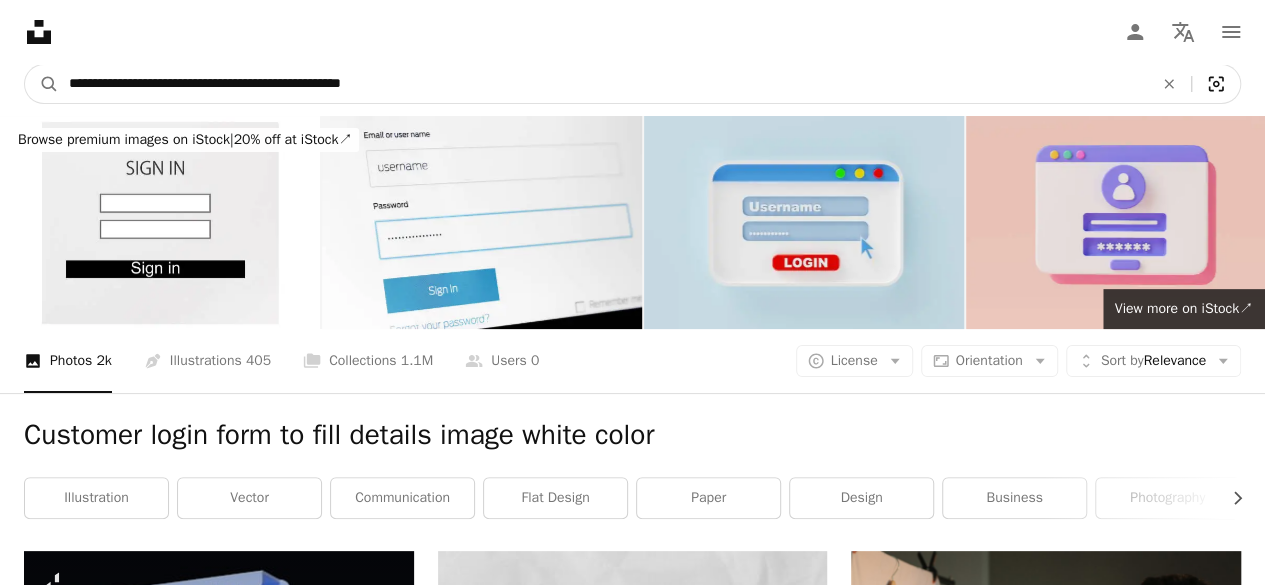 click on "Visual search" 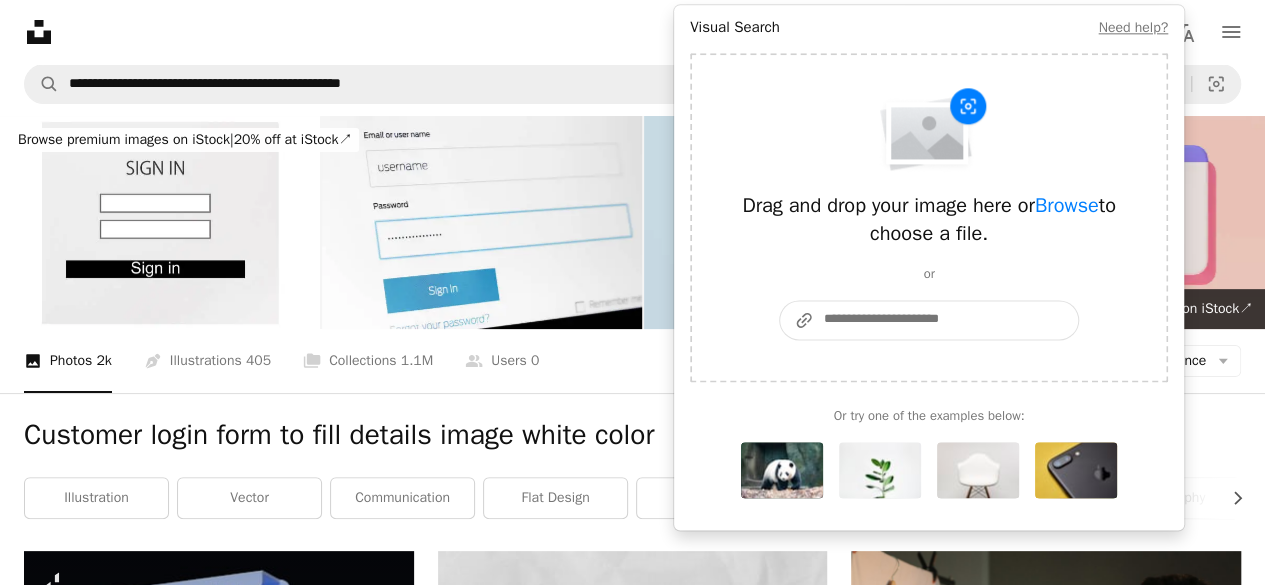 click on "A URL sharing icon (chains) Paste an image or a URL" at bounding box center [946, 320] 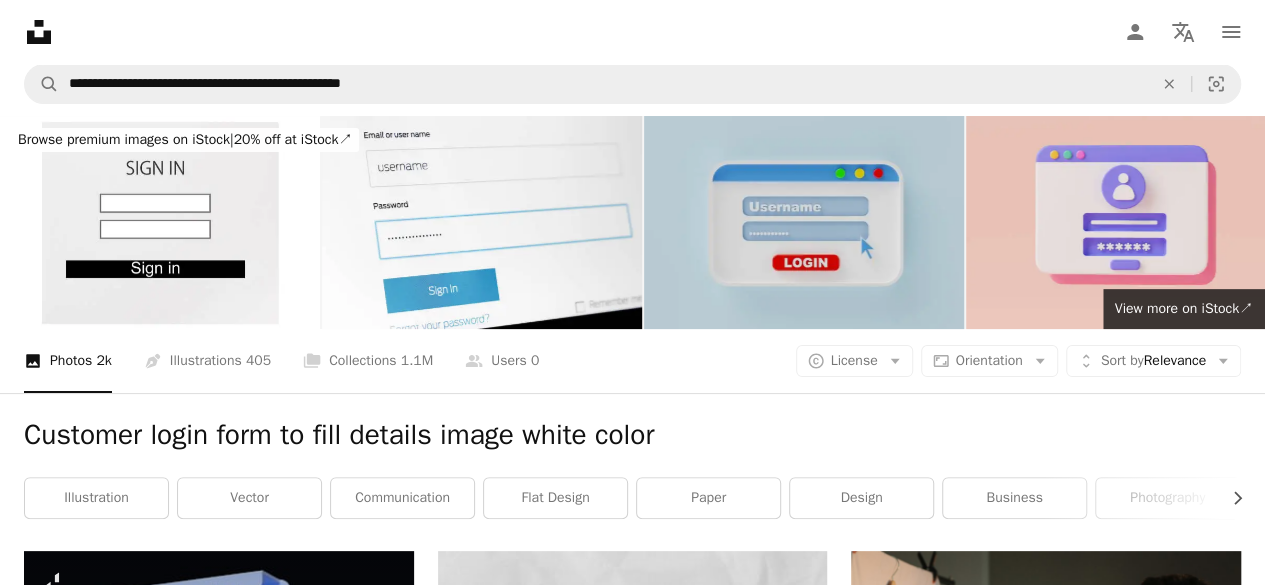click at bounding box center [804, 222] 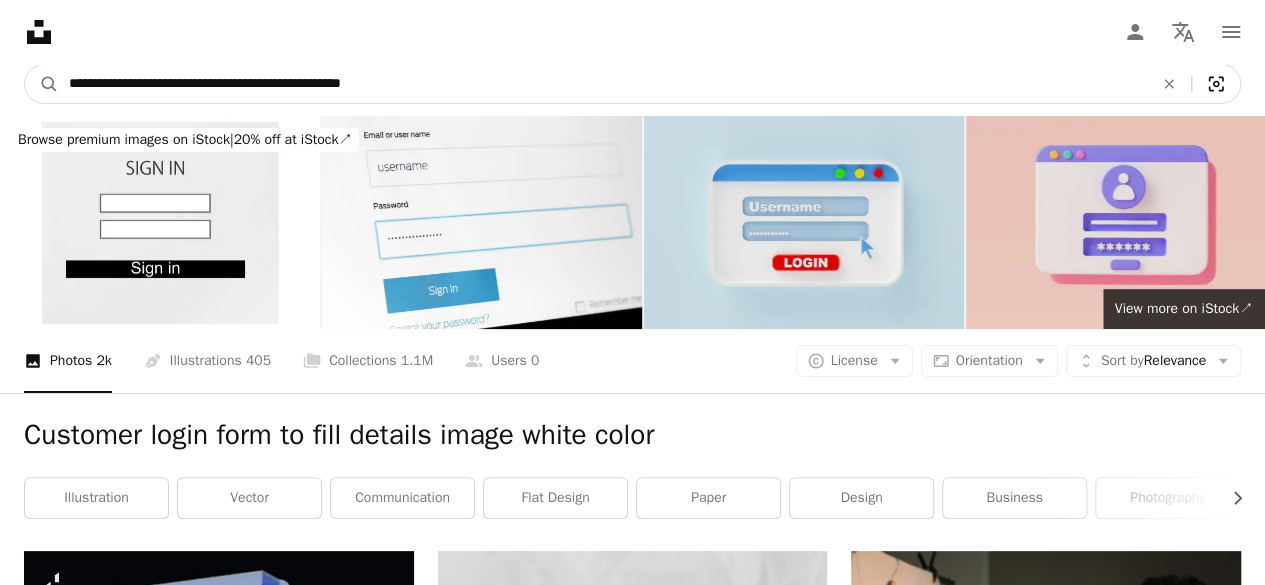 click on "Visual search" 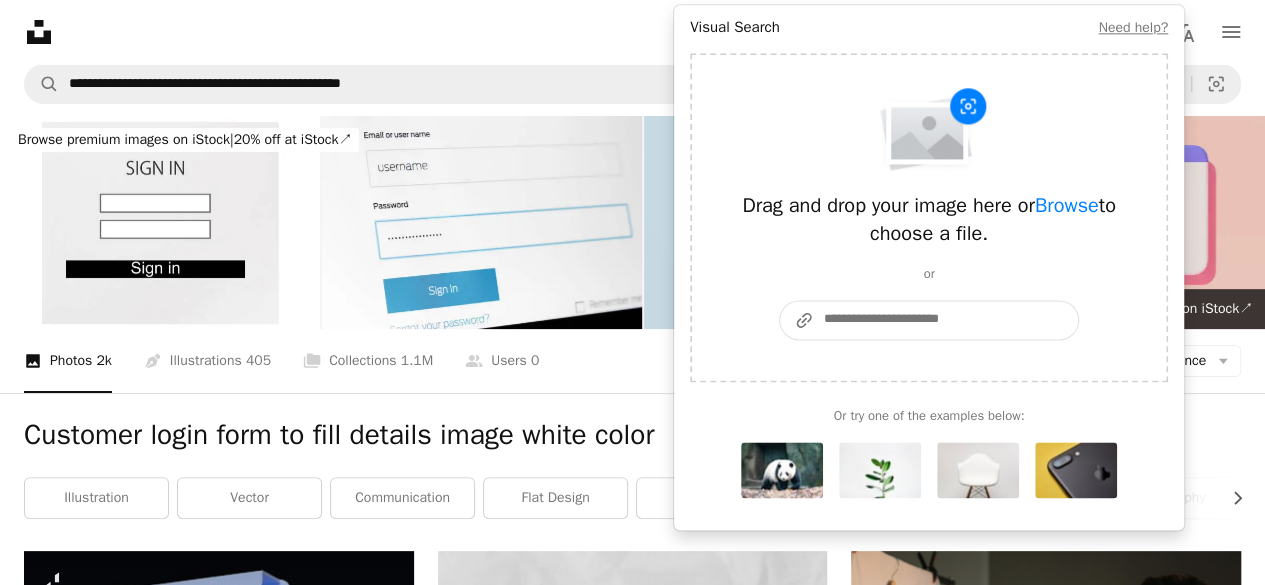 click on "A URL sharing icon (chains) Paste an image or a URL" at bounding box center [946, 320] 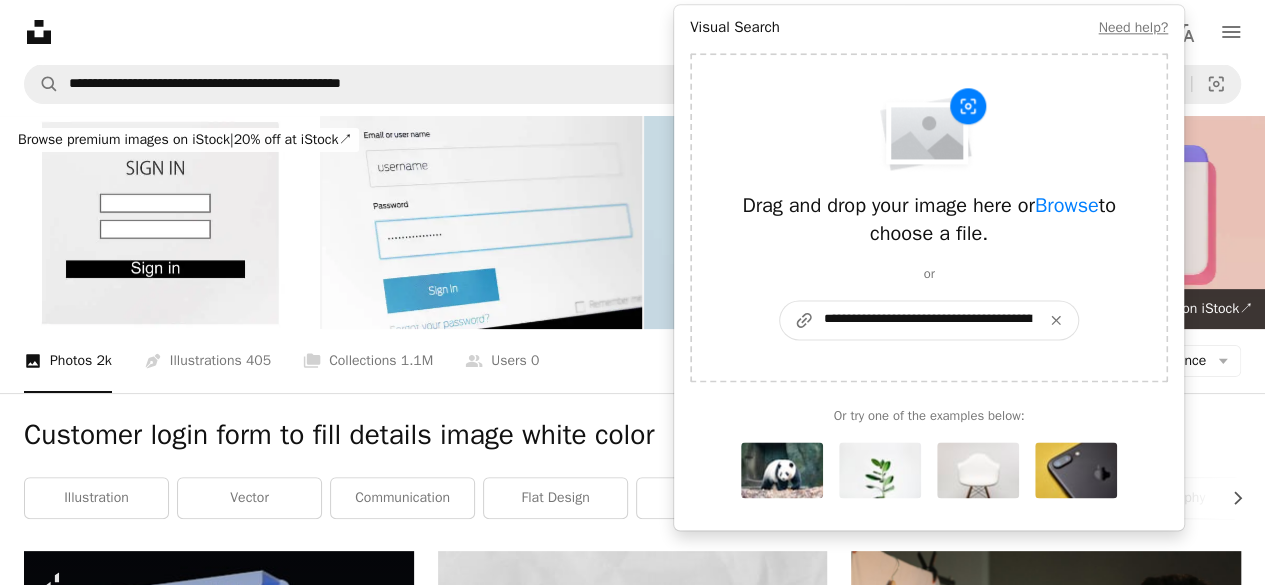 type on "**********" 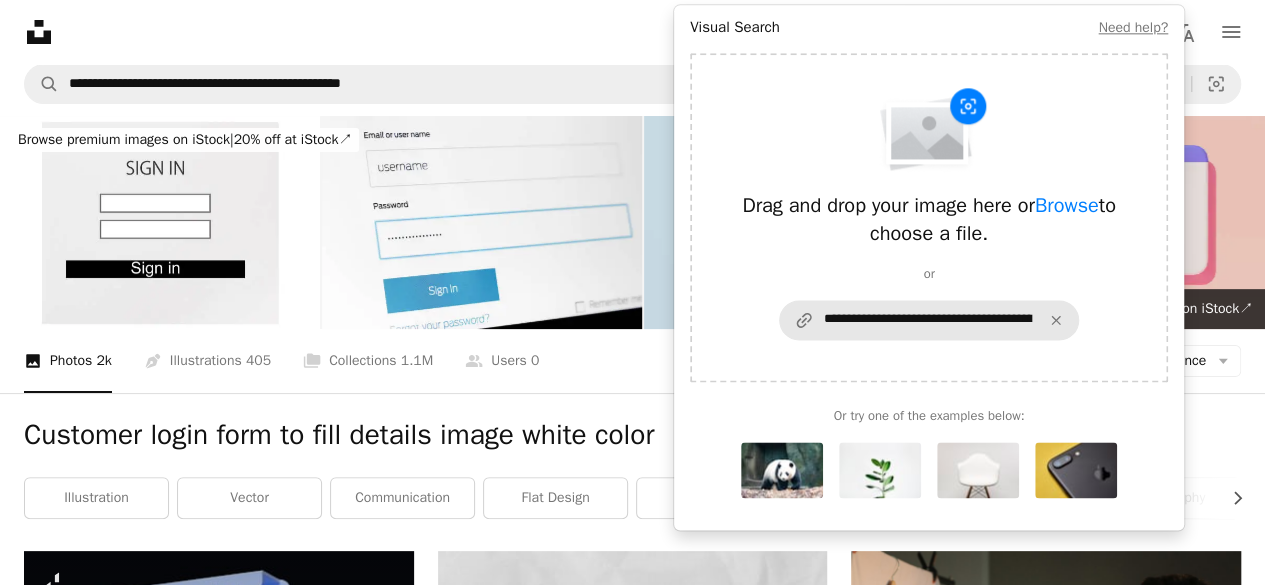 scroll, scrollTop: 0, scrollLeft: 0, axis: both 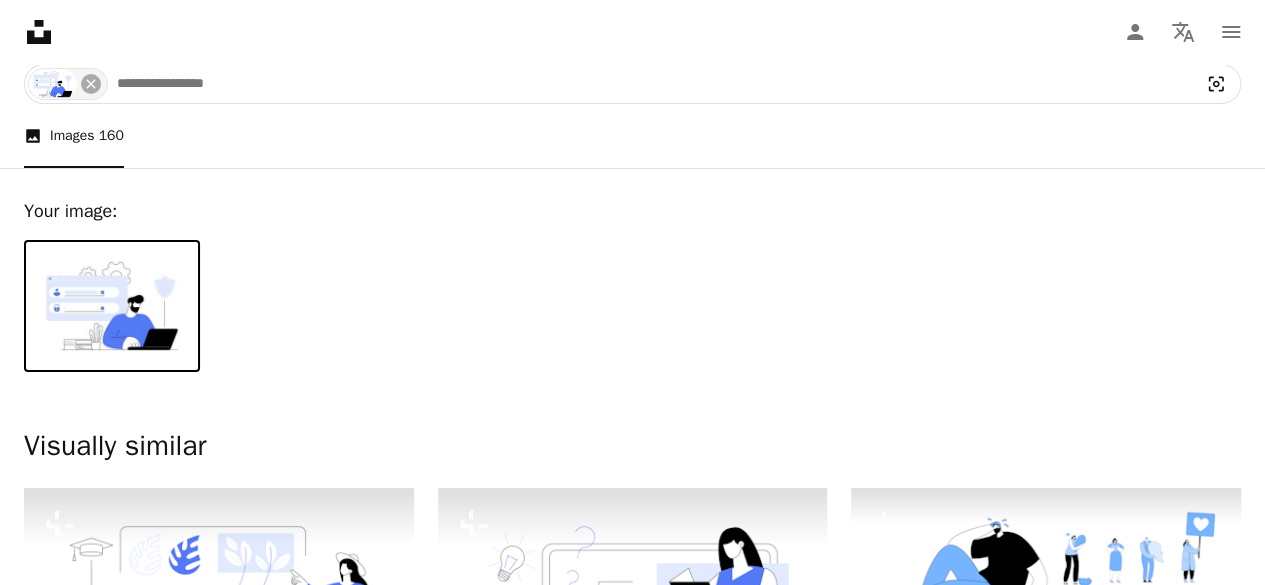 click on "Visual search" 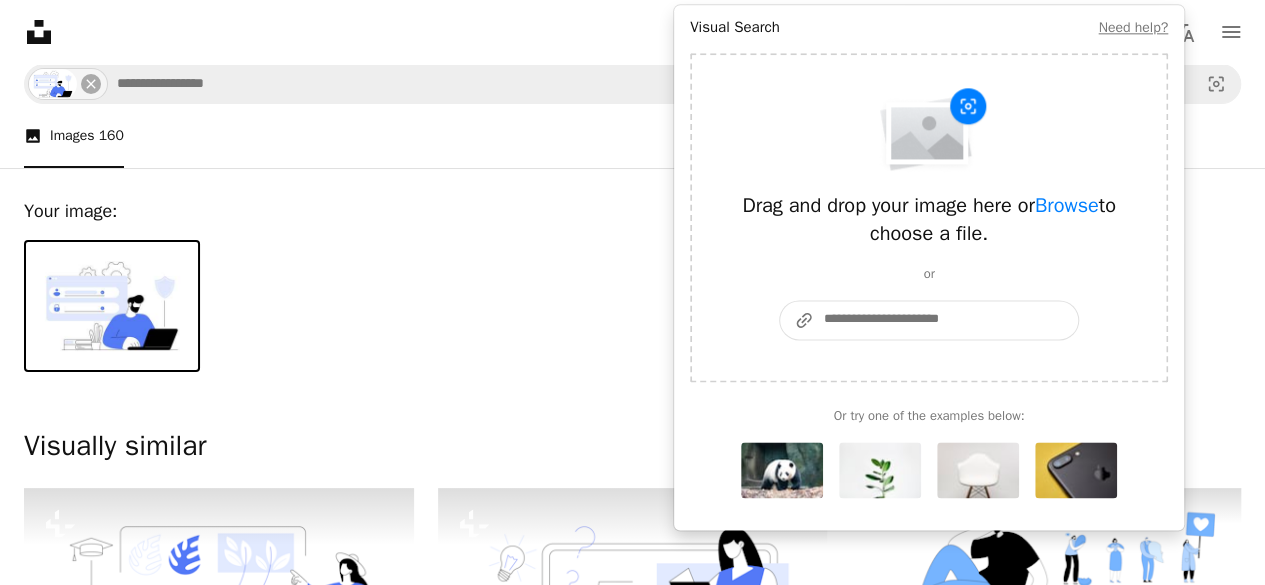 click on "A URL sharing icon (chains) Paste an image or a URL" at bounding box center [946, 320] 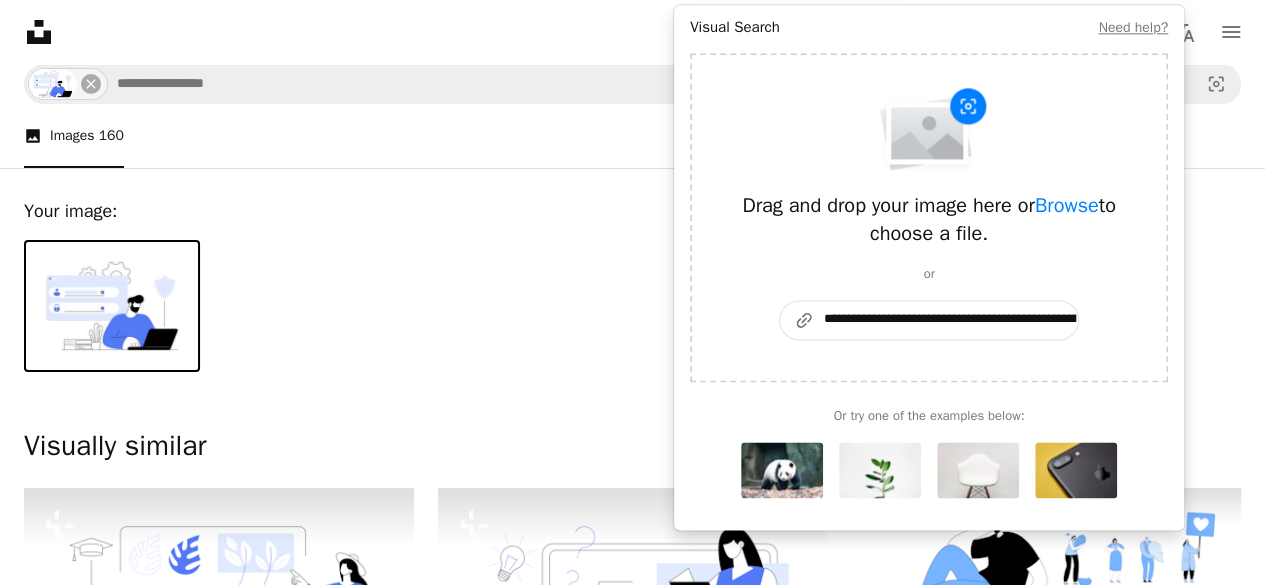 type on "**********" 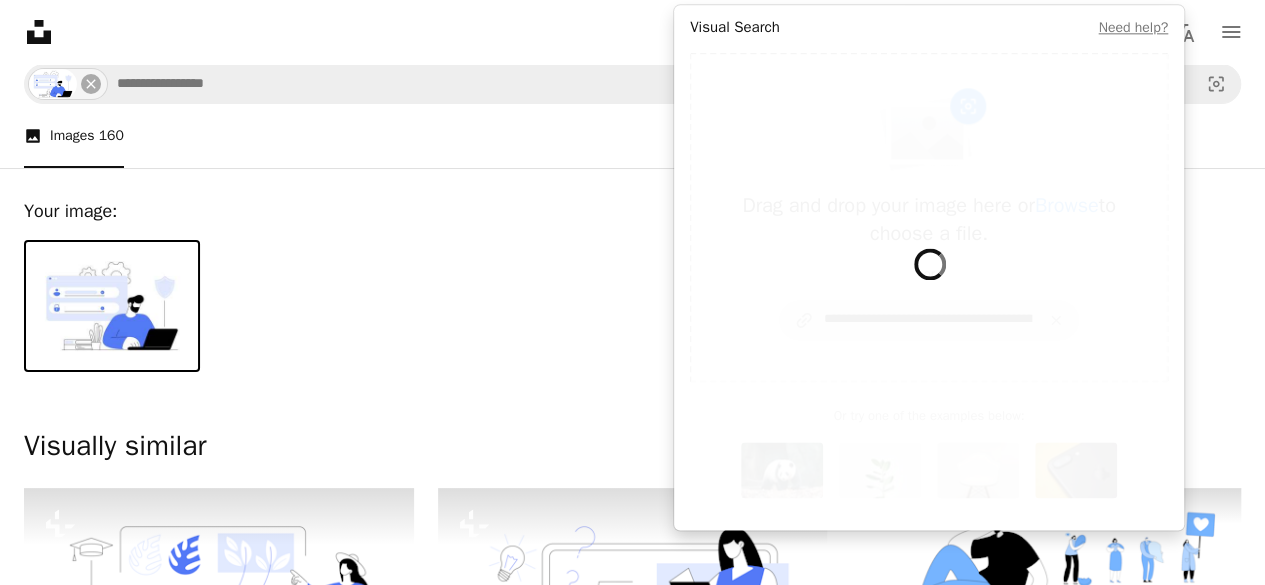 scroll, scrollTop: 0, scrollLeft: 0, axis: both 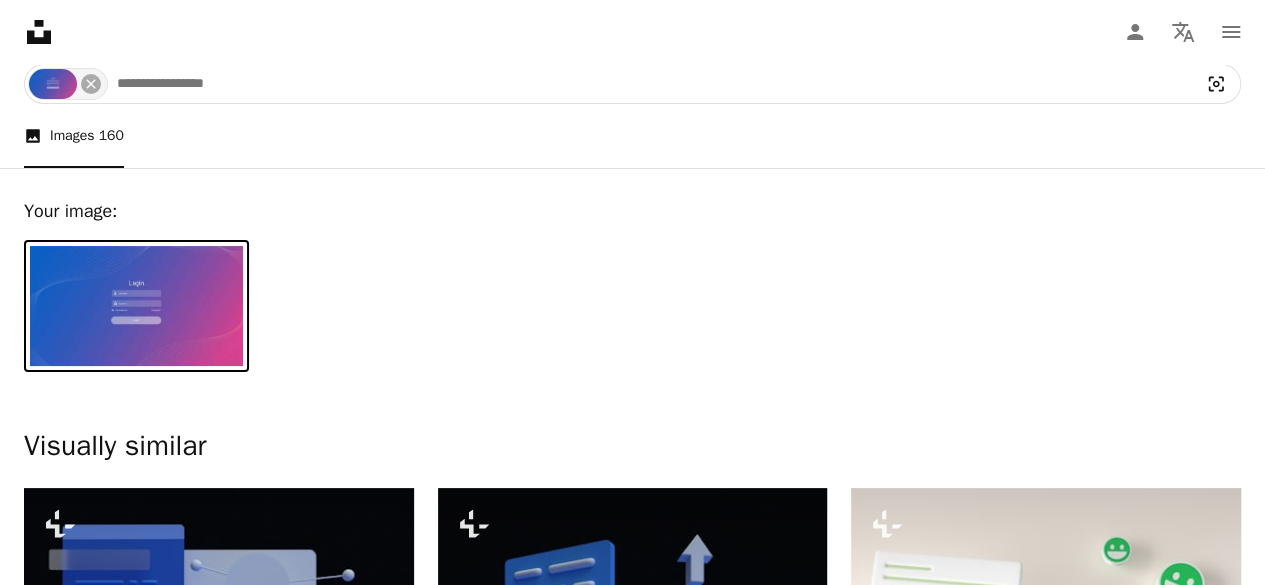 click on "Visual search" 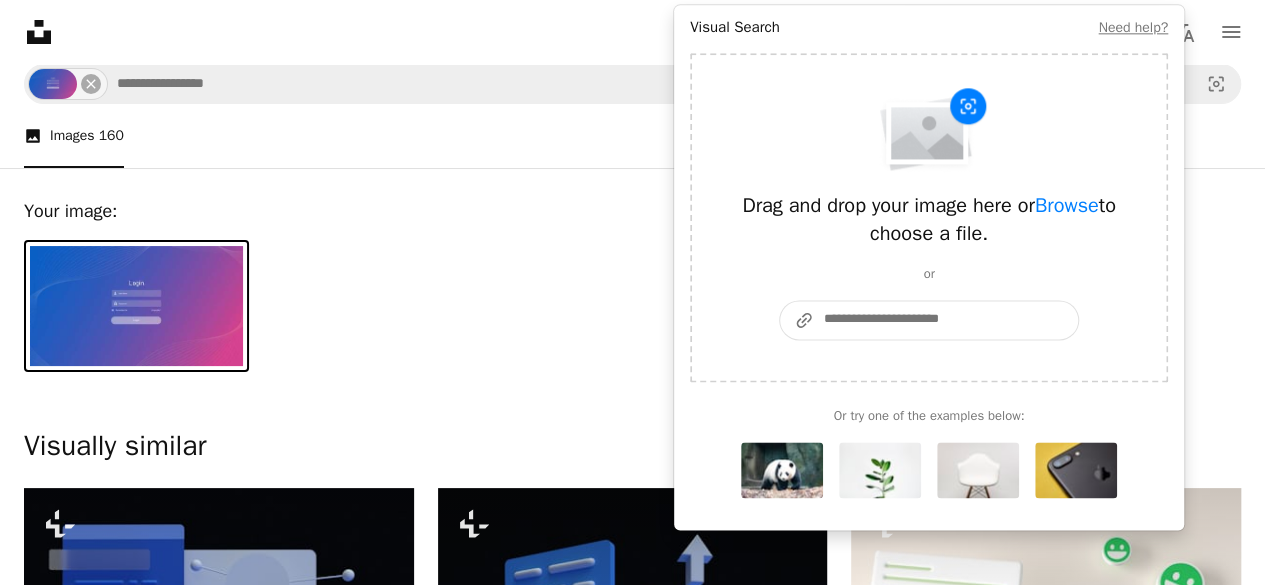 click on "A URL sharing icon (chains) Paste an image or a URL" at bounding box center (946, 320) 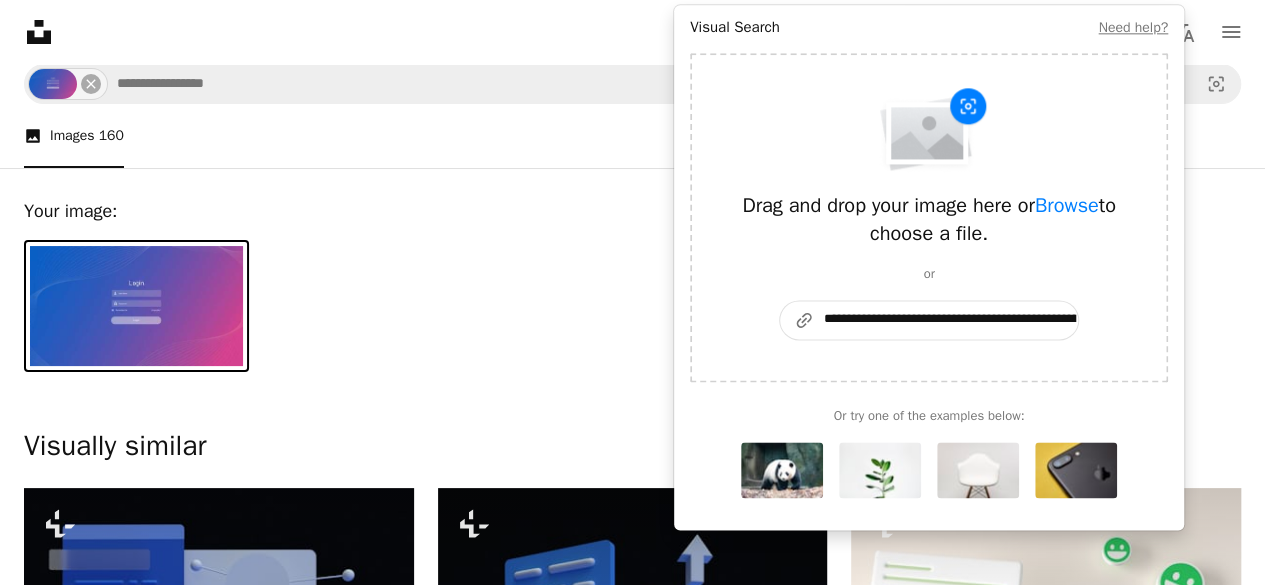 type on "**********" 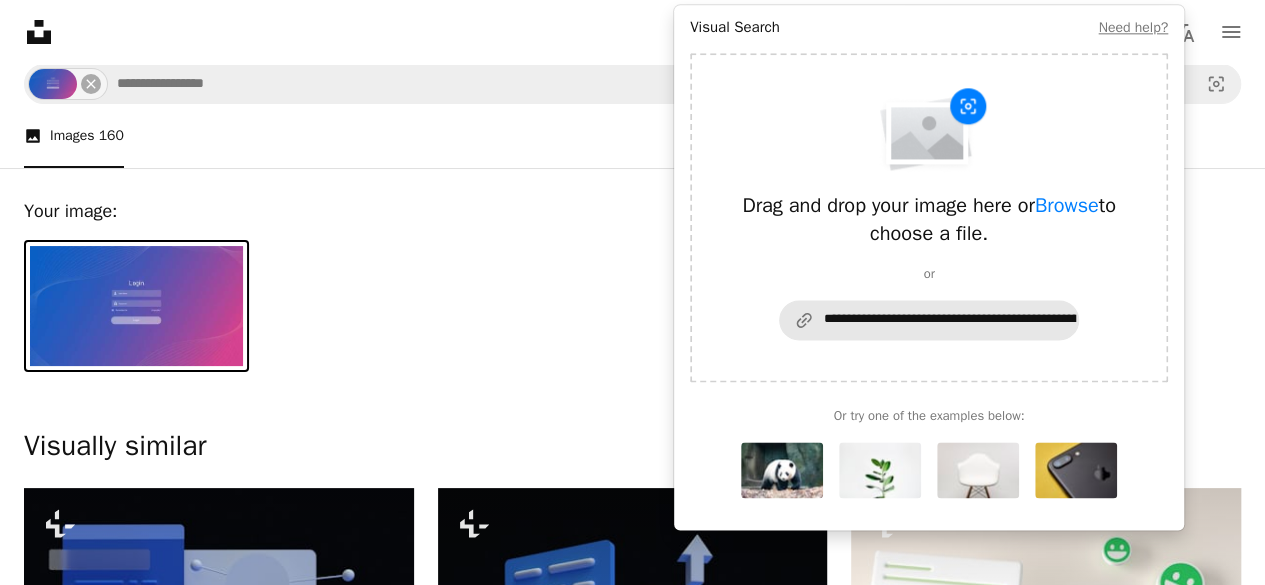 scroll, scrollTop: 0, scrollLeft: 0, axis: both 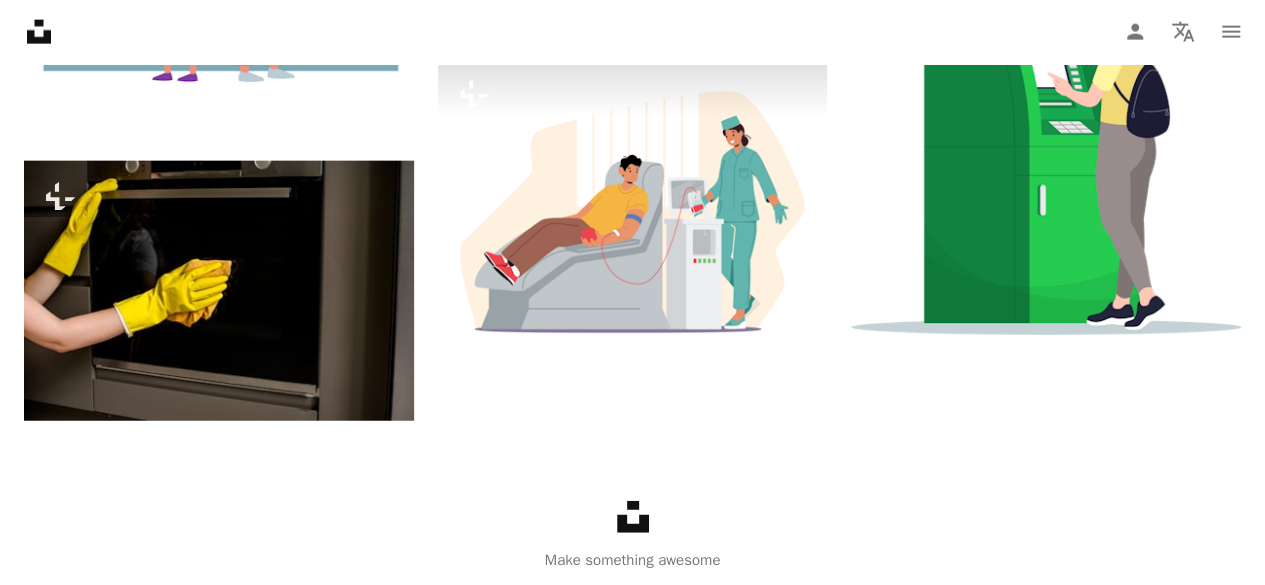 click on "Unsplash logo Make something awesome" at bounding box center (632, 536) 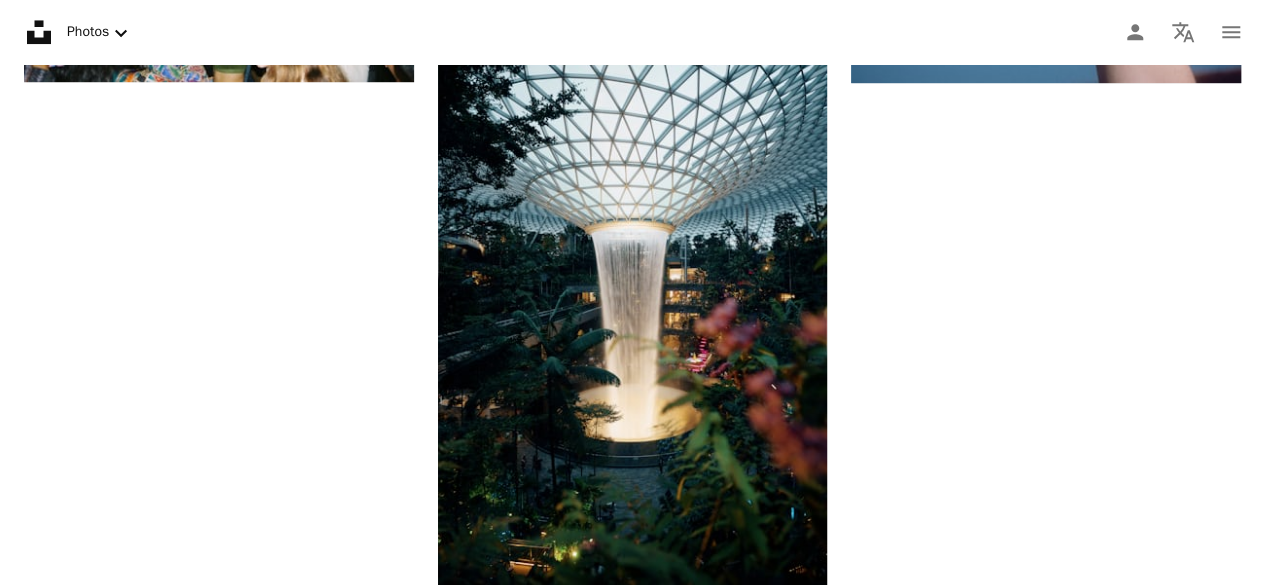 scroll, scrollTop: 0, scrollLeft: 0, axis: both 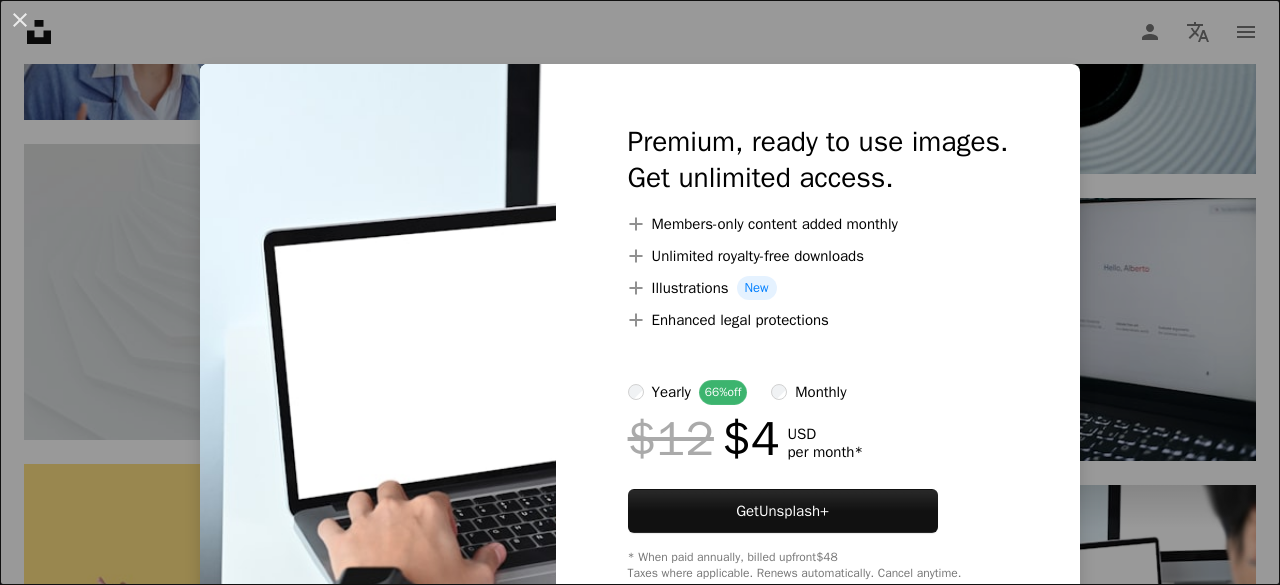click on "An X shape Premium, ready to use images. Get unlimited access. A plus sign Members-only content added monthly A plus sign Unlimited royalty-free downloads A plus sign Illustrations  New A plus sign Enhanced legal protections yearly 66%  off monthly $12   $4 USD per month * Get  Unsplash+ * When paid annually, billed upfront  $48 Taxes where applicable. Renews automatically. Cancel anytime." at bounding box center [640, 292] 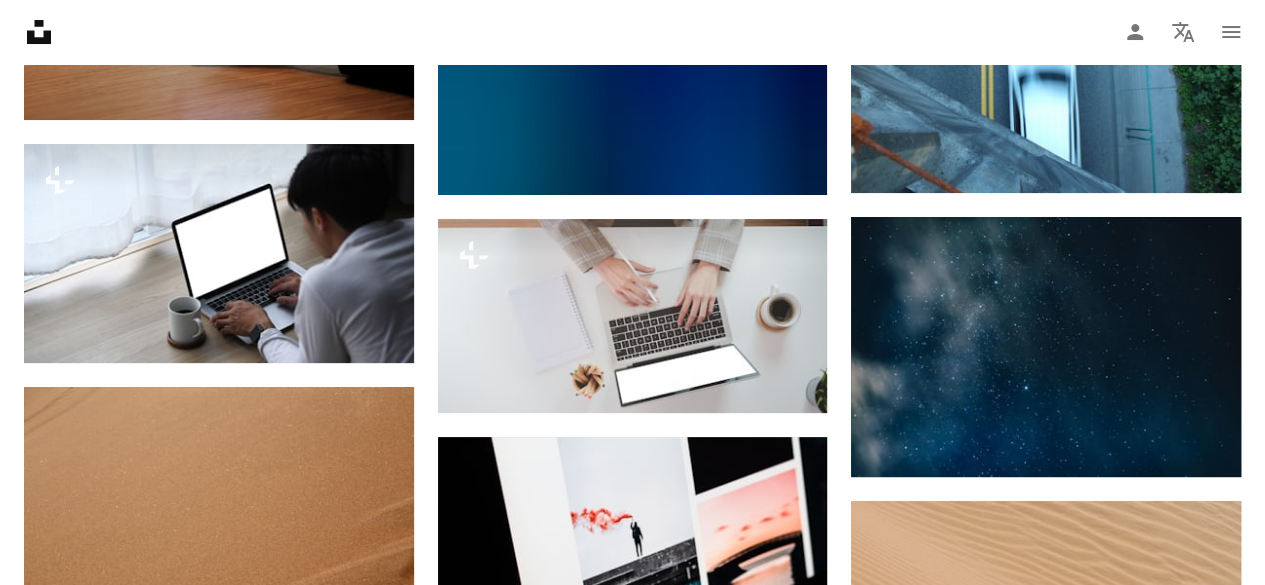 scroll, scrollTop: 22938, scrollLeft: 0, axis: vertical 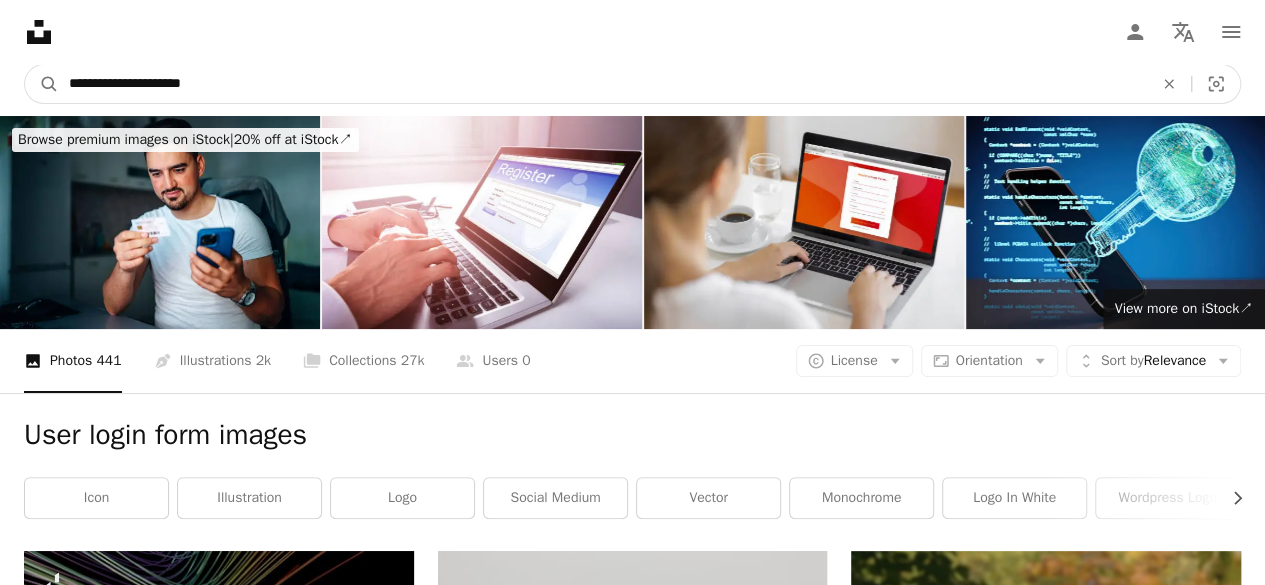 click on "**********" at bounding box center (603, 84) 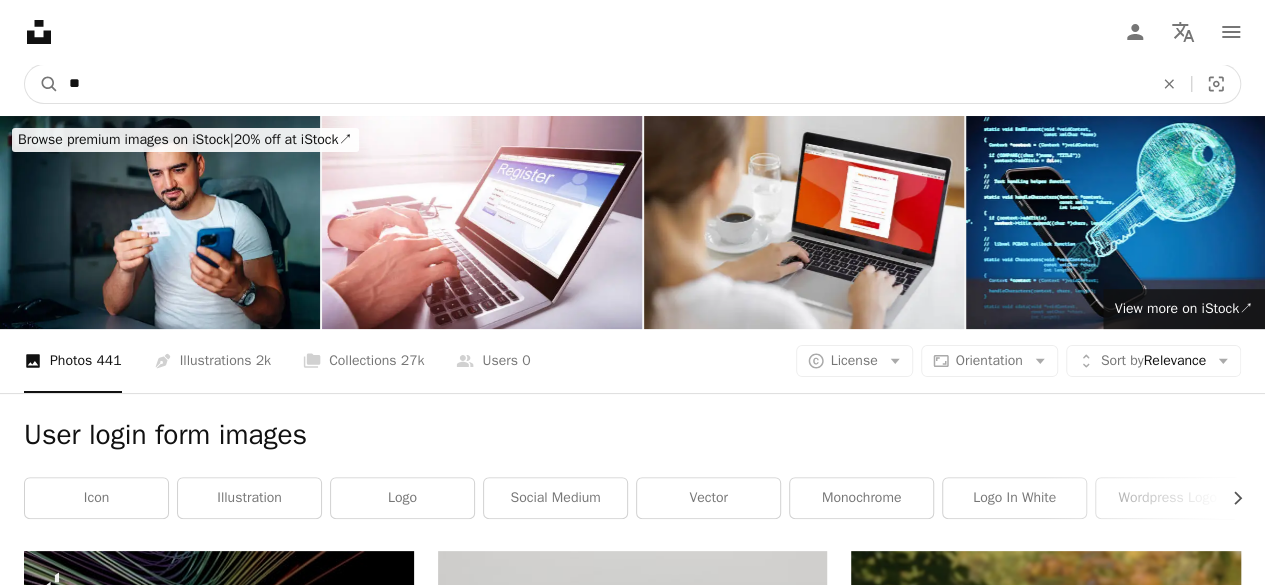 type on "*" 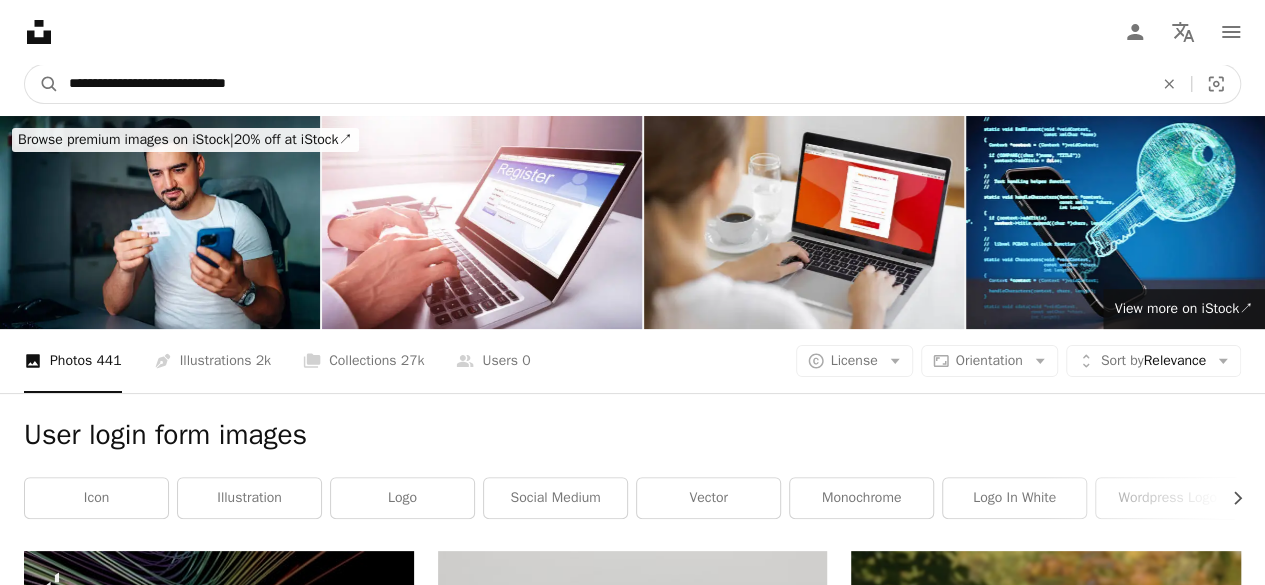 type on "**********" 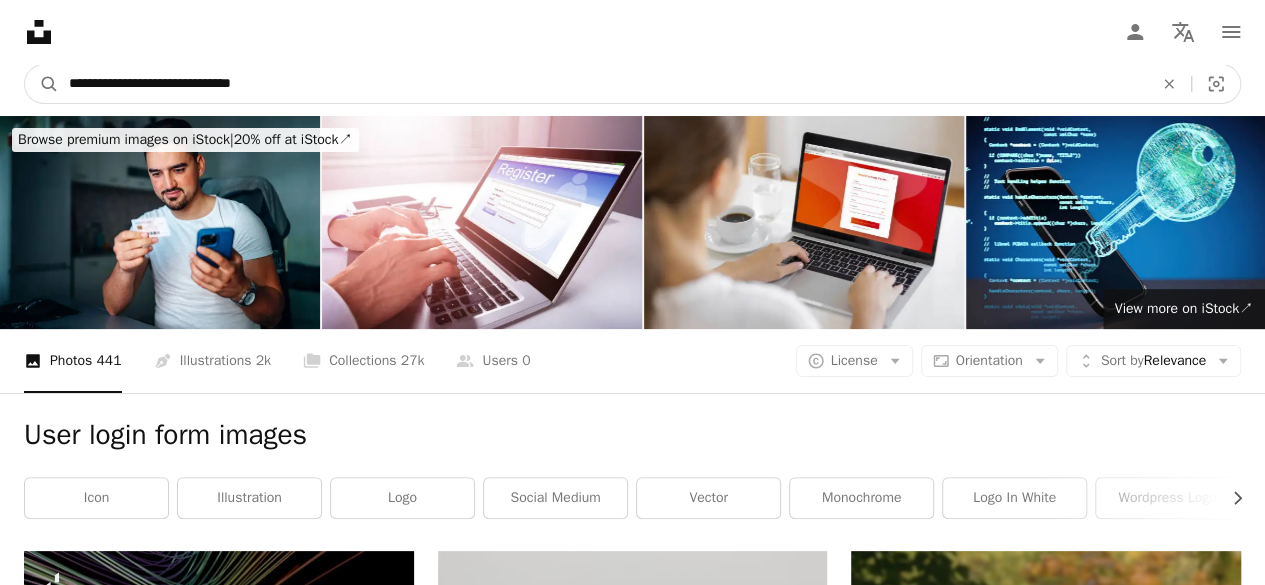 click on "A magnifying glass" at bounding box center [42, 84] 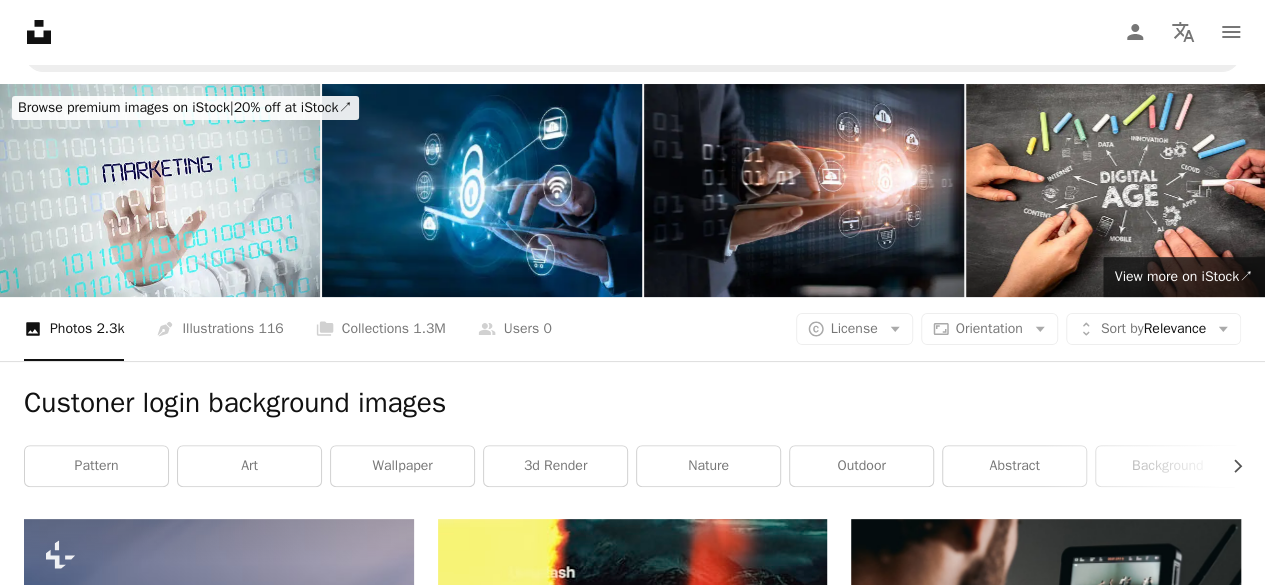 scroll, scrollTop: 0, scrollLeft: 0, axis: both 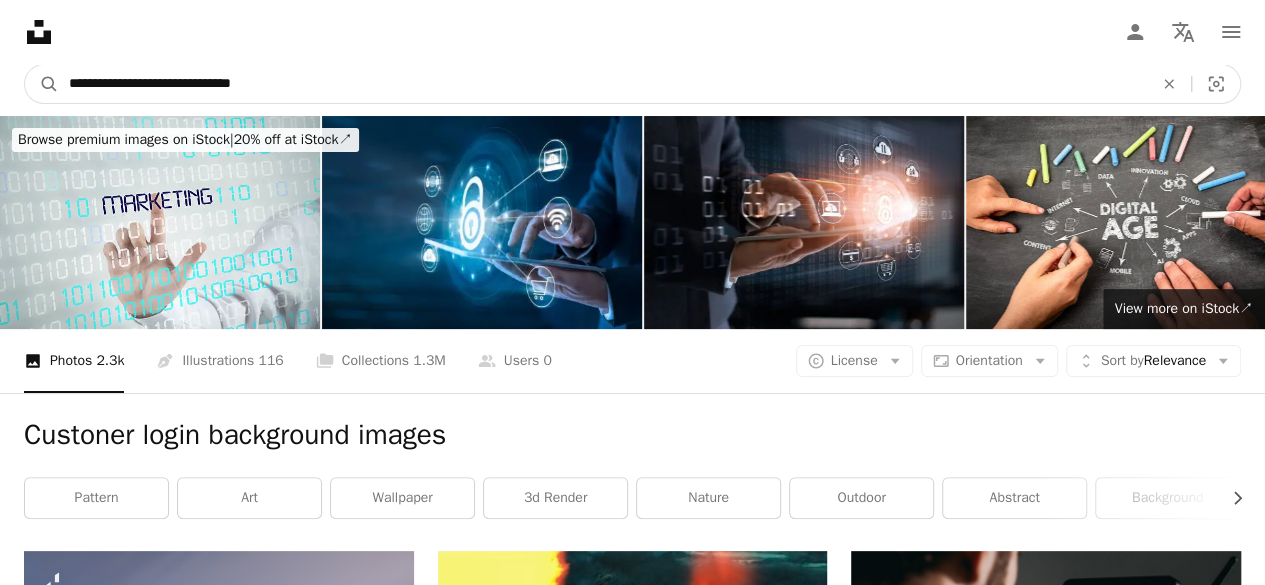 click on "**********" at bounding box center (603, 84) 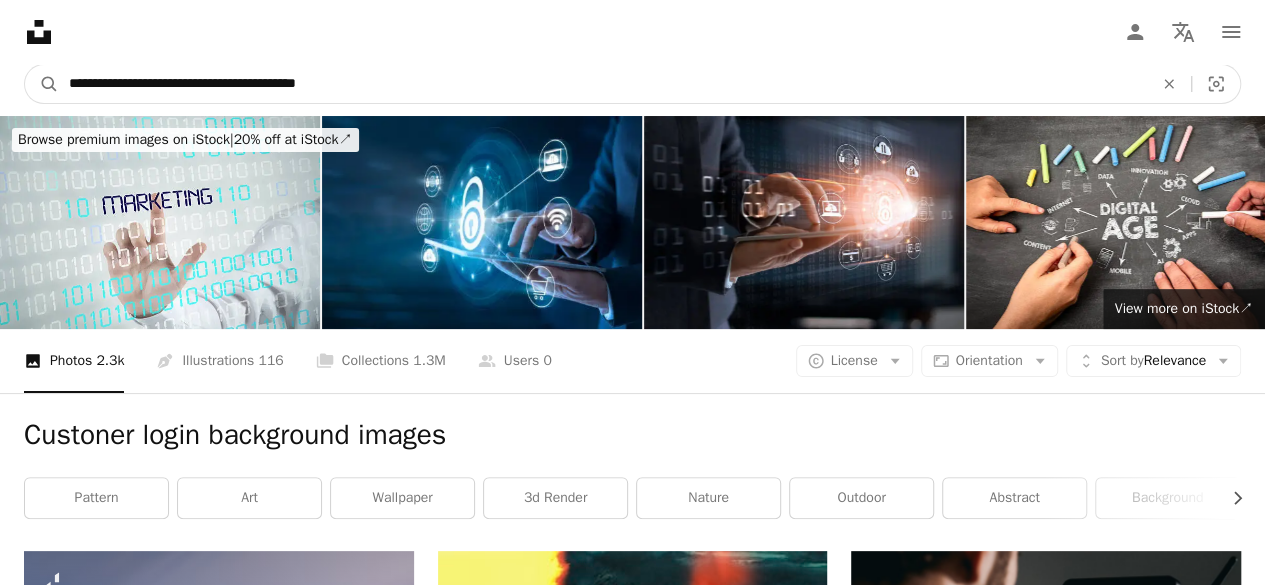 type on "**********" 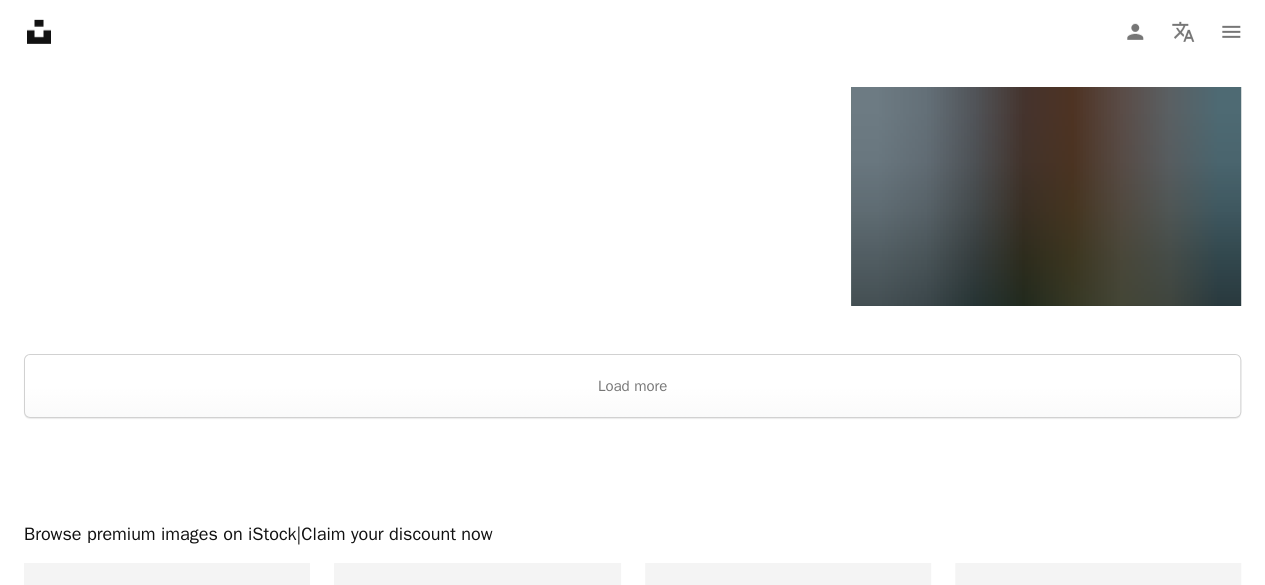 scroll, scrollTop: 3228, scrollLeft: 0, axis: vertical 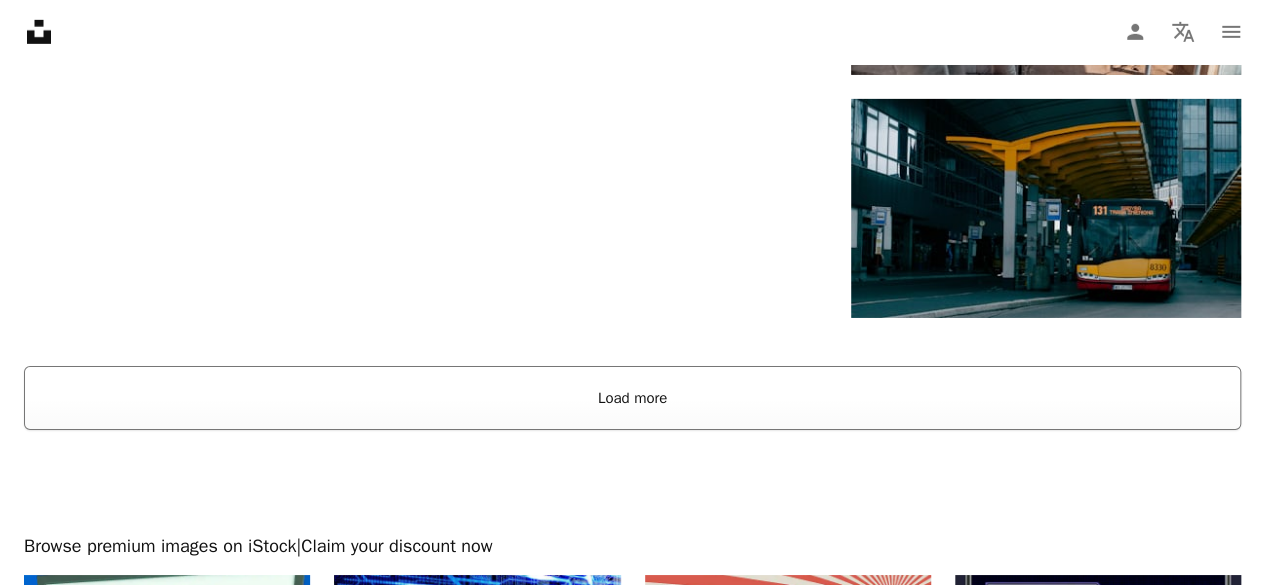 click on "Load more" at bounding box center (632, 398) 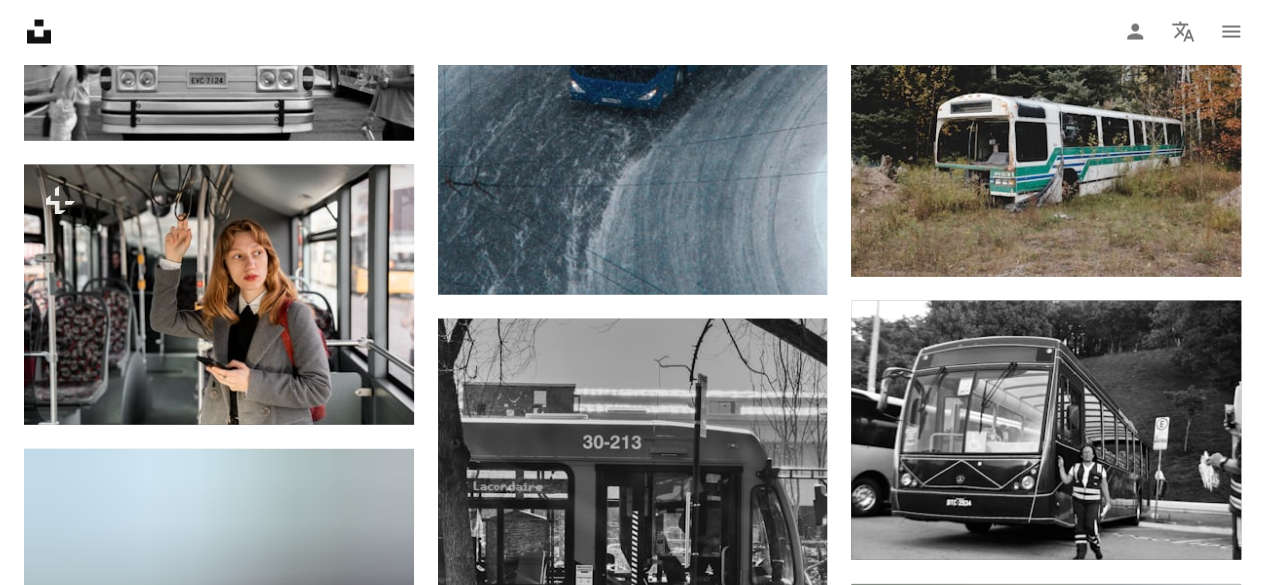 scroll, scrollTop: 5866, scrollLeft: 0, axis: vertical 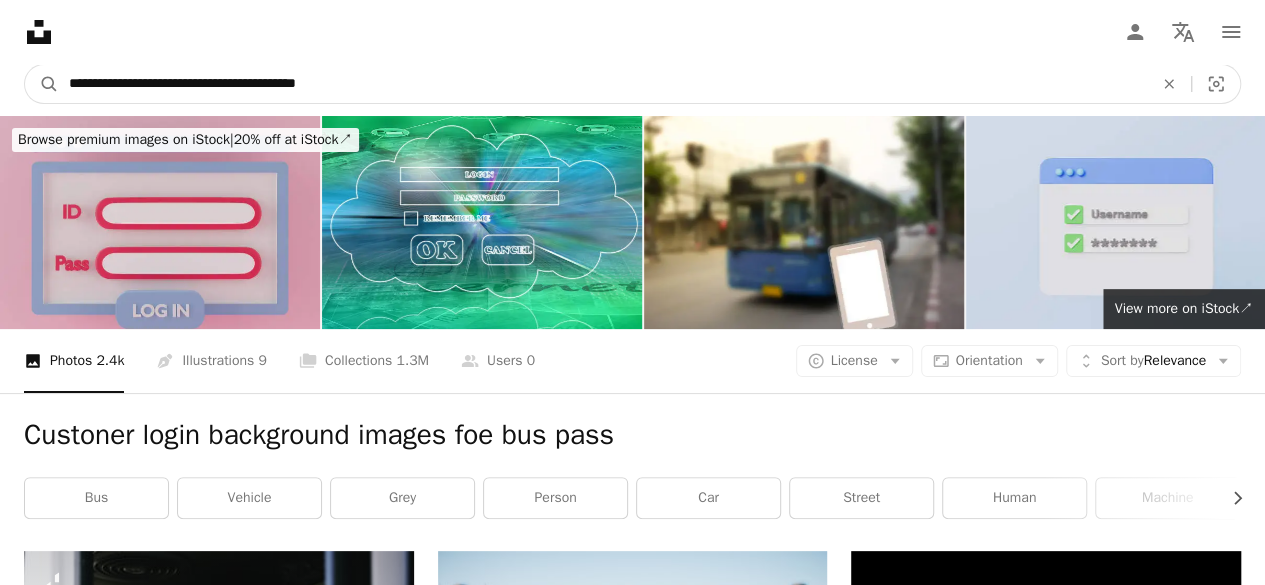 click on "**********" at bounding box center [603, 84] 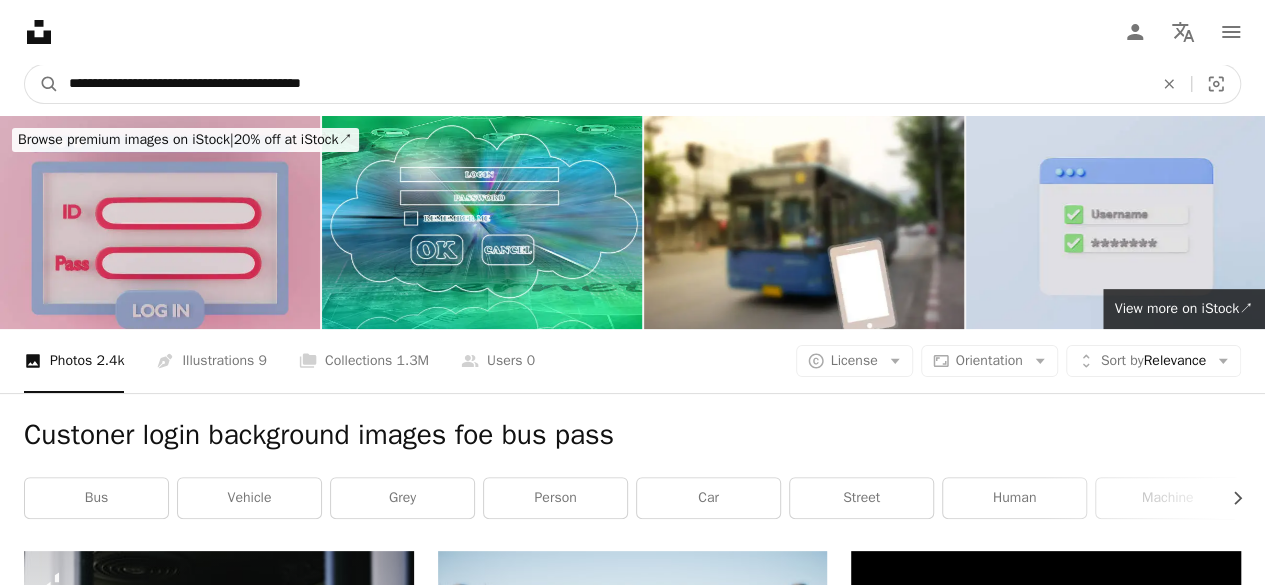 click on "**********" at bounding box center (603, 84) 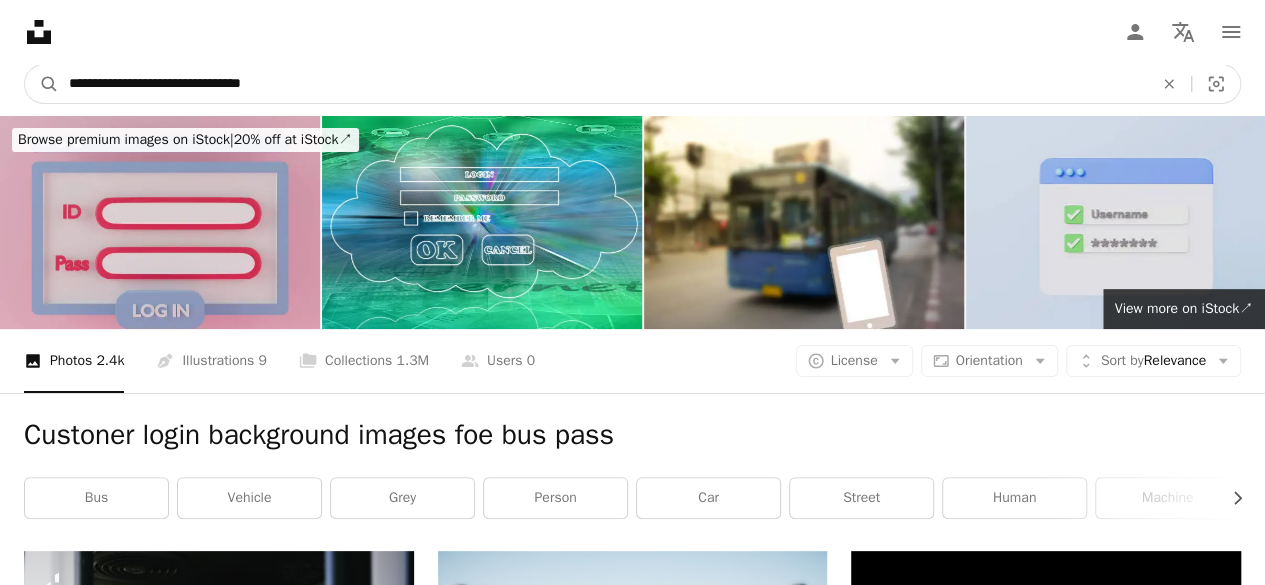 type on "**********" 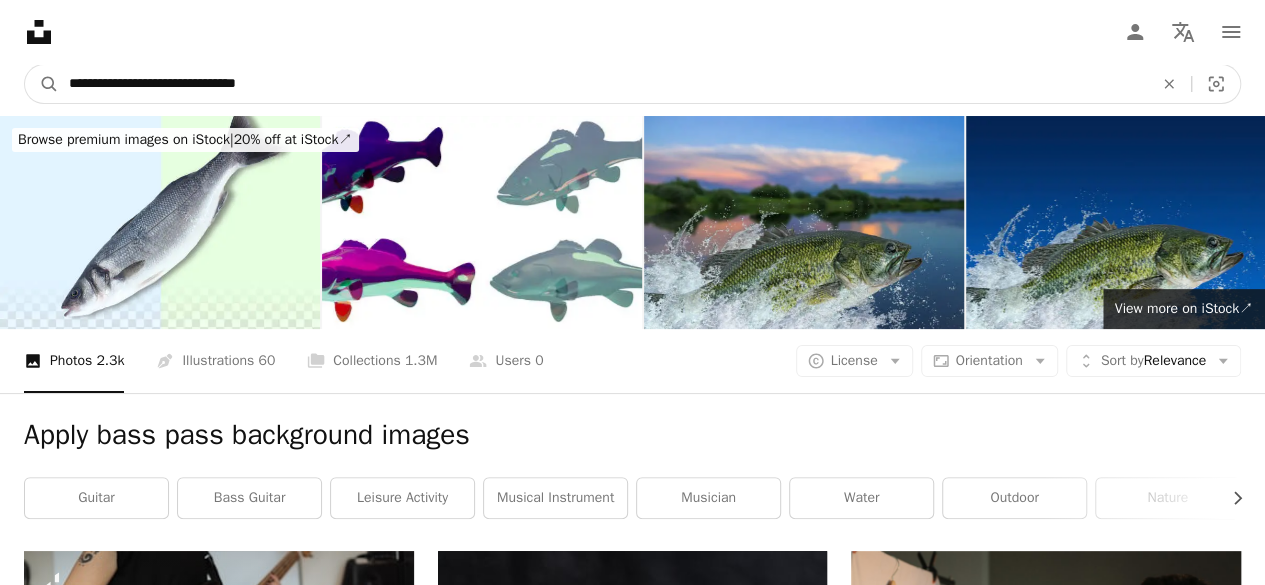 click on "**********" at bounding box center [603, 84] 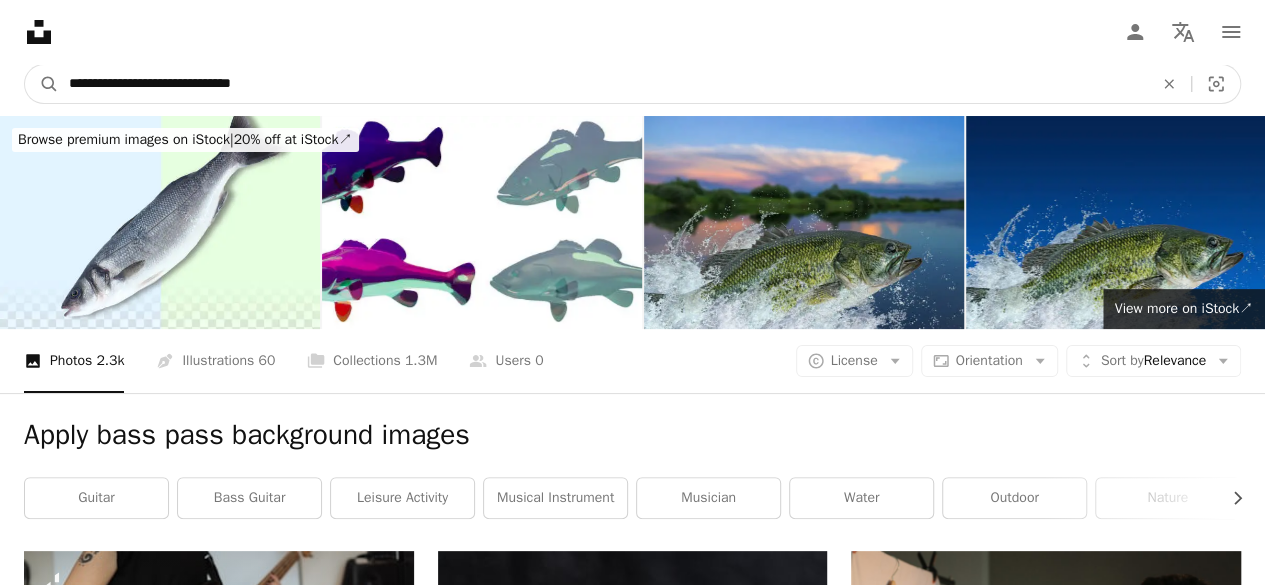 type on "**********" 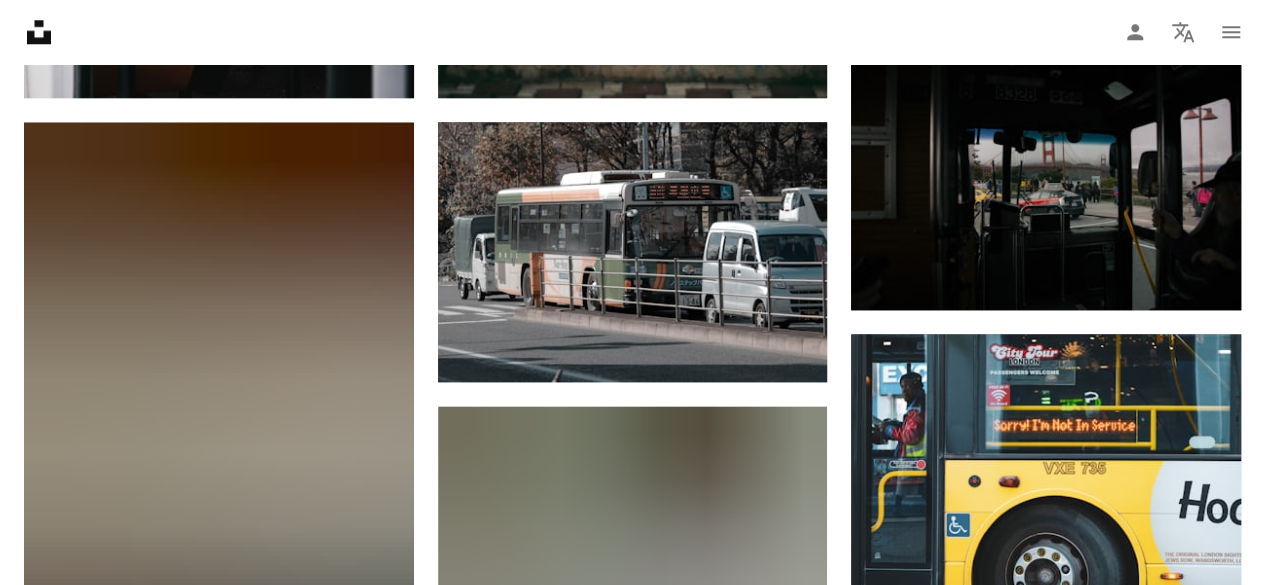 scroll, scrollTop: 1055, scrollLeft: 0, axis: vertical 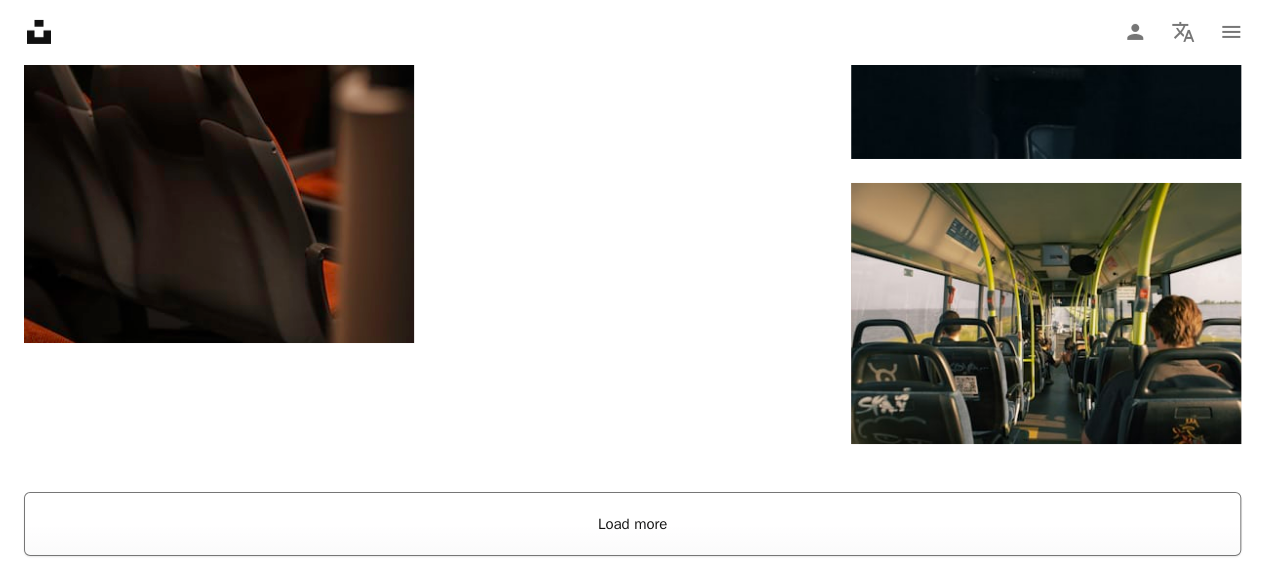 click on "Load more" at bounding box center [632, 524] 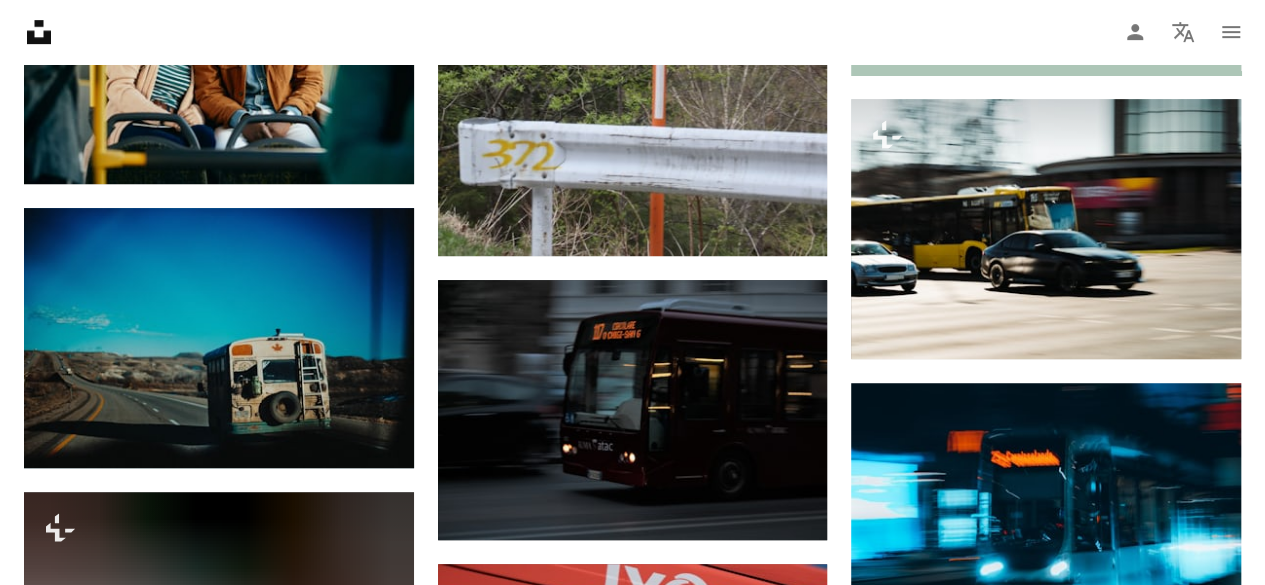 scroll, scrollTop: 8462, scrollLeft: 0, axis: vertical 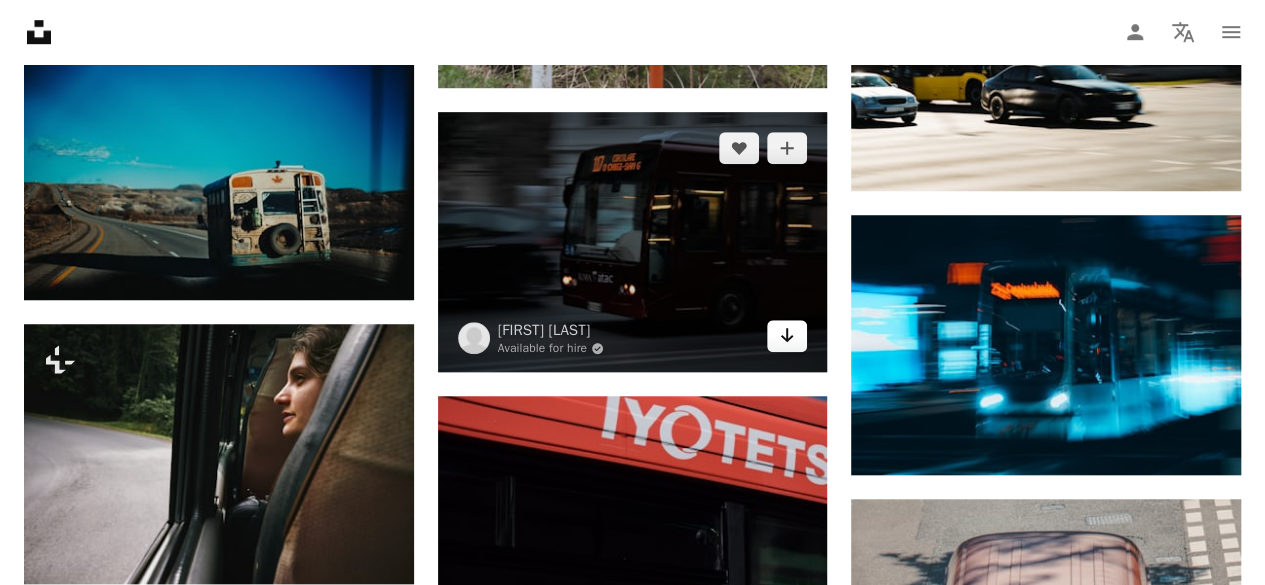 click on "Arrow pointing down" at bounding box center [787, 336] 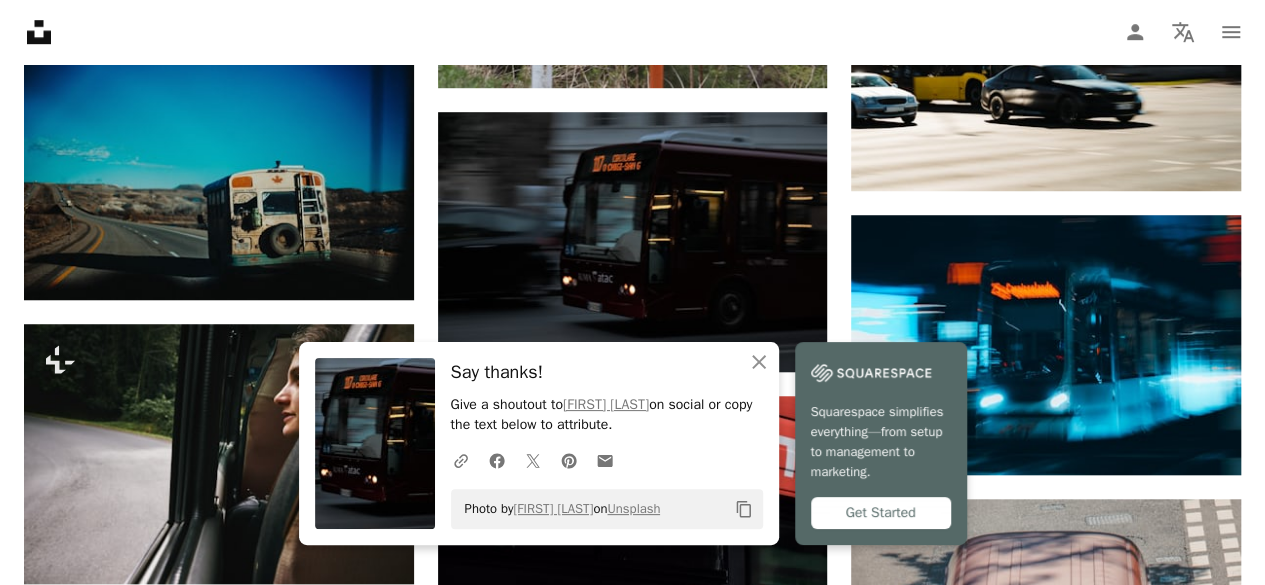 scroll, scrollTop: 7778, scrollLeft: 0, axis: vertical 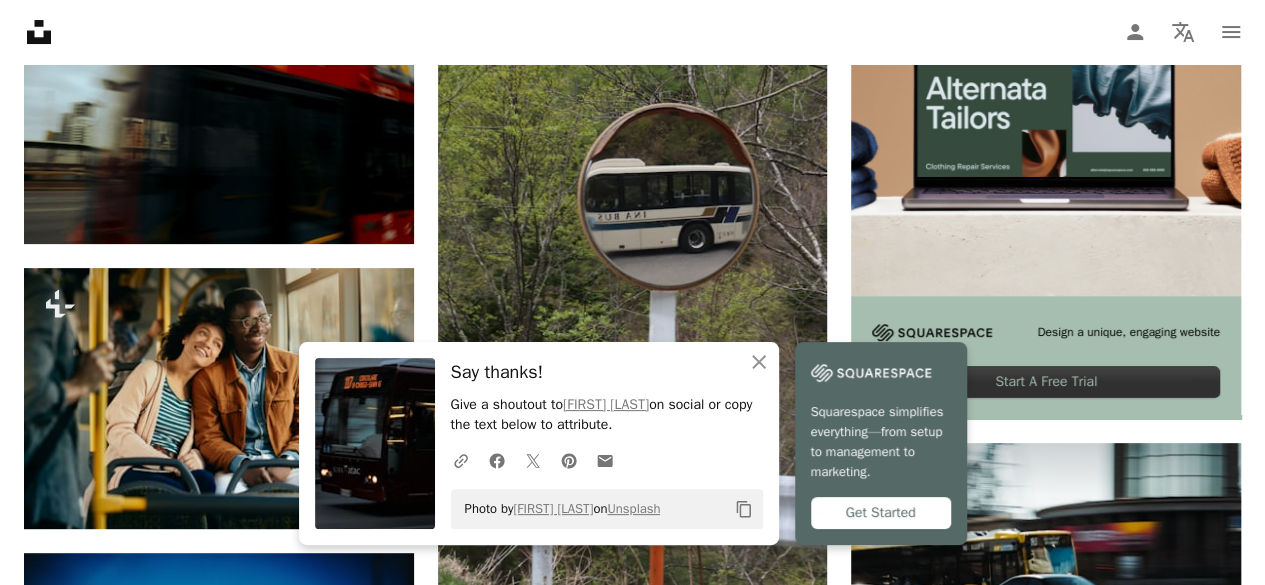 click at bounding box center (1046, 101) 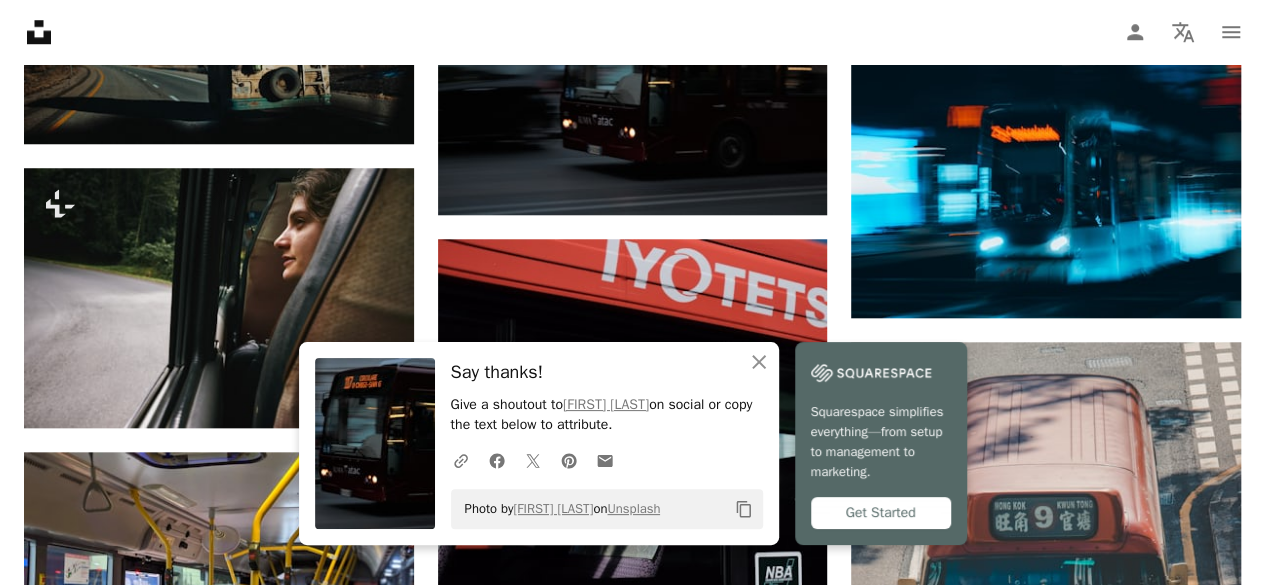 scroll, scrollTop: 8420, scrollLeft: 0, axis: vertical 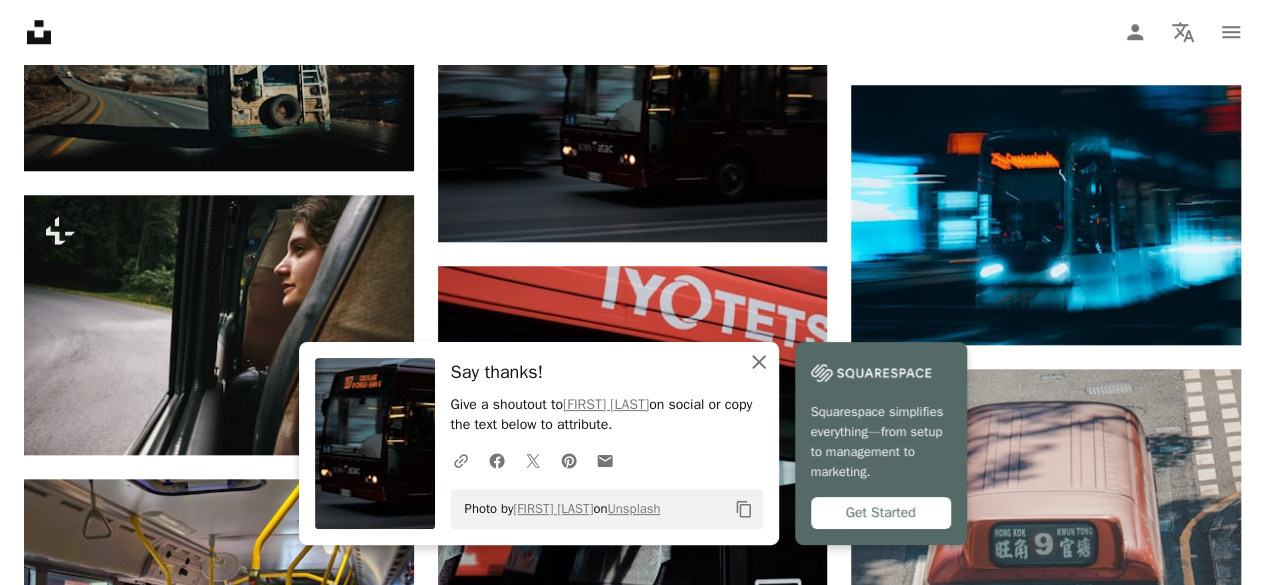 click on "An X shape" 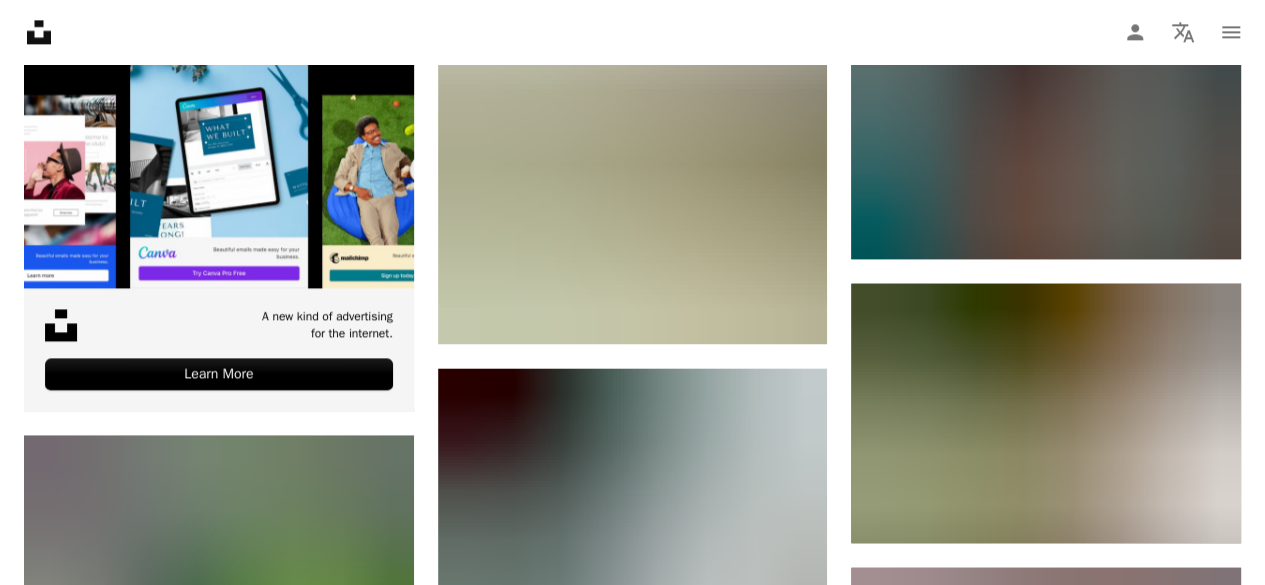 scroll, scrollTop: 5087, scrollLeft: 0, axis: vertical 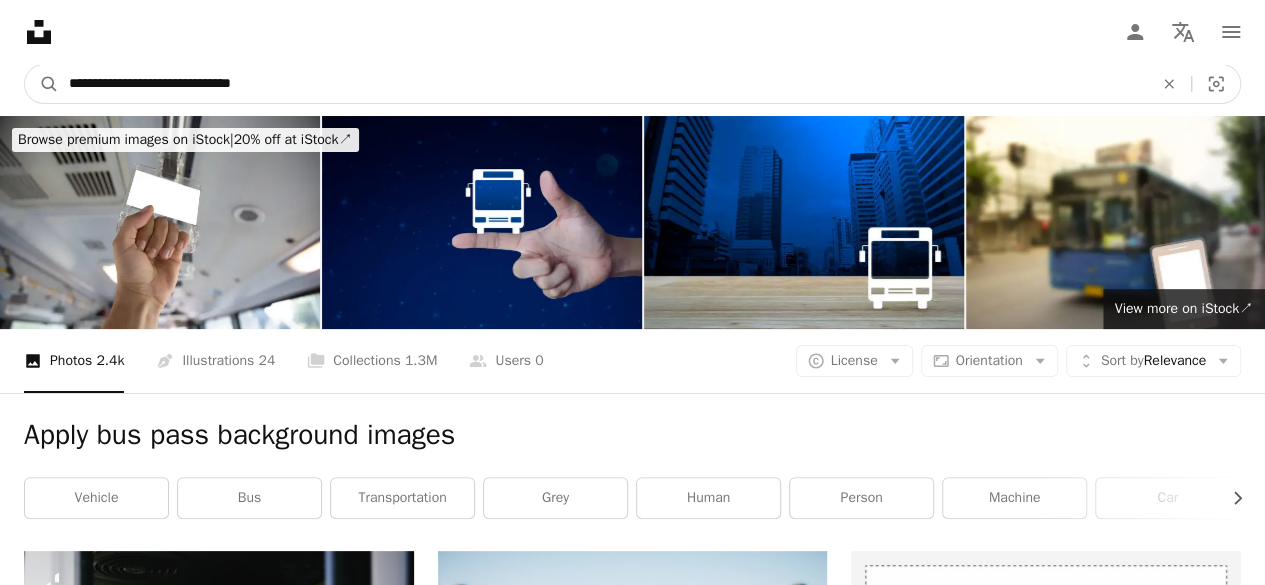click on "**********" at bounding box center (603, 84) 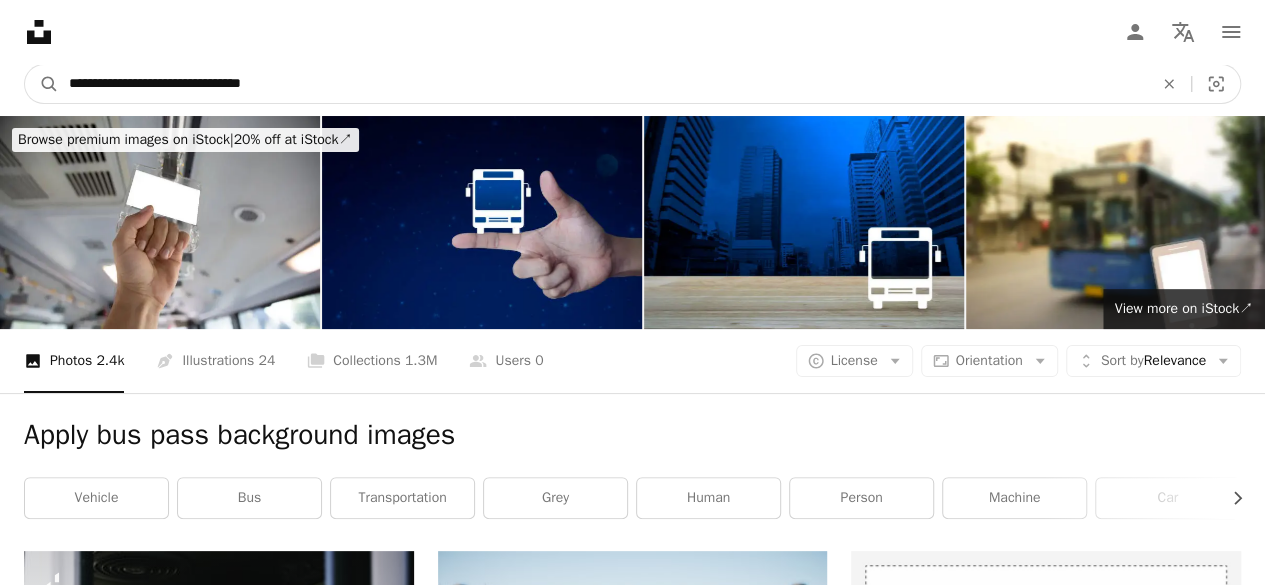 type on "**********" 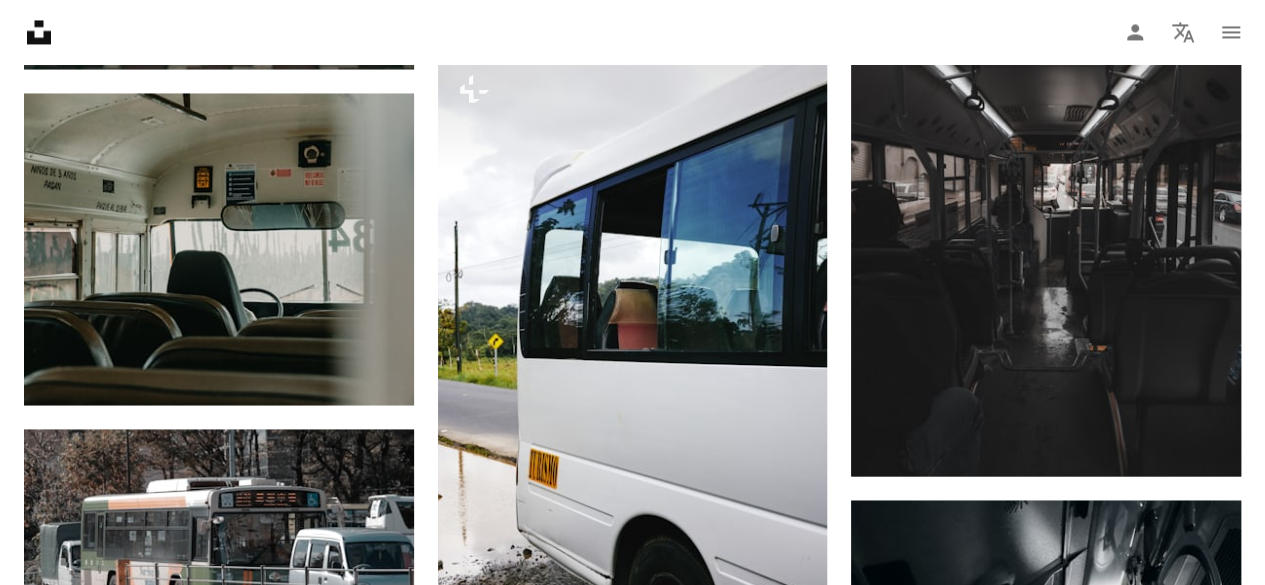scroll, scrollTop: 1656, scrollLeft: 0, axis: vertical 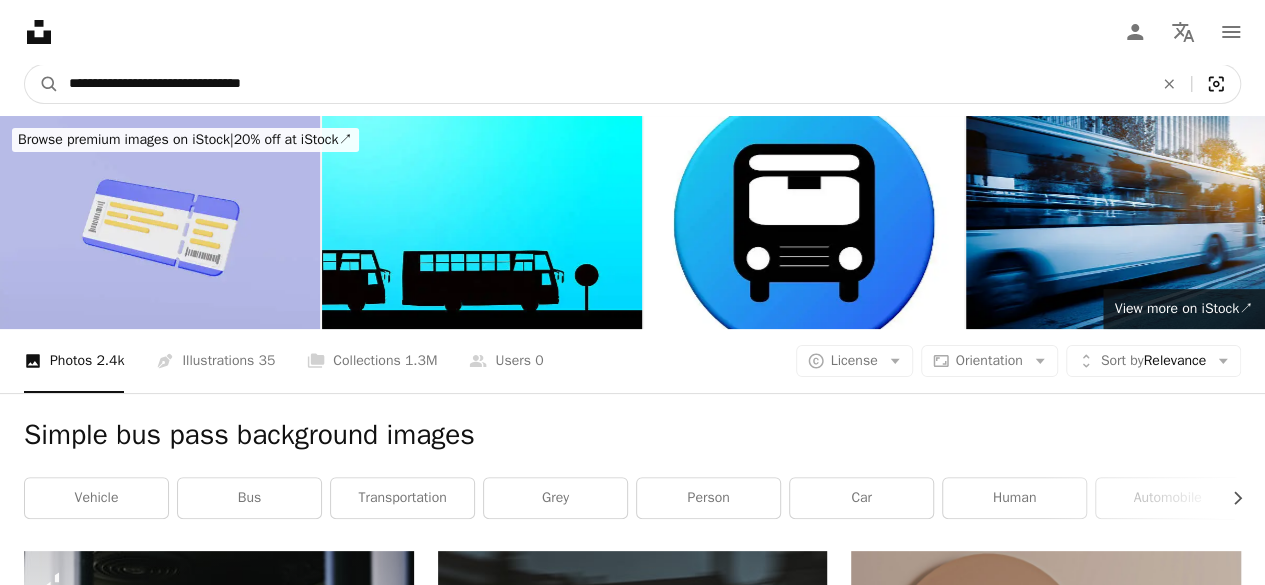 click 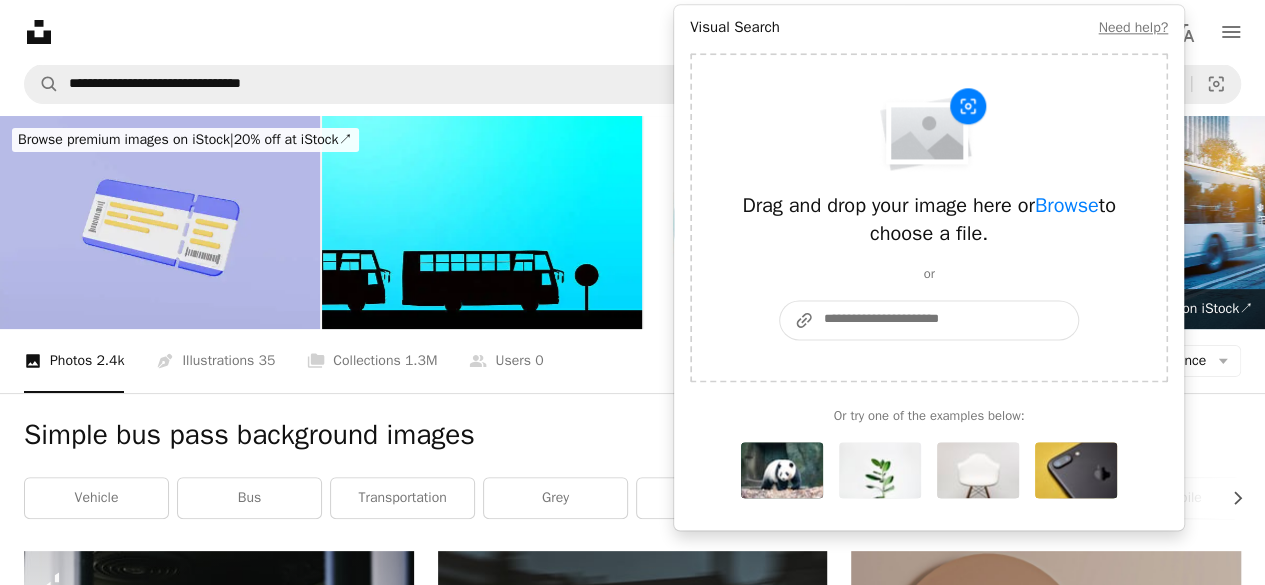 click on "A URL sharing icon (chains) Paste an image or a URL" at bounding box center (946, 320) 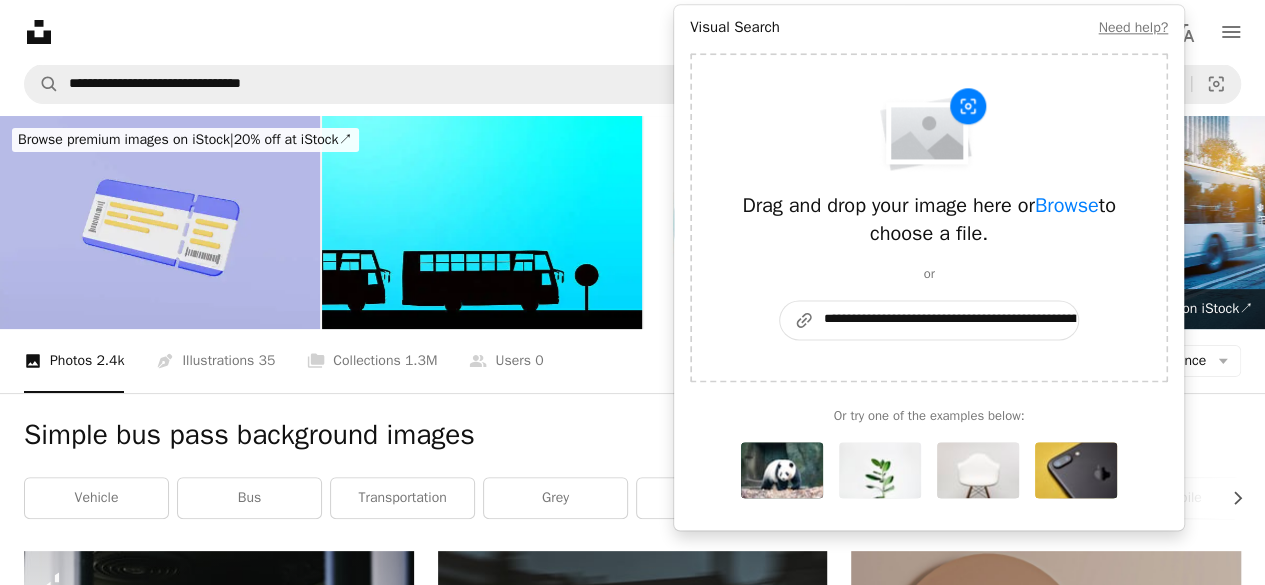 type on "**********" 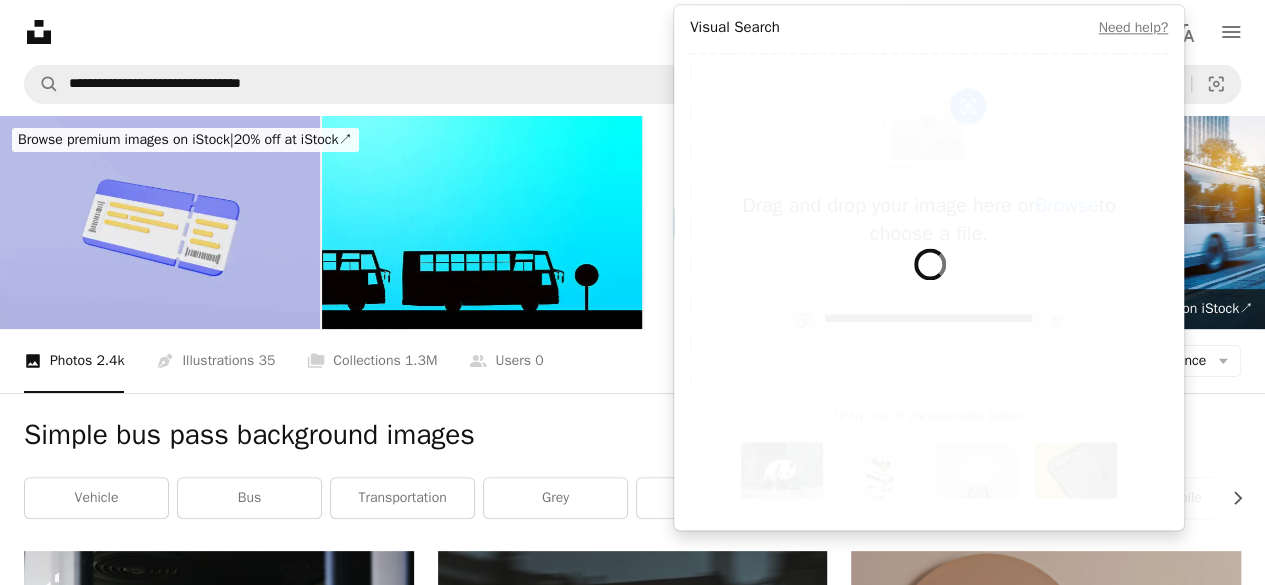 scroll, scrollTop: 0, scrollLeft: 0, axis: both 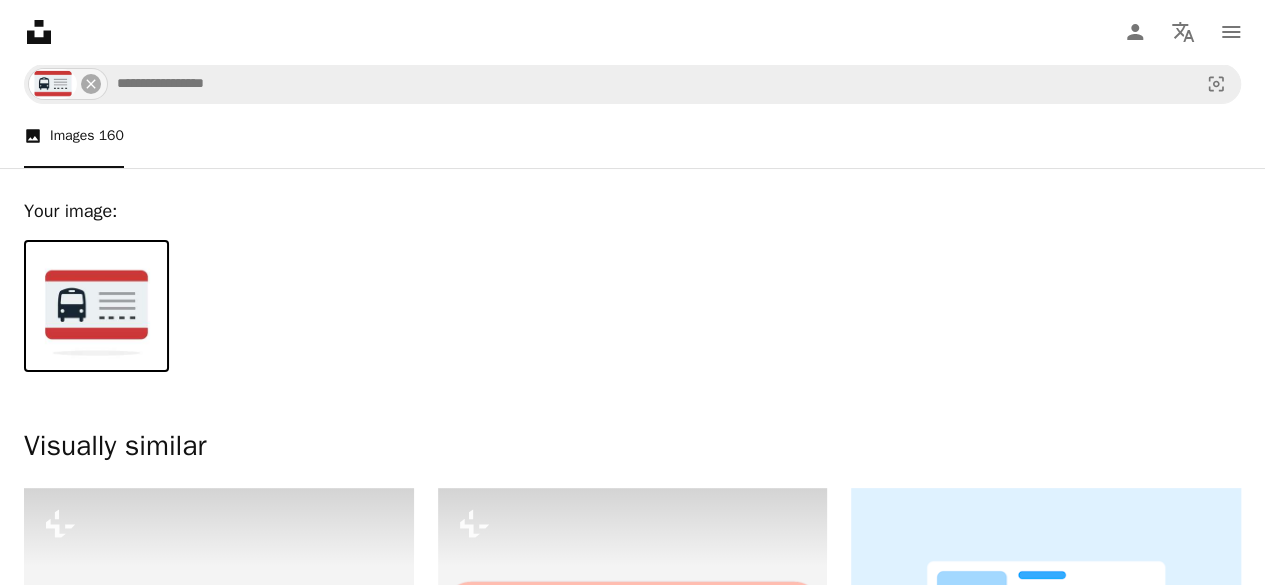 drag, startPoint x: 1262, startPoint y: 41, endPoint x: 1278, endPoint y: -25, distance: 67.911705 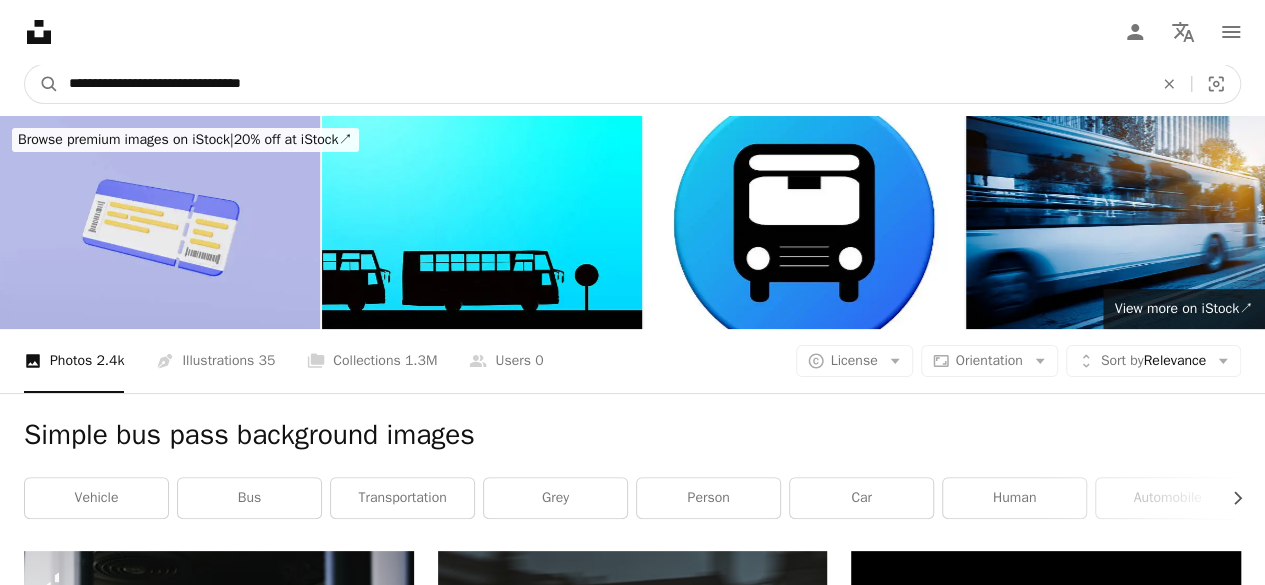 click on "**********" at bounding box center (603, 84) 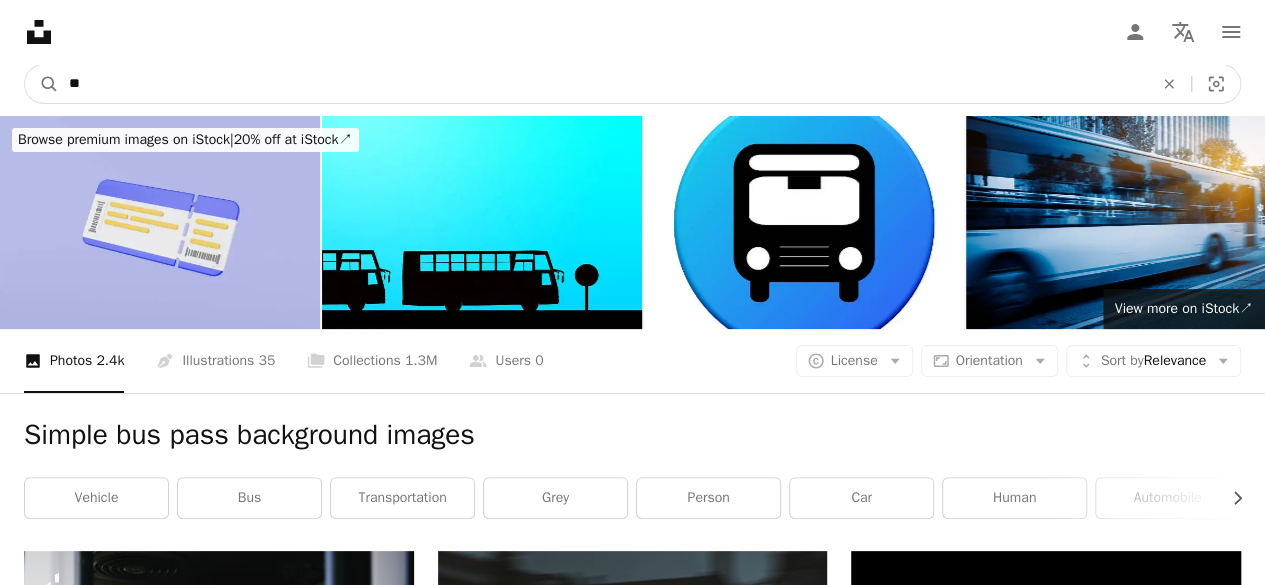 type on "*" 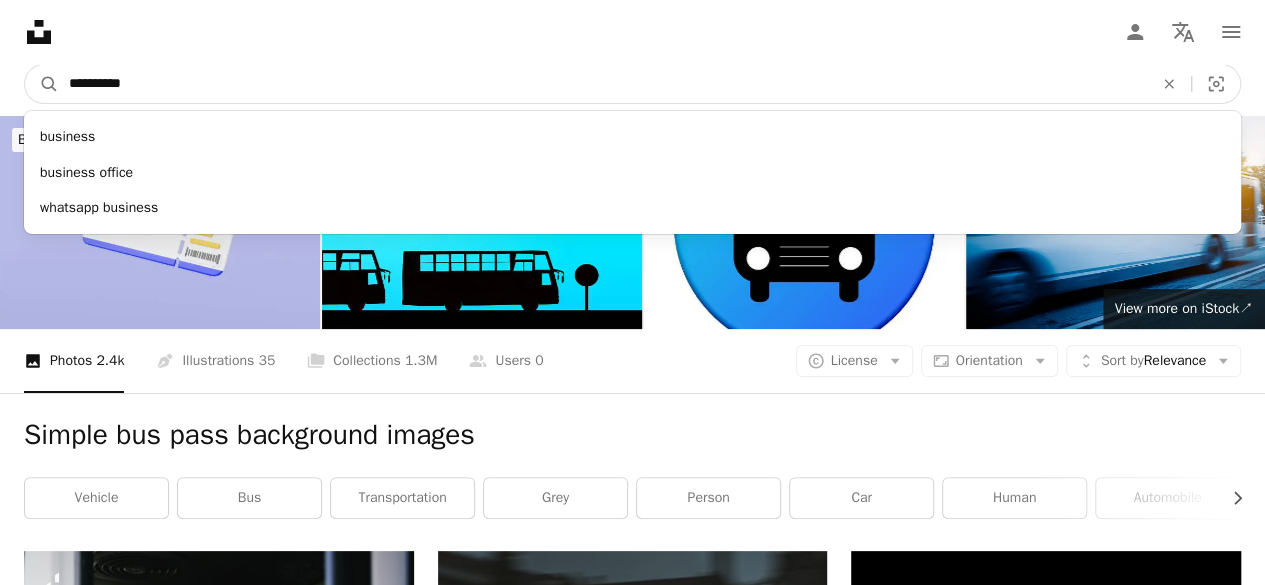 type on "**********" 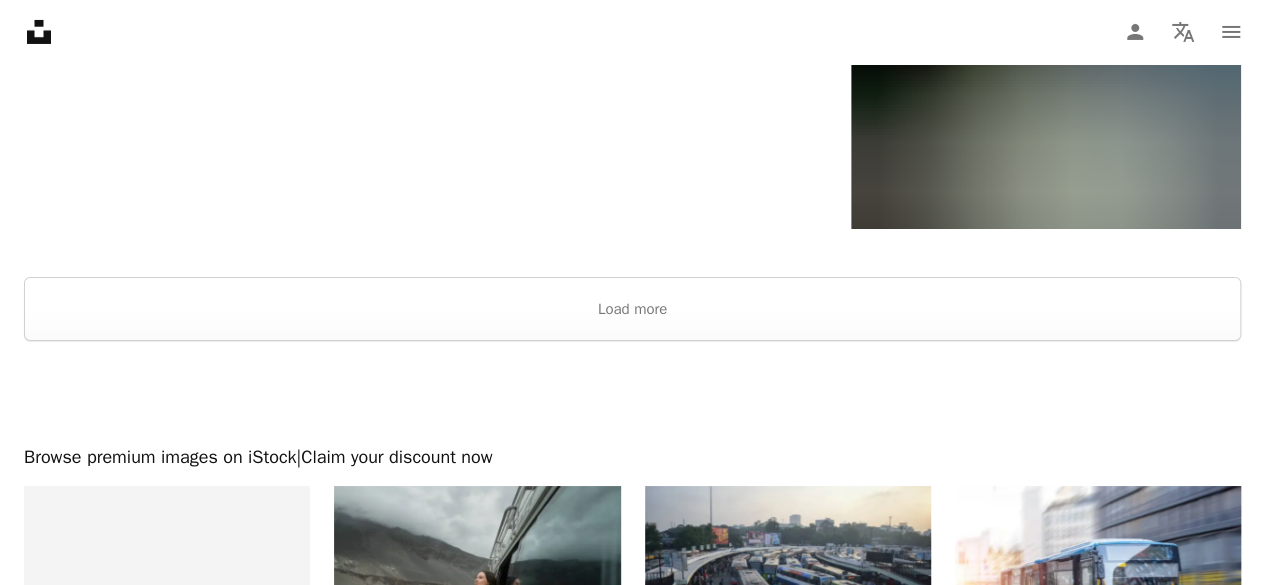scroll, scrollTop: 3680, scrollLeft: 0, axis: vertical 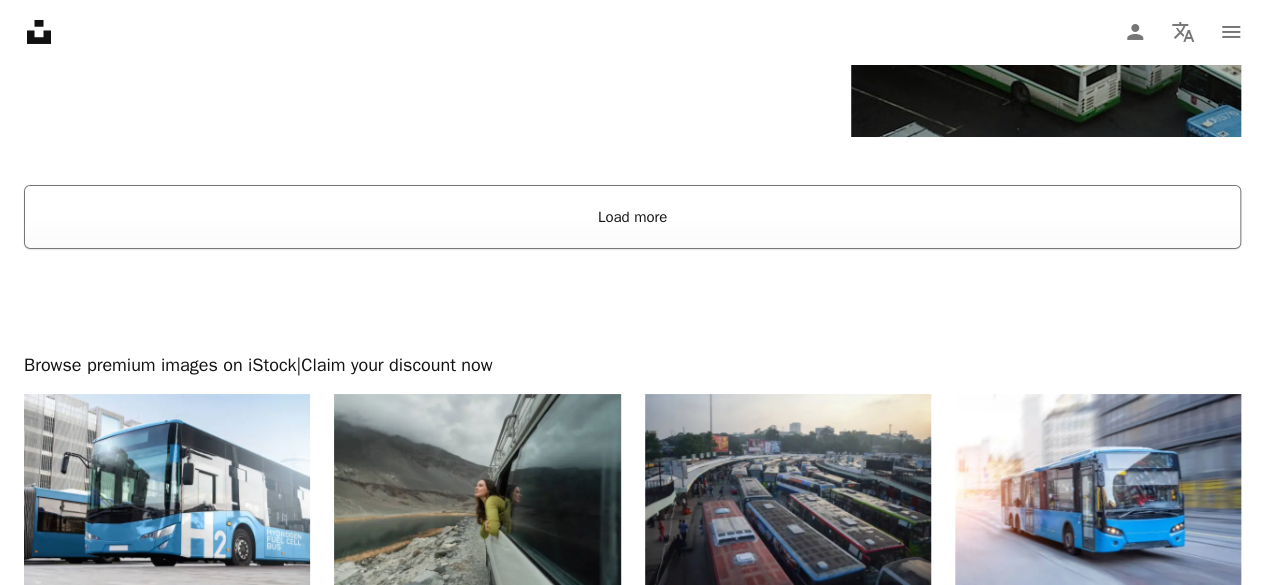click on "Load more" at bounding box center (632, 217) 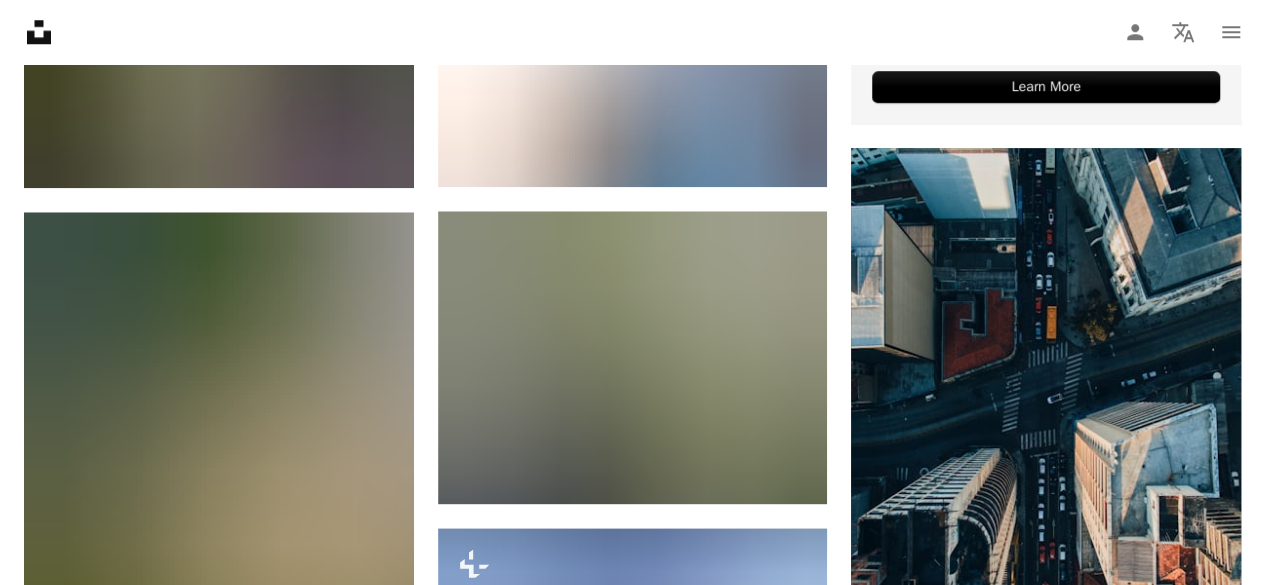 scroll, scrollTop: 0, scrollLeft: 0, axis: both 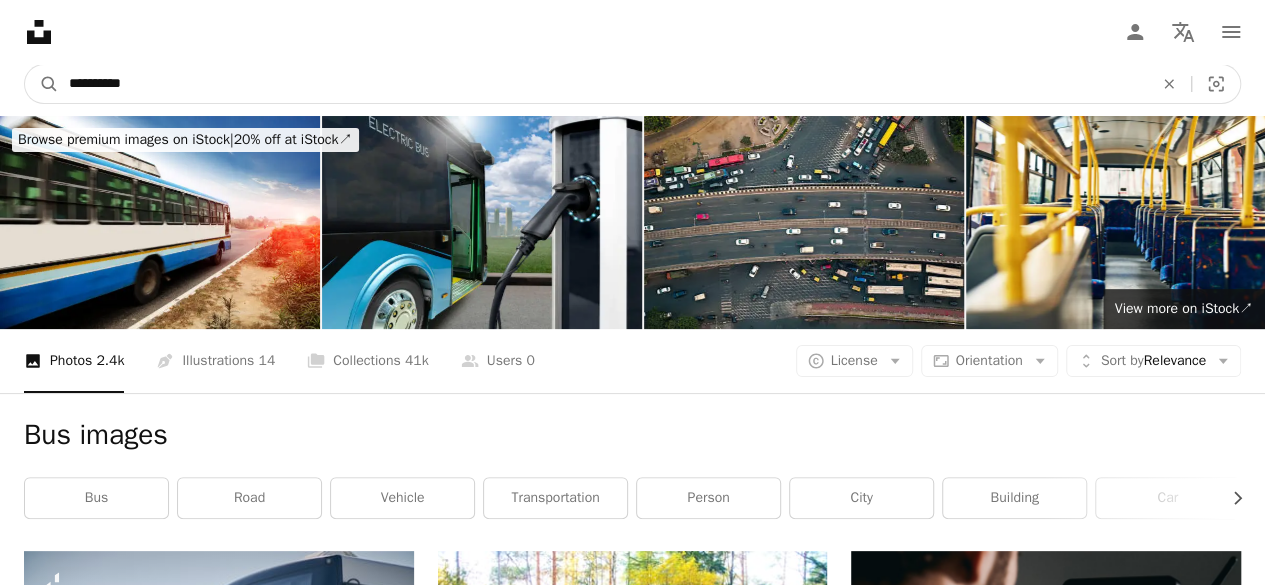click on "**********" at bounding box center [603, 84] 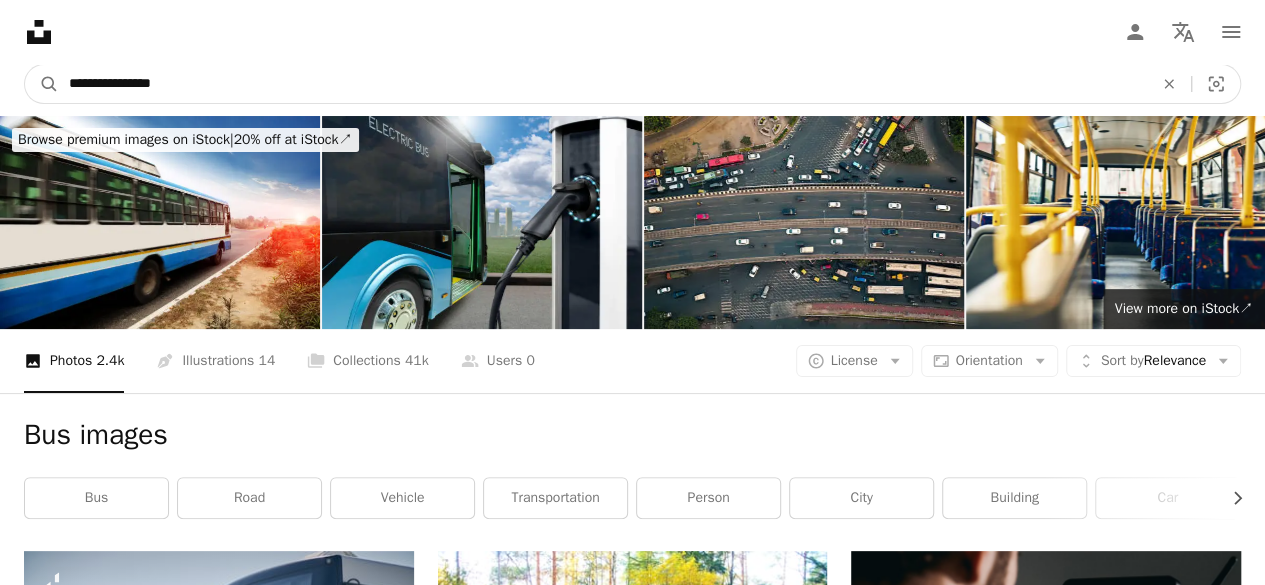type on "**********" 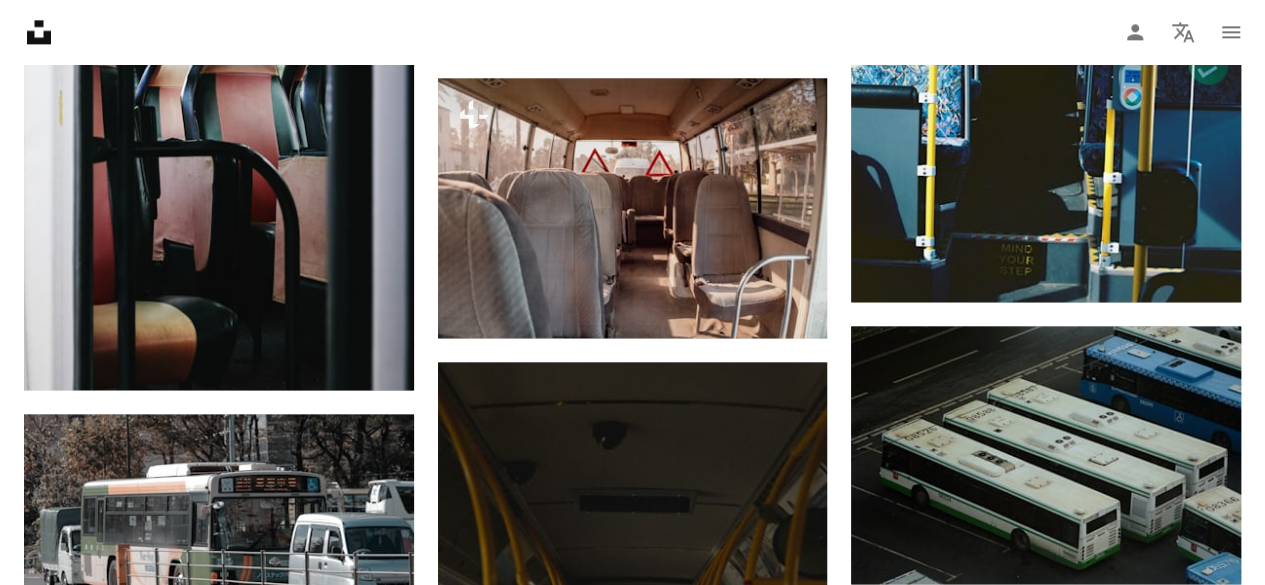 scroll, scrollTop: 1474, scrollLeft: 0, axis: vertical 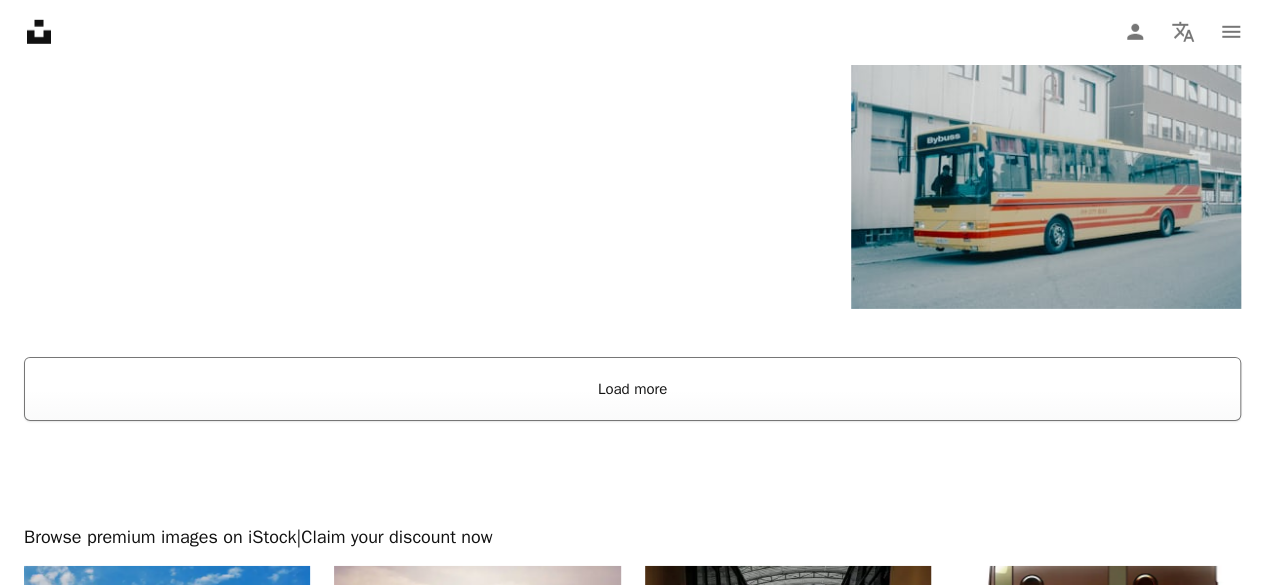 click on "Load more" at bounding box center [632, 389] 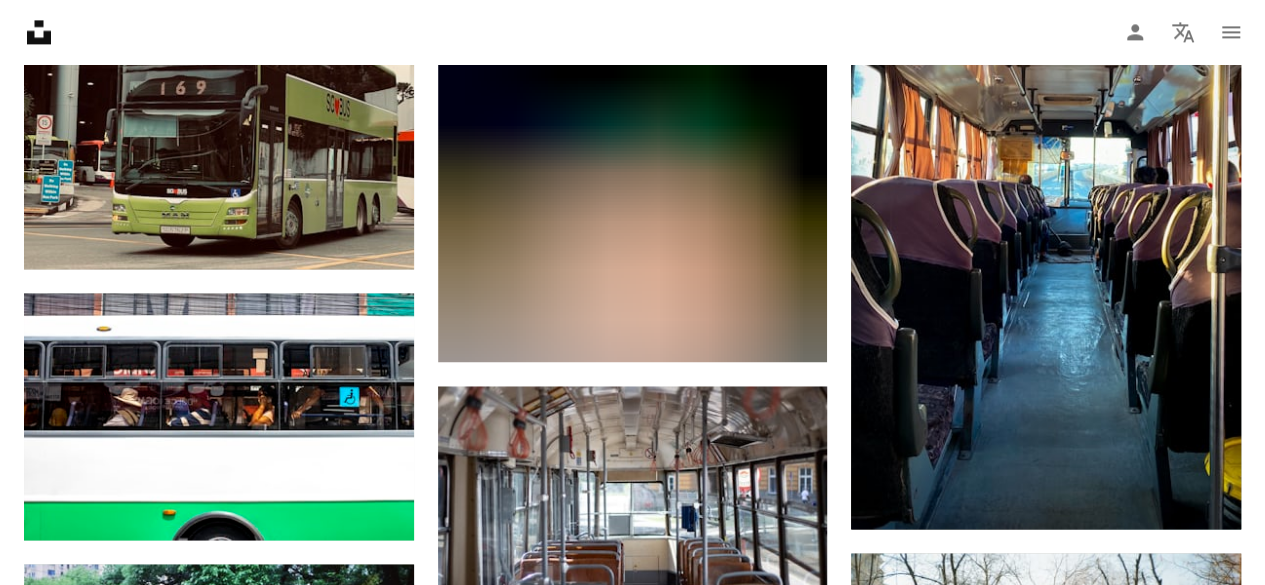 scroll, scrollTop: 5237, scrollLeft: 0, axis: vertical 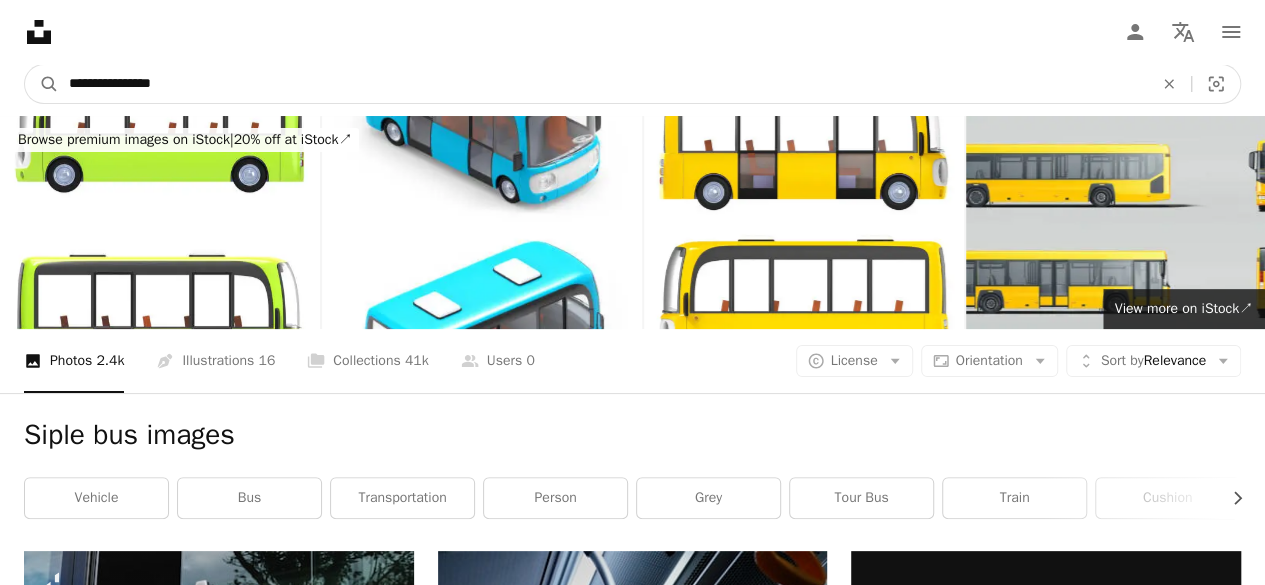 click on "**********" at bounding box center (603, 84) 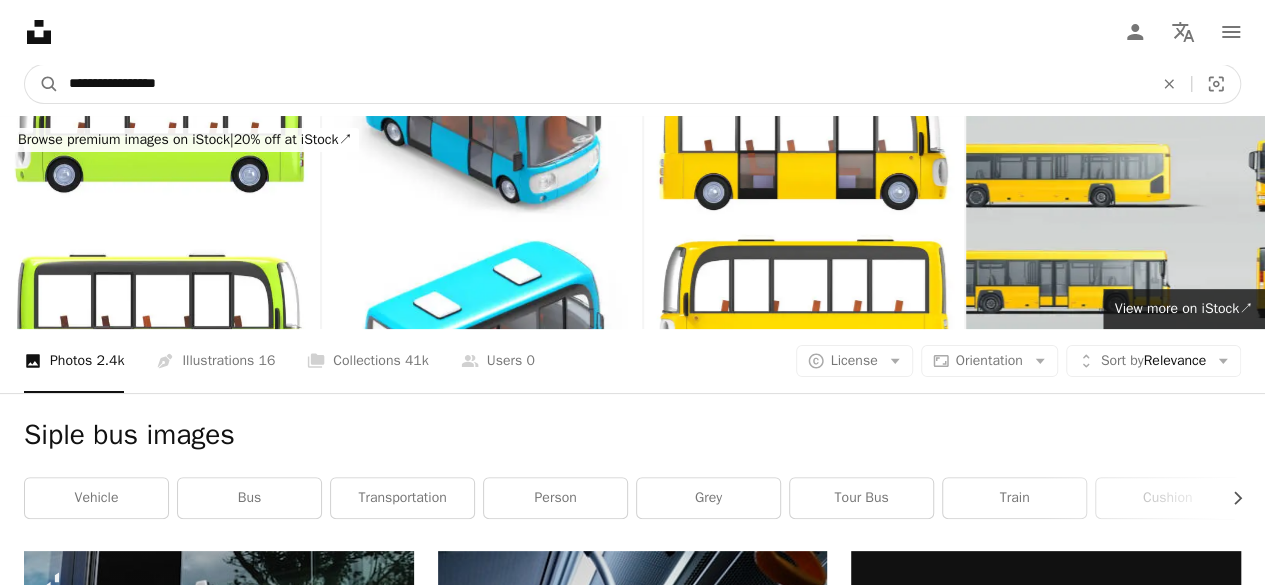 type on "**********" 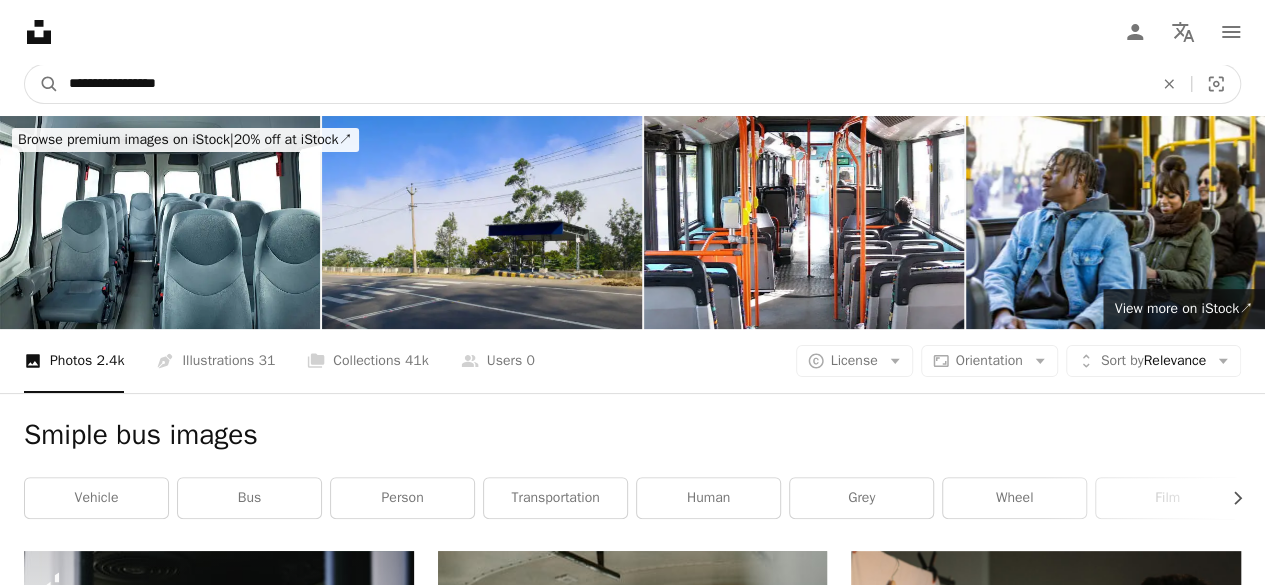 click on "**********" at bounding box center [603, 84] 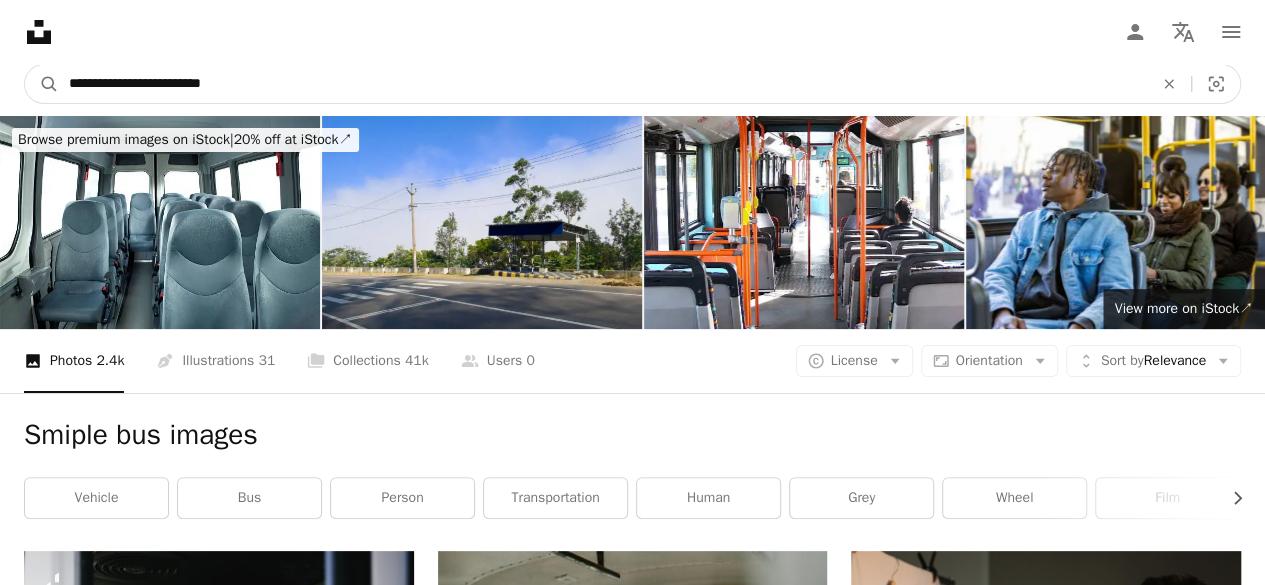 type on "**********" 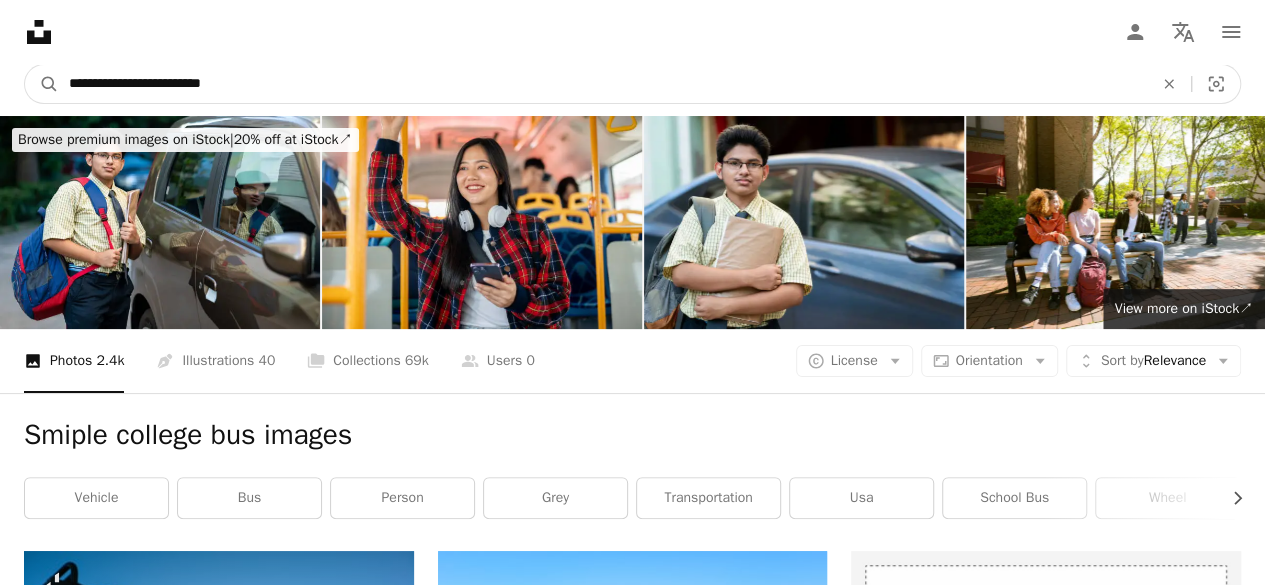 click on "**********" at bounding box center (603, 84) 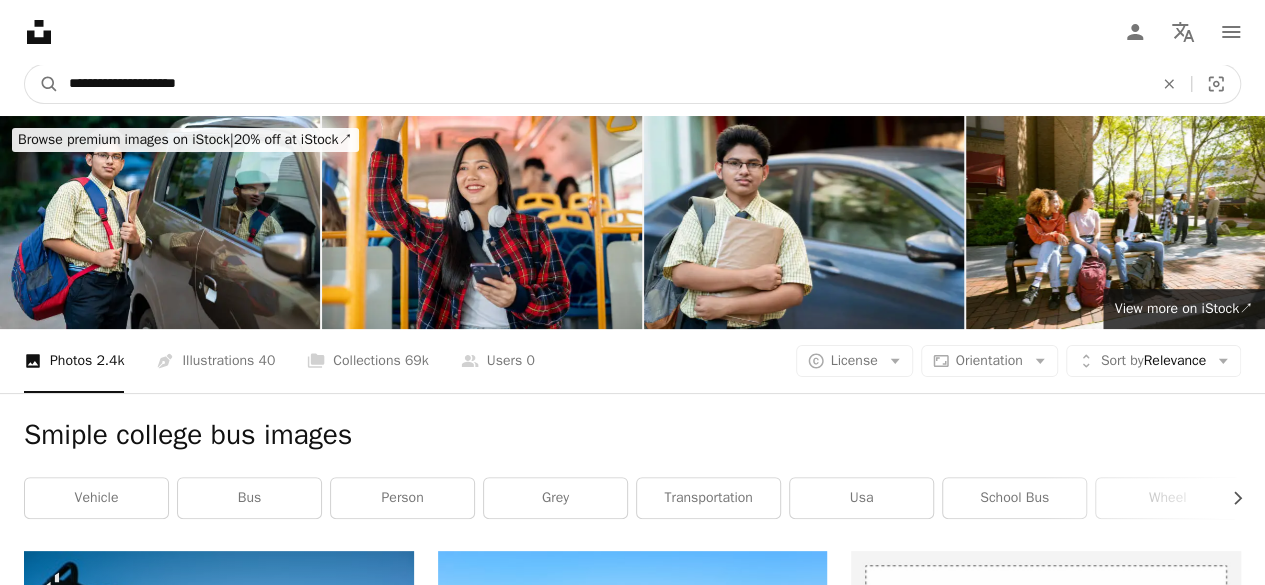 type on "**********" 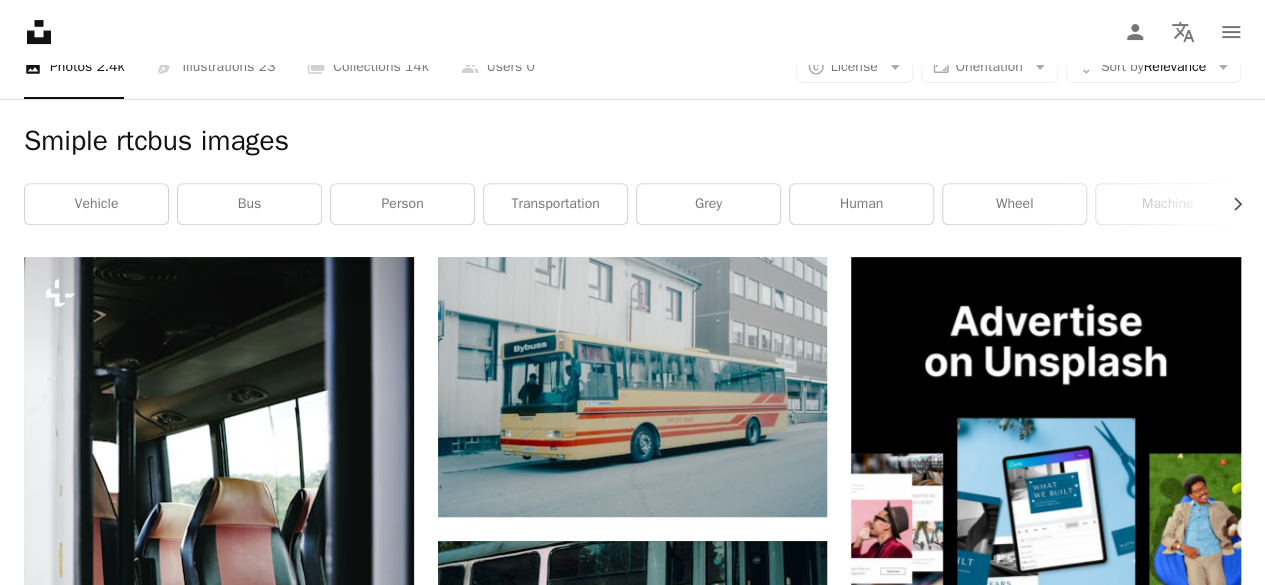 scroll, scrollTop: 346, scrollLeft: 0, axis: vertical 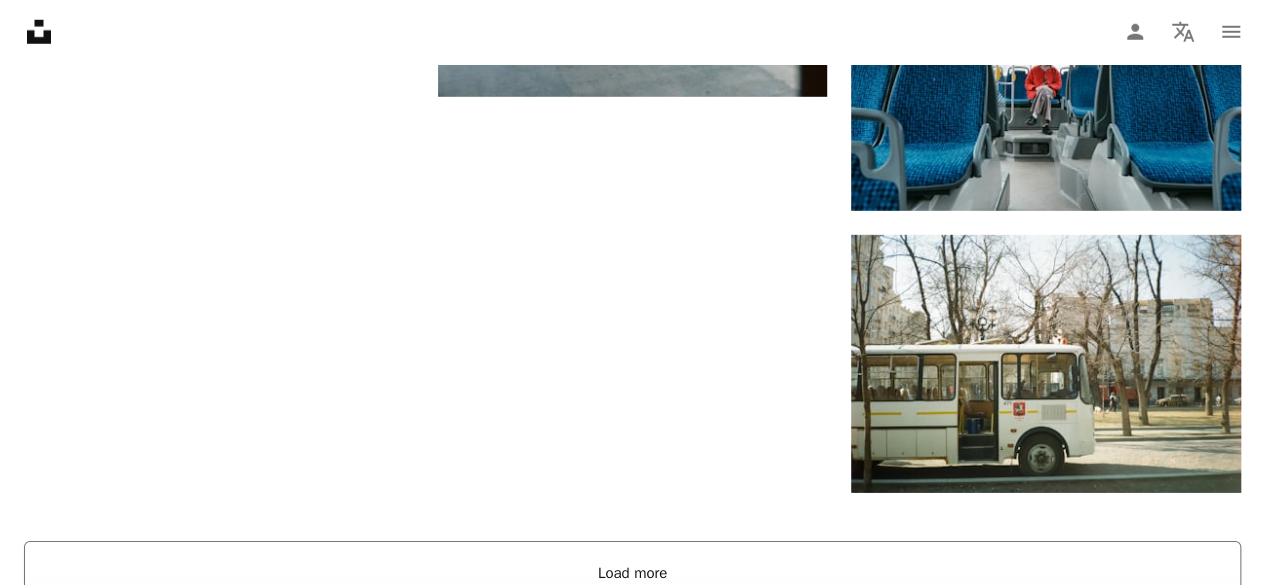 click on "Load more" at bounding box center (632, 573) 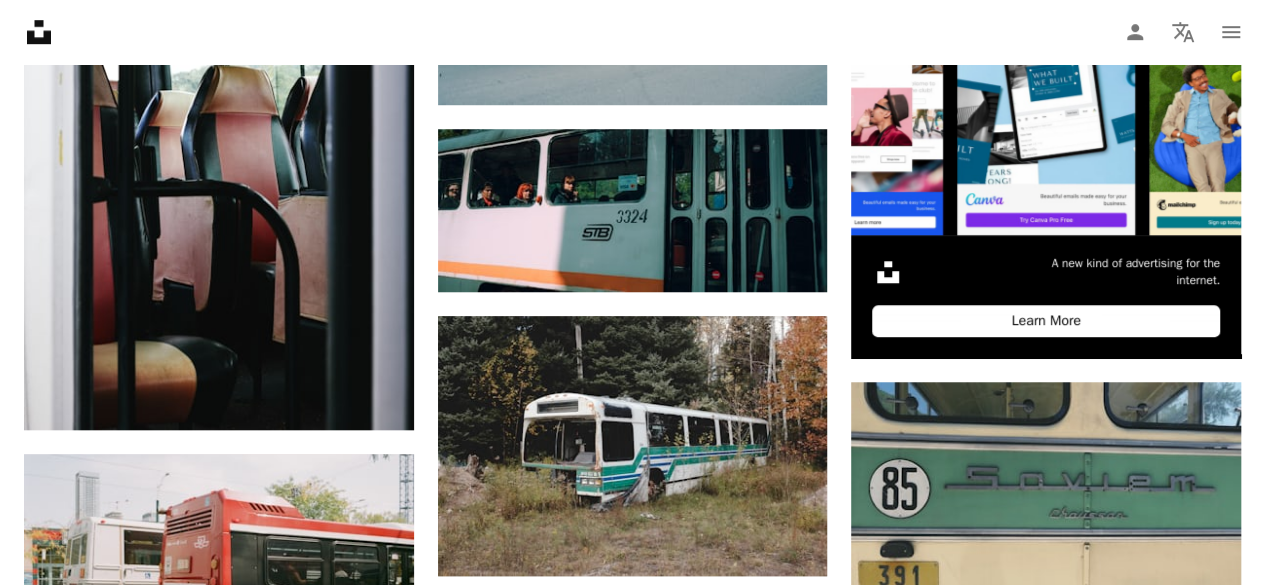 scroll, scrollTop: 0, scrollLeft: 0, axis: both 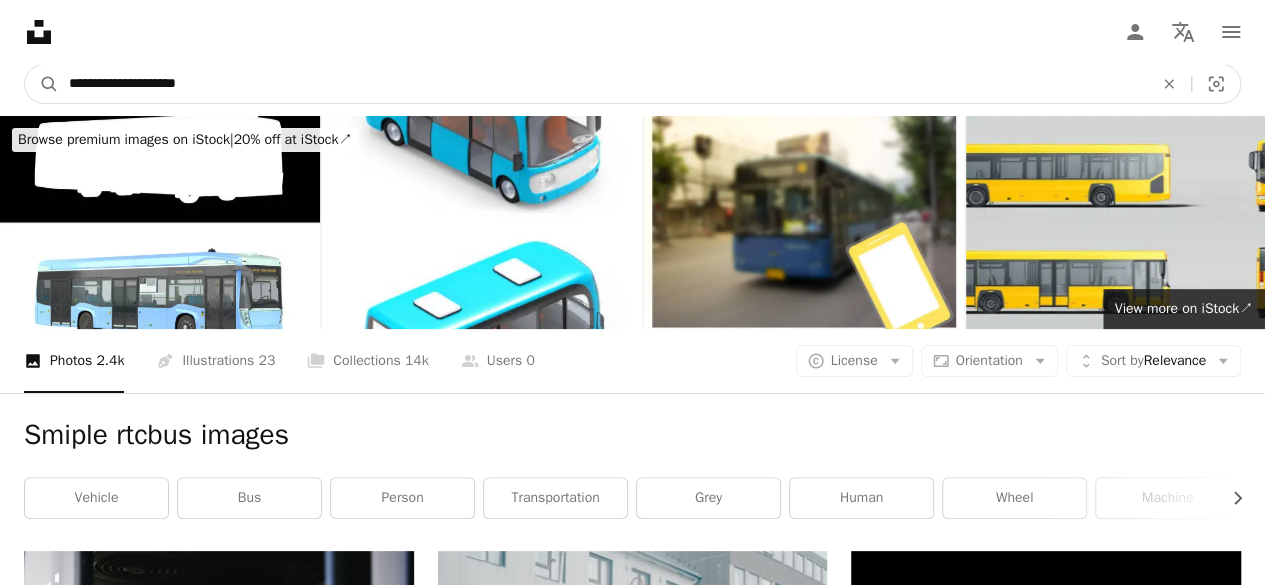 click on "**********" at bounding box center [603, 84] 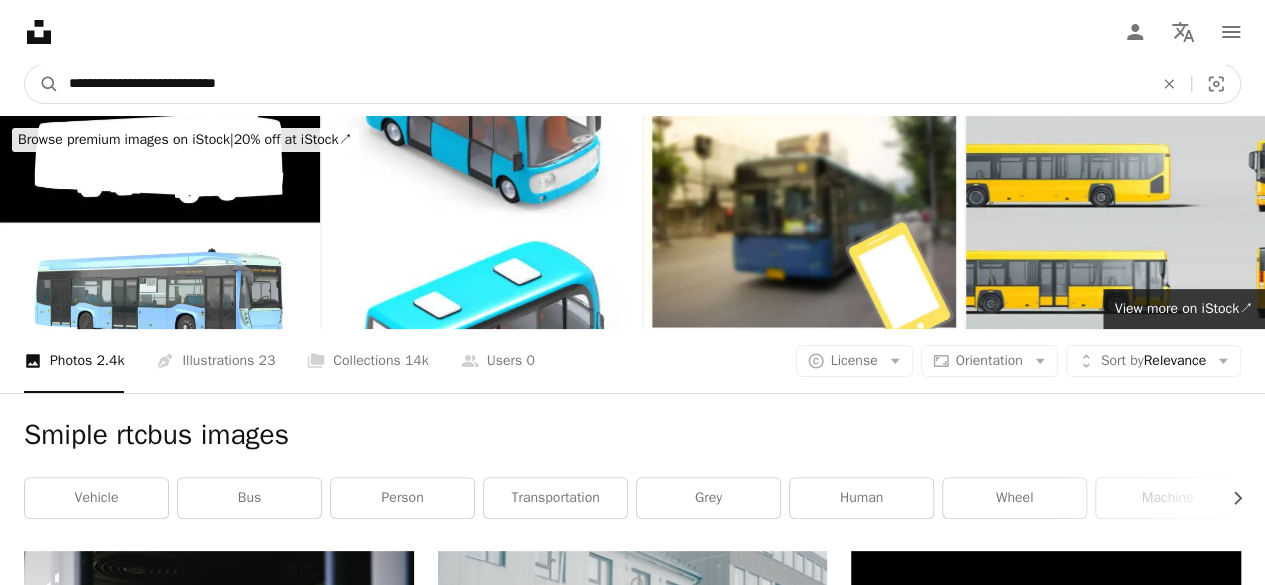 type on "**********" 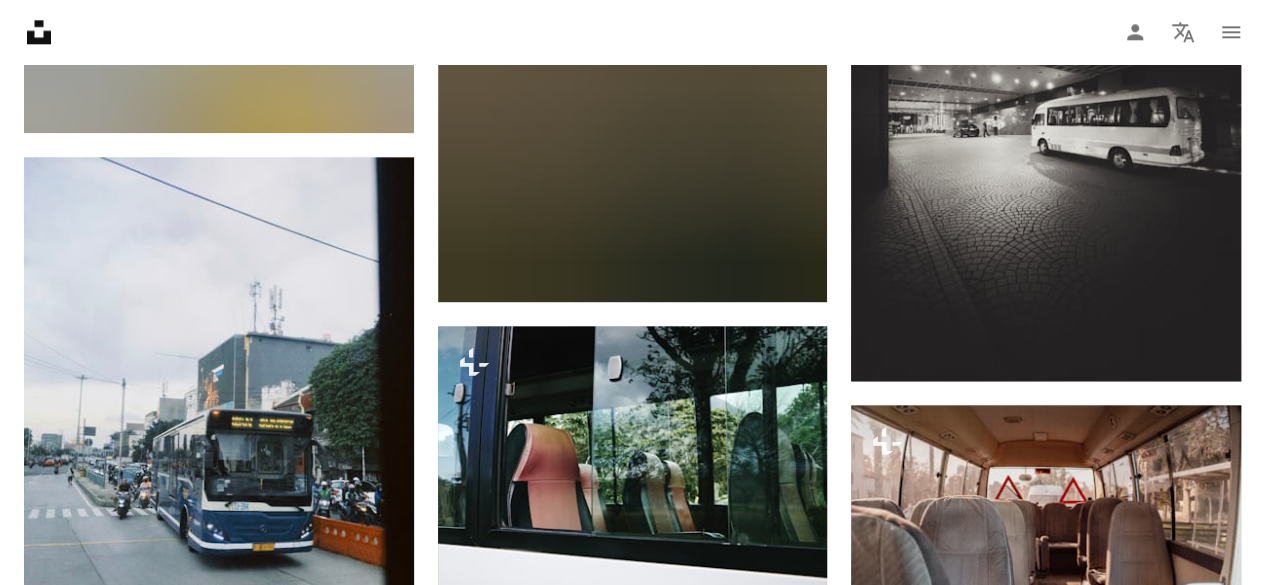 scroll, scrollTop: 1231, scrollLeft: 0, axis: vertical 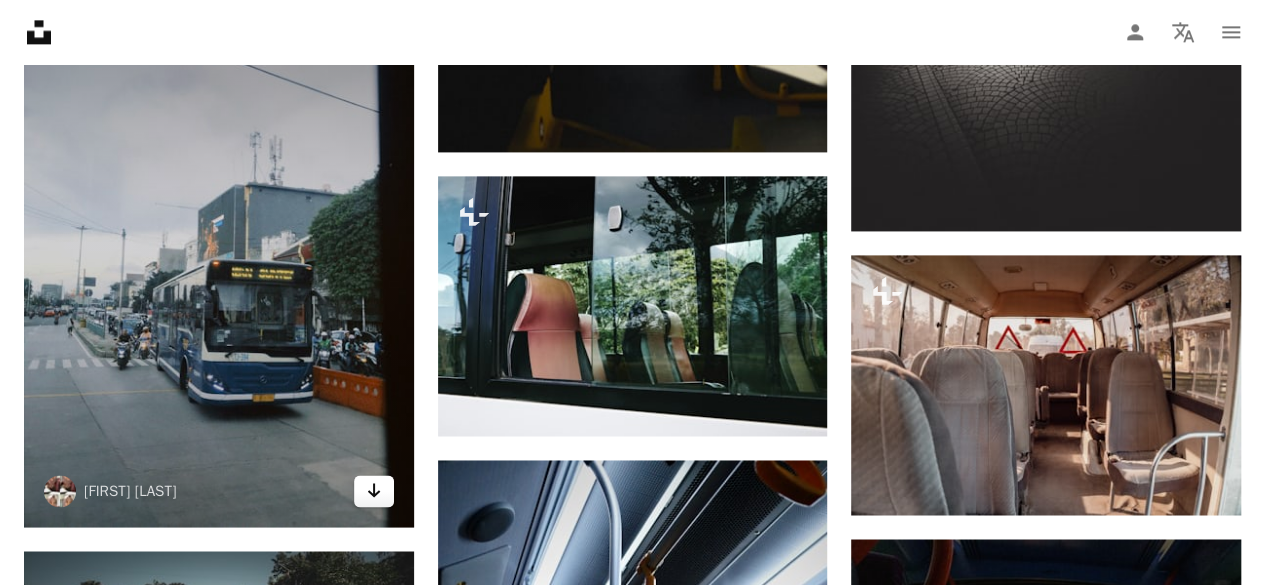 click on "Arrow pointing down" 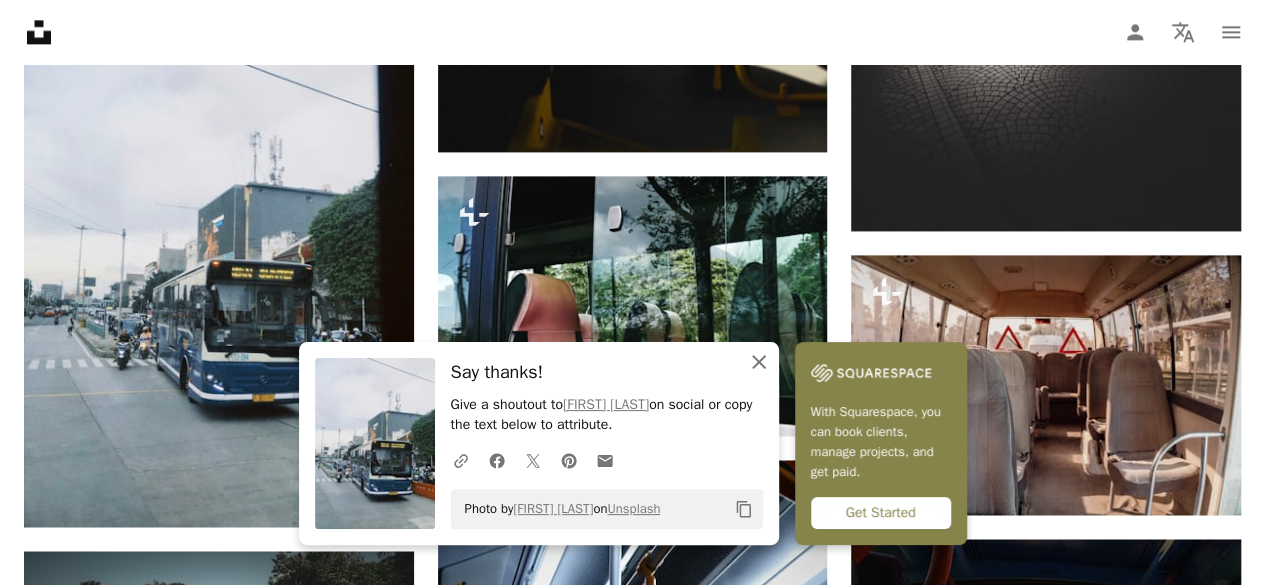 click on "An X shape" 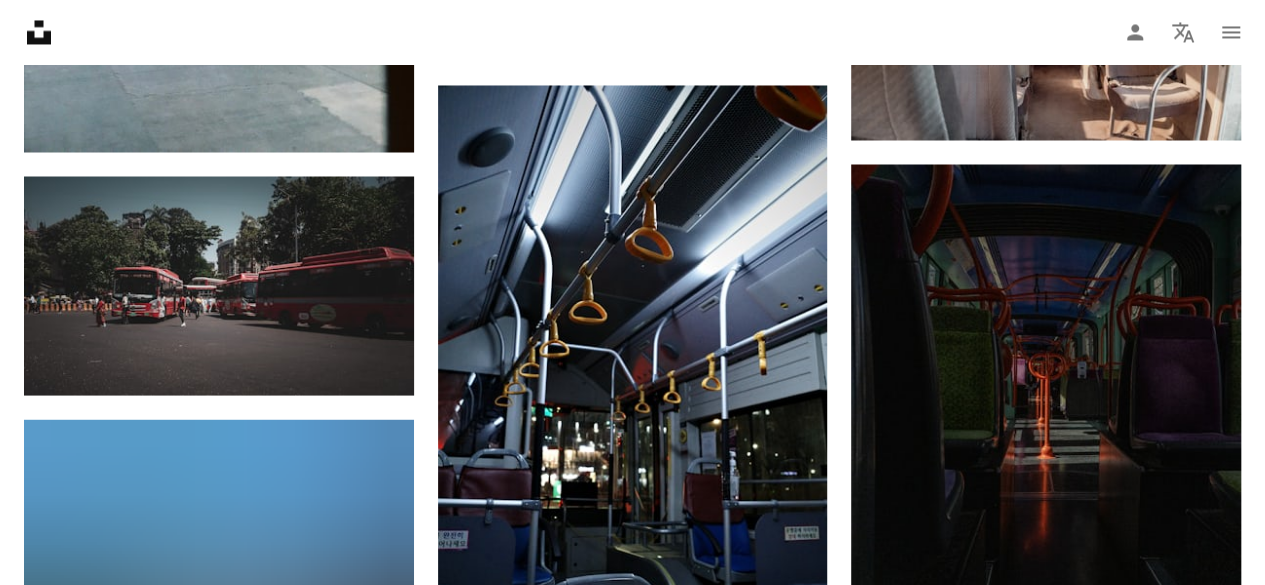 scroll, scrollTop: 1768, scrollLeft: 0, axis: vertical 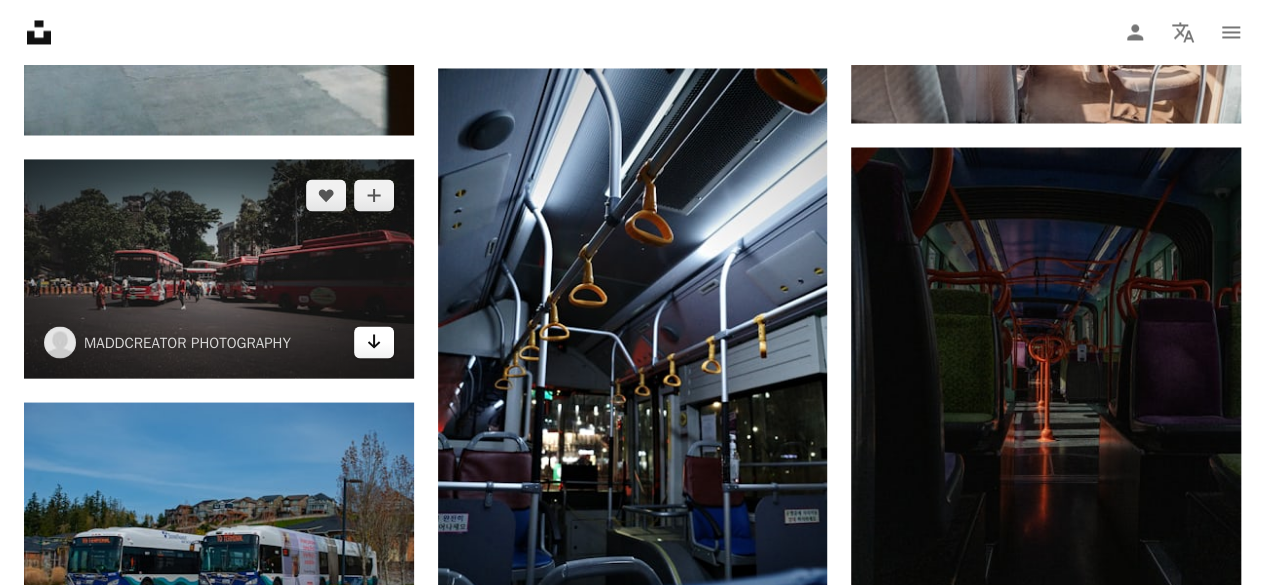 click on "Arrow pointing down" at bounding box center [374, 342] 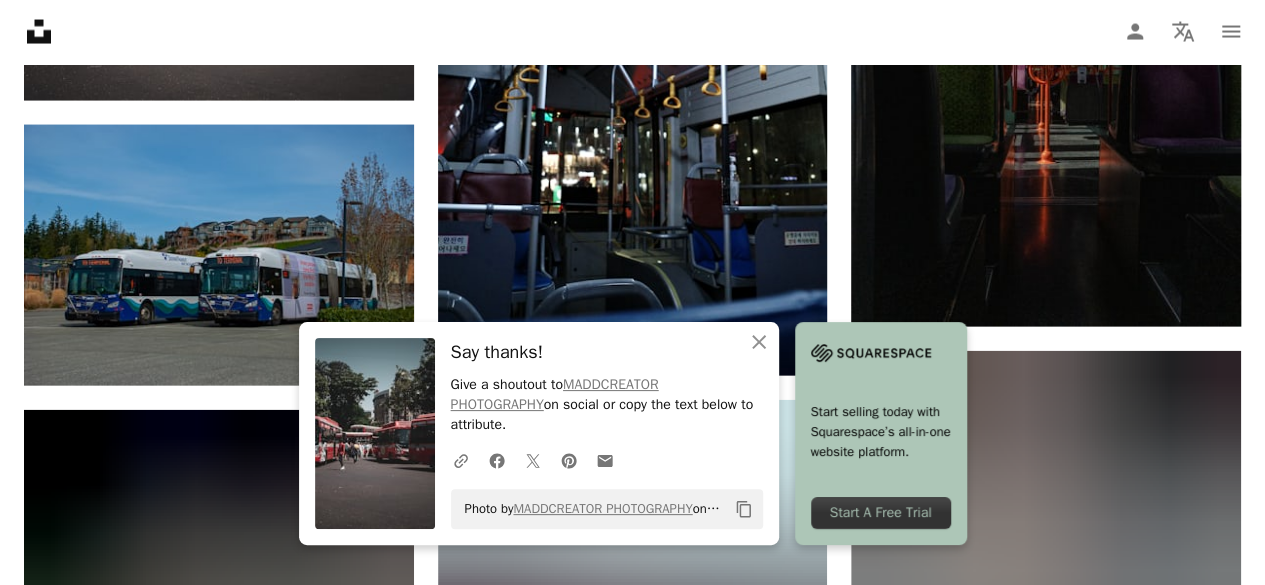 scroll, scrollTop: 2099, scrollLeft: 0, axis: vertical 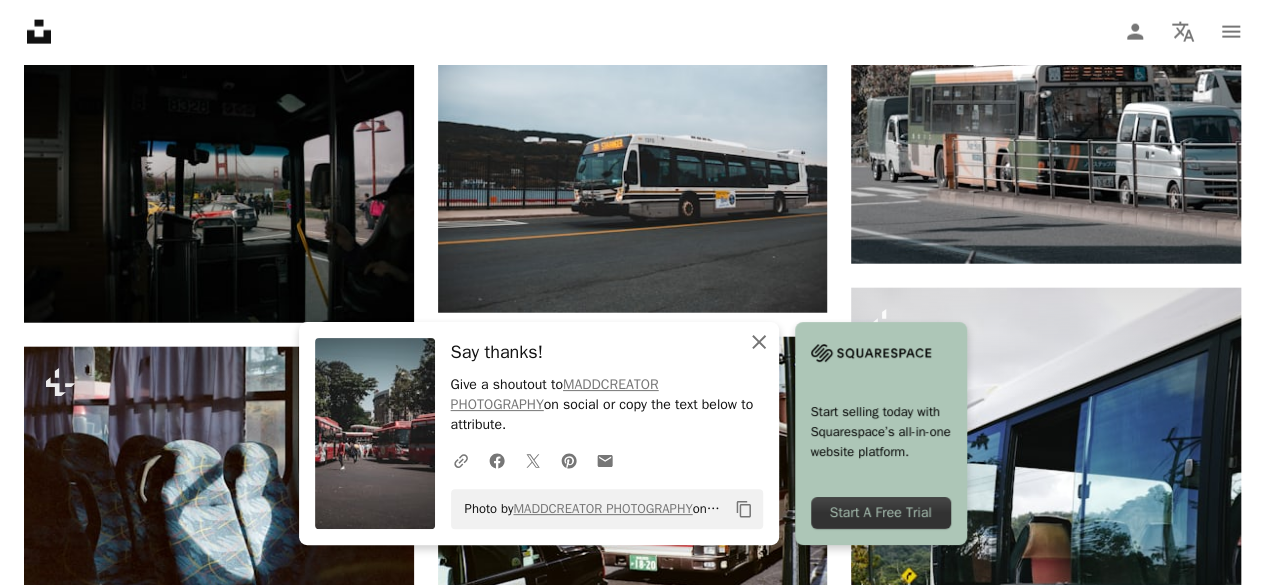click 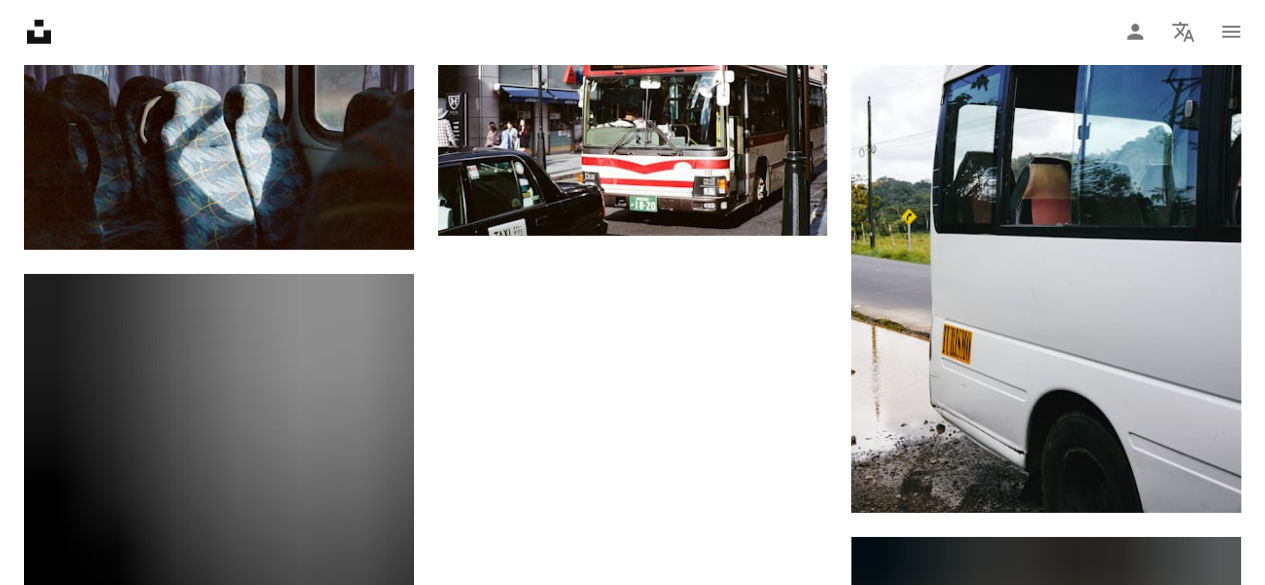 scroll, scrollTop: 3090, scrollLeft: 0, axis: vertical 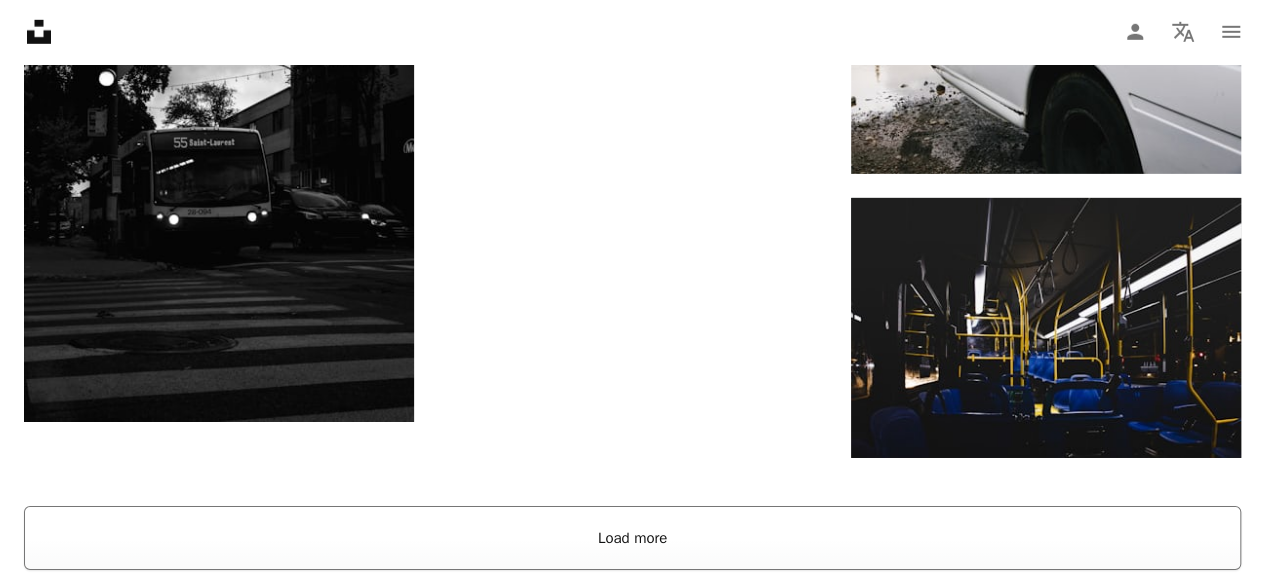 click on "Load more" at bounding box center [632, 538] 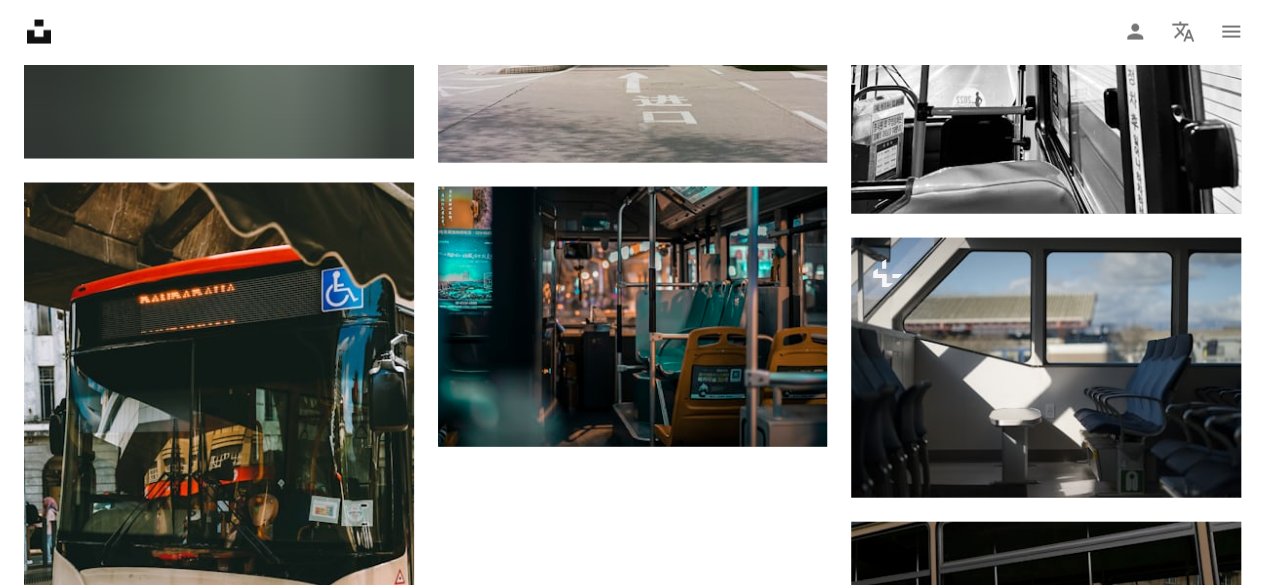 scroll, scrollTop: 9916, scrollLeft: 0, axis: vertical 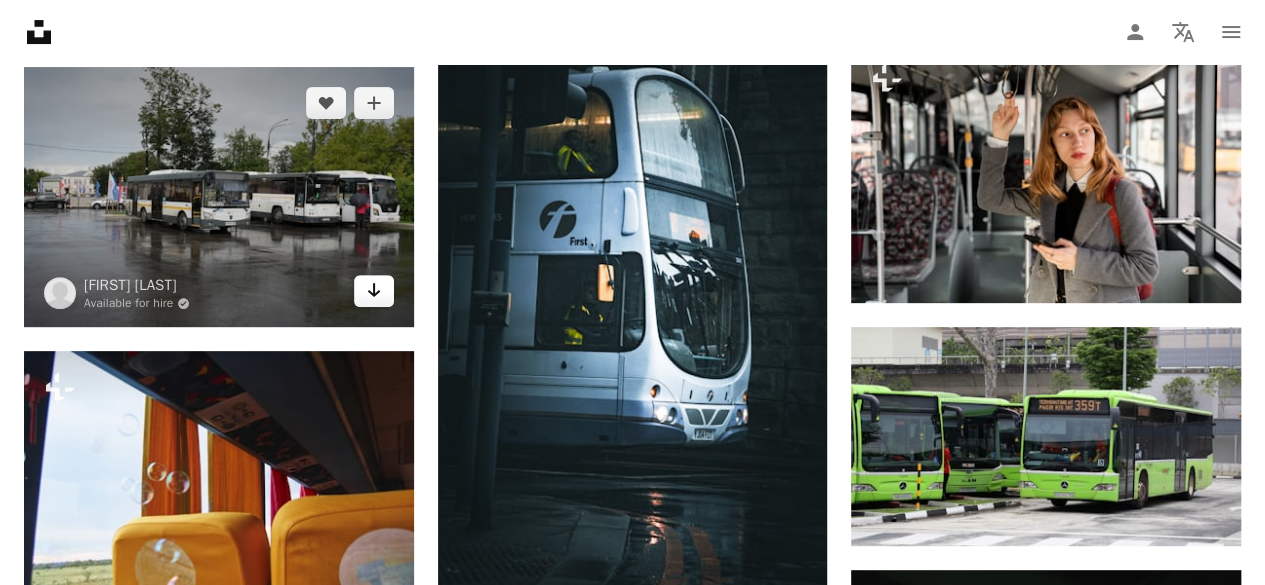 click on "Arrow pointing down" 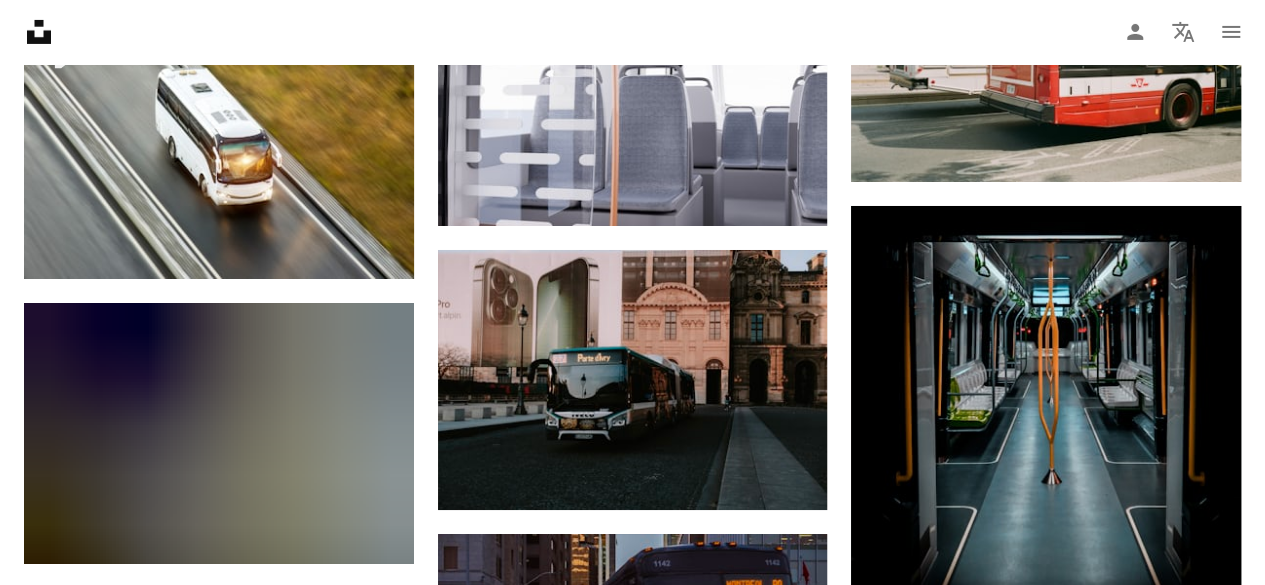 scroll, scrollTop: 14912, scrollLeft: 0, axis: vertical 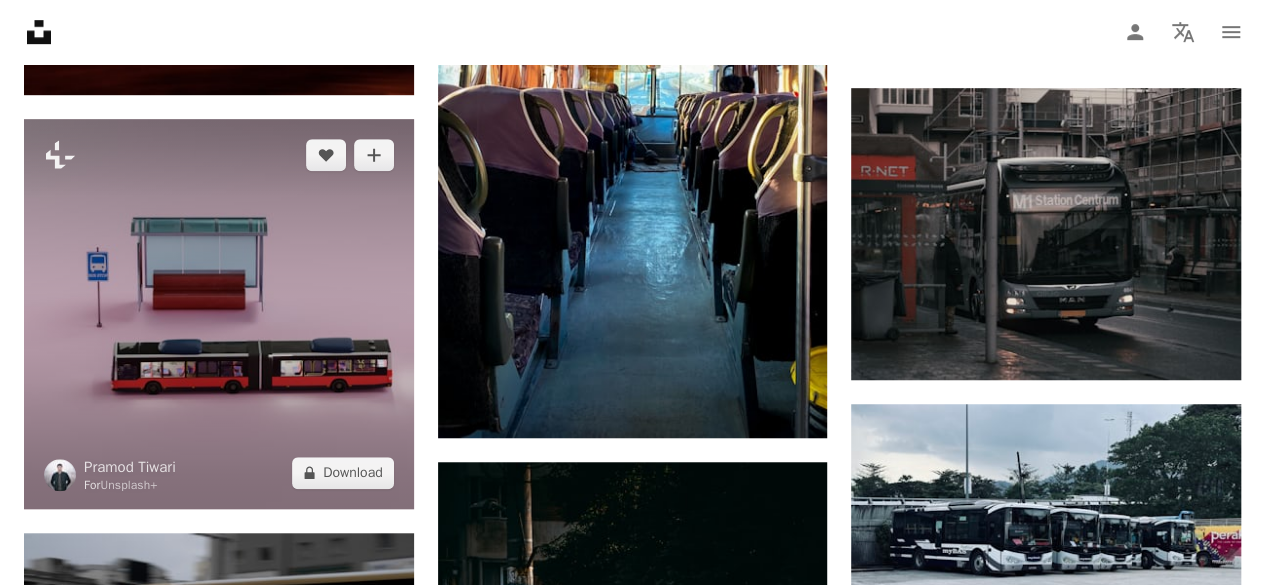 click at bounding box center [219, 314] 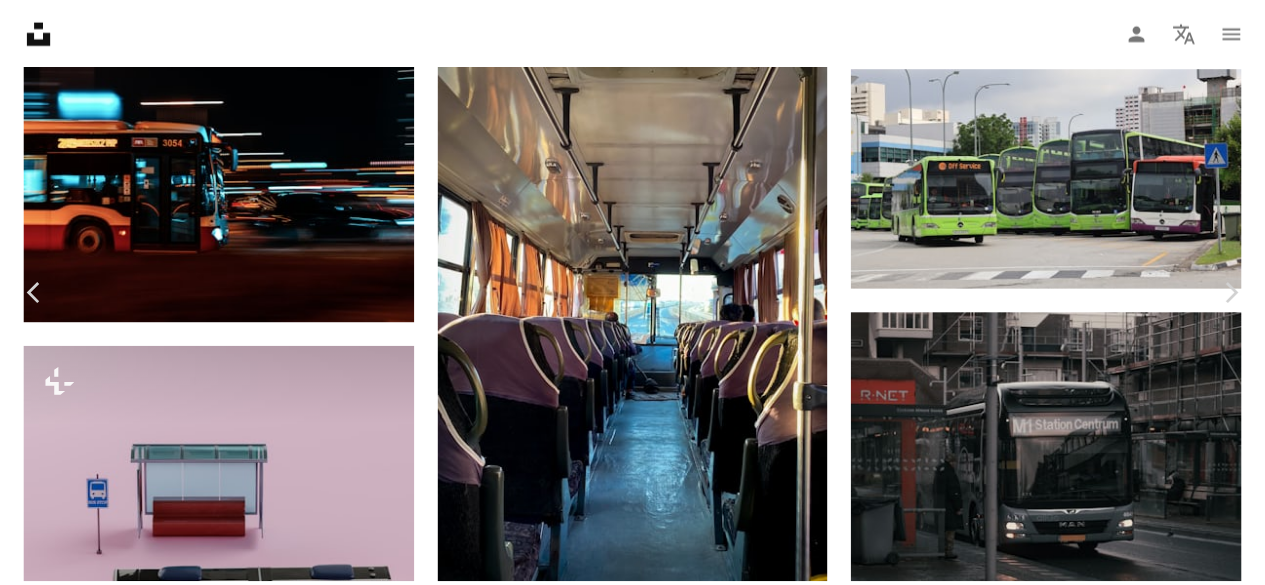scroll, scrollTop: 32, scrollLeft: 0, axis: vertical 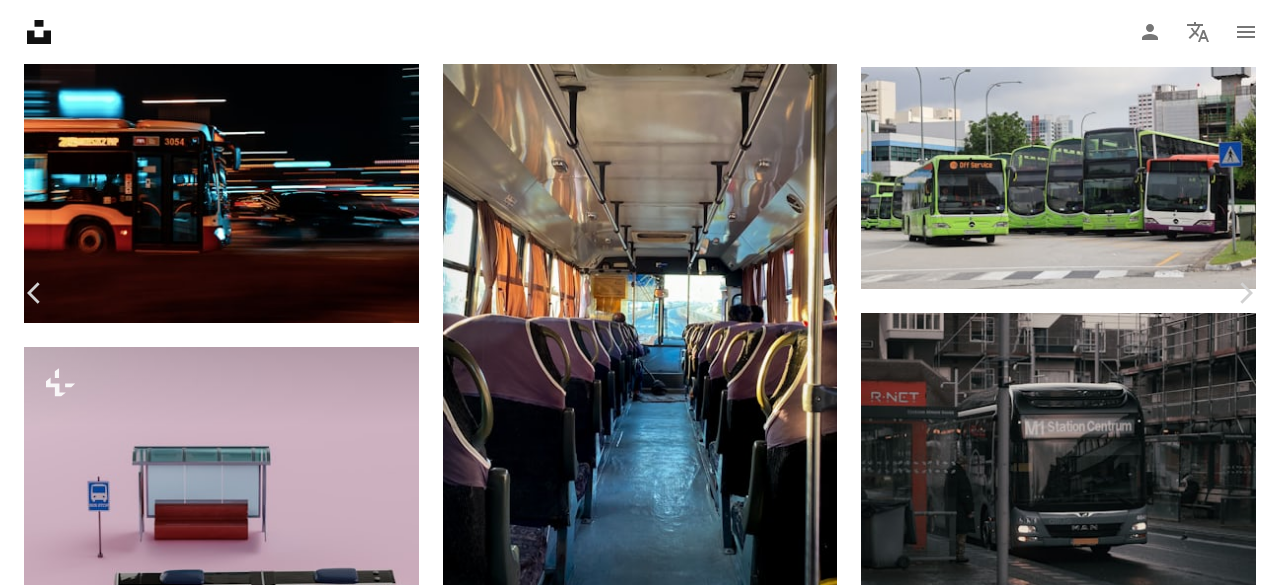 click on "An X shape Chevron left Chevron right Pramod Tiwari For  Unsplash+ A heart A plus sign A lock Download Zoom in A forward-right arrow Share More Actions Calendar outlined Published on  February 26, 2023 Safety Licensed under the  Unsplash+ License wallpaper background full hd wallpaper 4K Images laptop wallpaper iphone wallpaper full screen wallpaper screensaver bus 3d render digital image render public transport imac wallpaper Free images Related images Plus sign for Unsplash+ A heart A plus sign Mohamed Nohassi For  Unsplash+ A lock Download Plus sign for Unsplash+ A heart A plus sign Planet Volumes For  Unsplash+ A lock Download Plus sign for Unsplash+ A heart A plus sign Kamran Abdullayev For  Unsplash+ A lock Download Plus sign for Unsplash+ A heart A plus sign Pramod Tiwari For  Unsplash+ A lock Download Plus sign for Unsplash+ A heart A plus sign Mohamed Nohassi For  Unsplash+ A lock Download Plus sign for Unsplash+ A heart A plus sign Allison Saeng For  Unsplash+ A lock Download Plus sign for Unsplash+" at bounding box center (640, 4515) 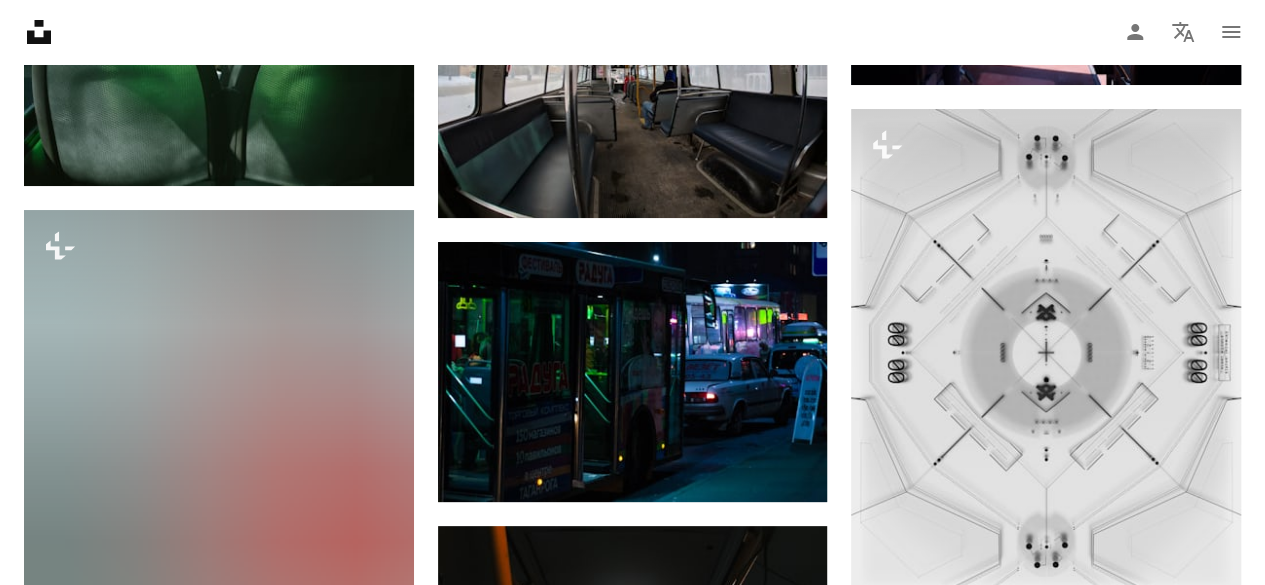 scroll, scrollTop: 27073, scrollLeft: 0, axis: vertical 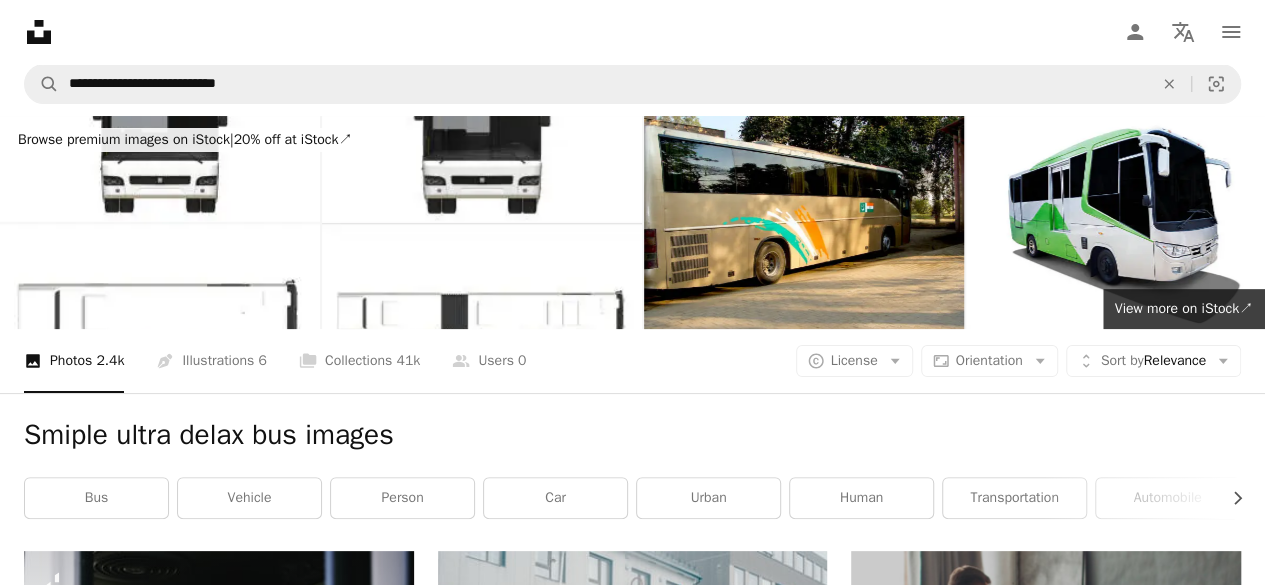 click on "Unsplash logo Unsplash Home A photo Pen Tool A compass A stack of folders Download Person Localization icon navigation menu" at bounding box center [632, 32] 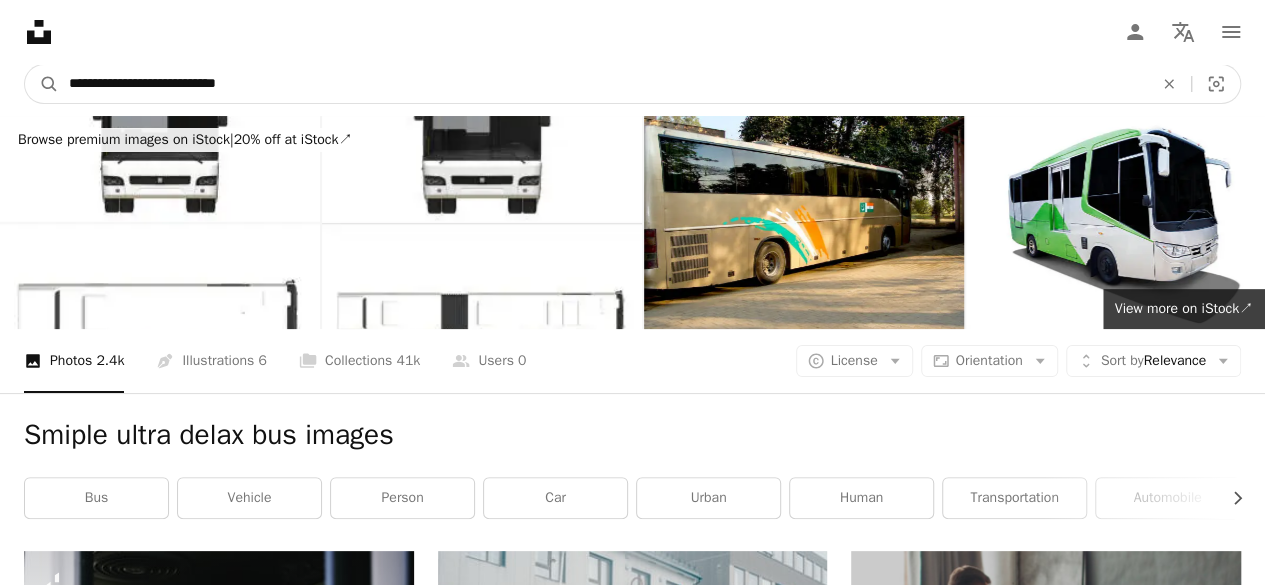 click on "**********" at bounding box center (603, 84) 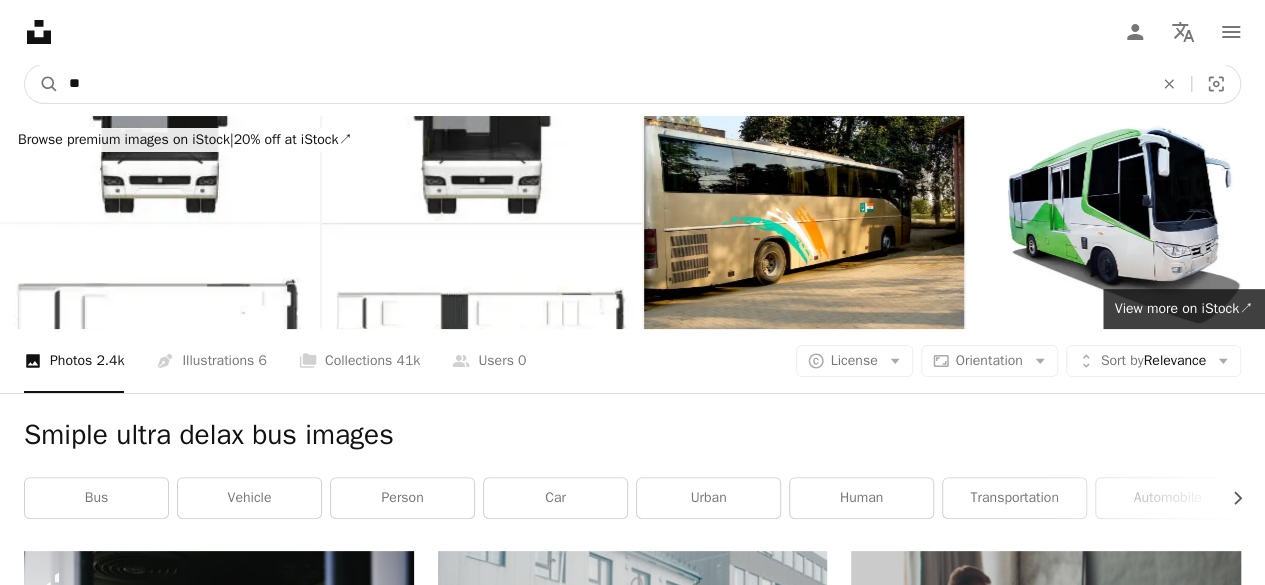 type on "*" 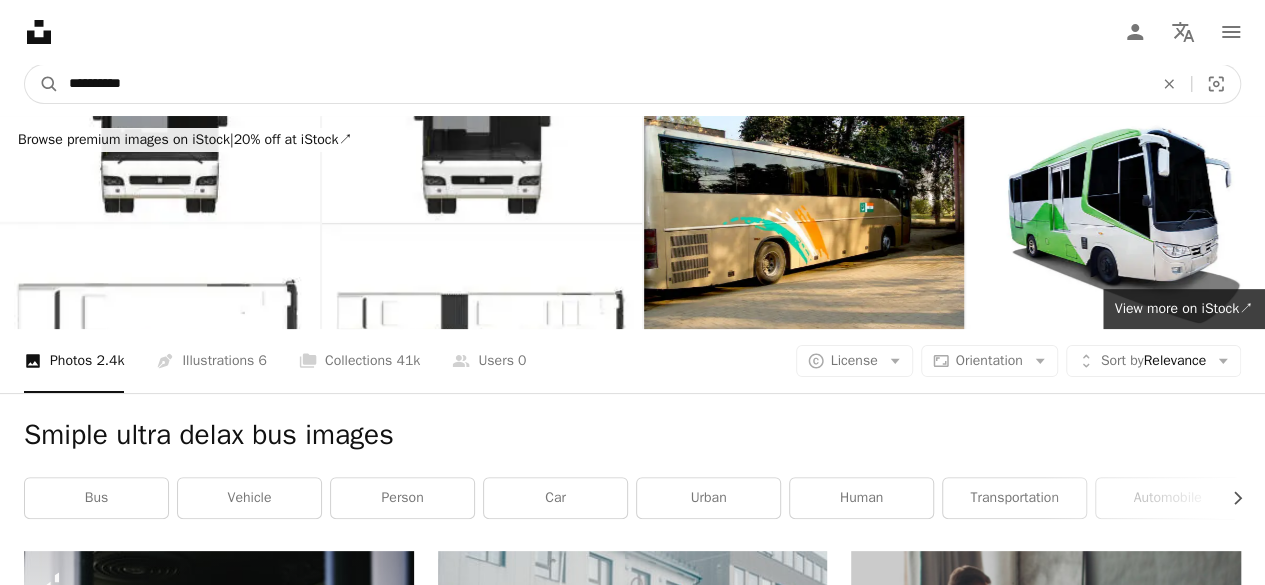 type on "**********" 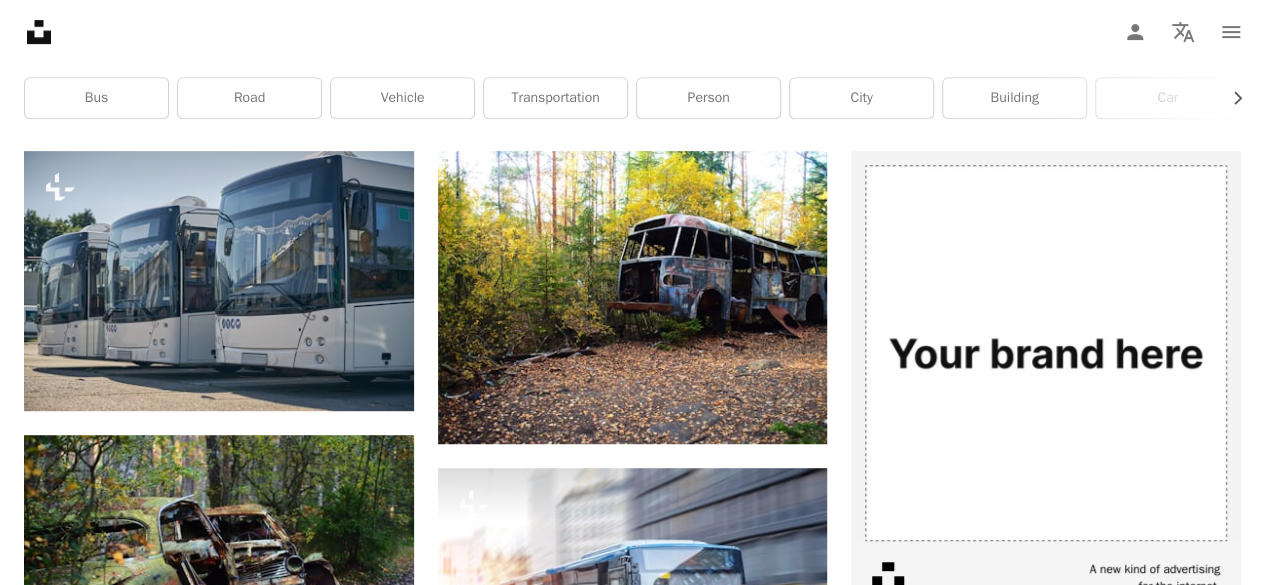 scroll, scrollTop: 417, scrollLeft: 0, axis: vertical 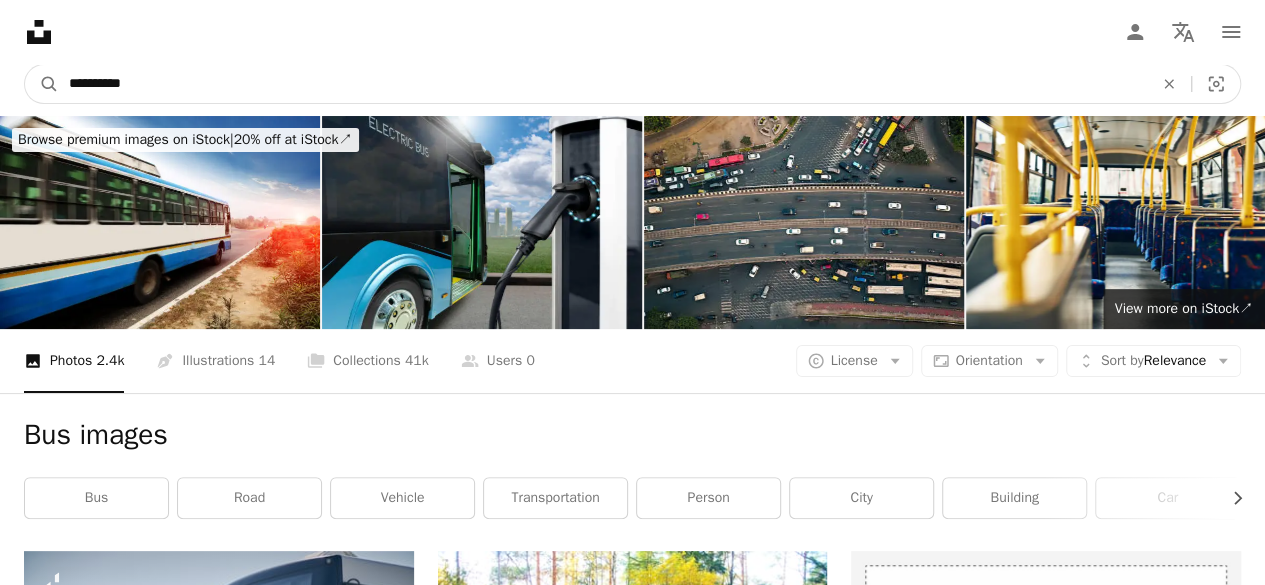 click on "**********" at bounding box center (603, 84) 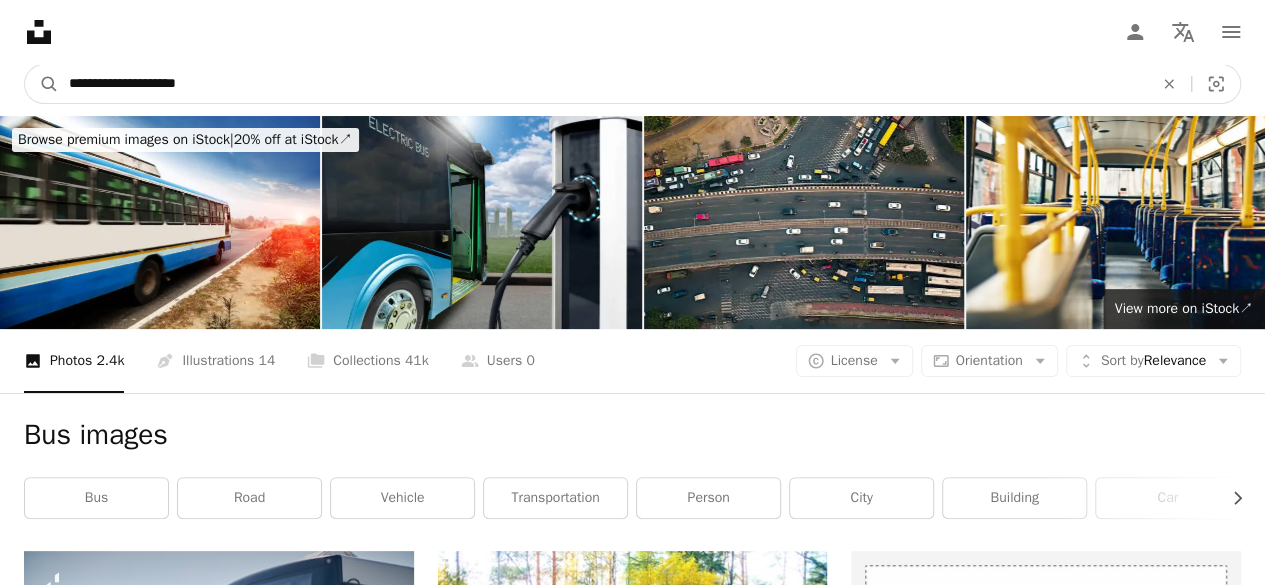 type on "**********" 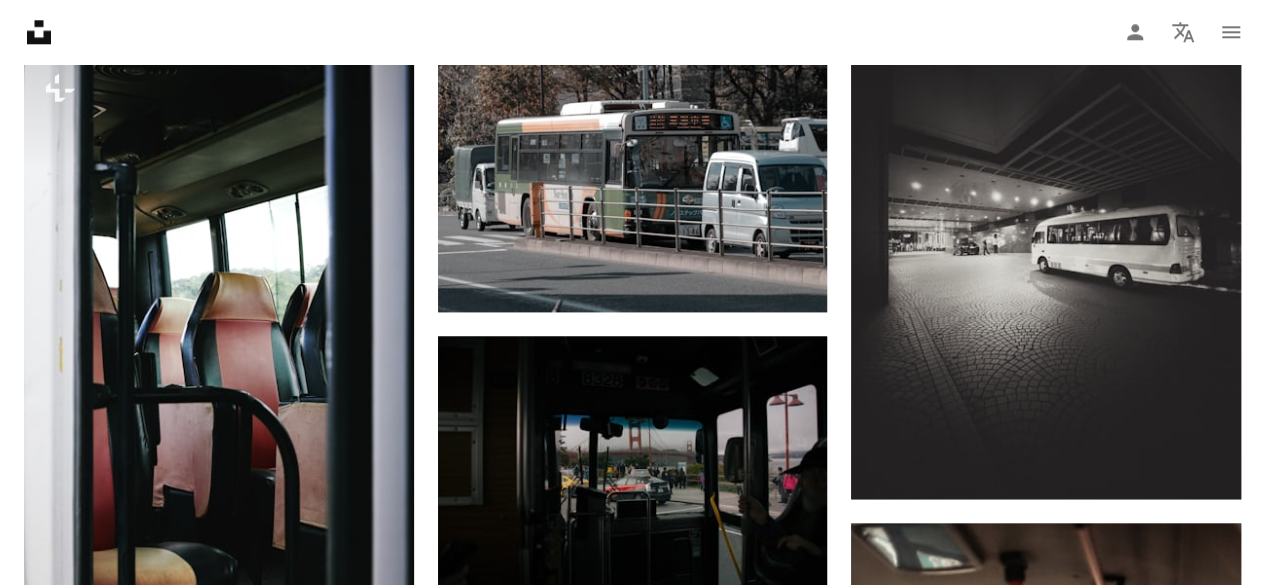 scroll, scrollTop: 1160, scrollLeft: 0, axis: vertical 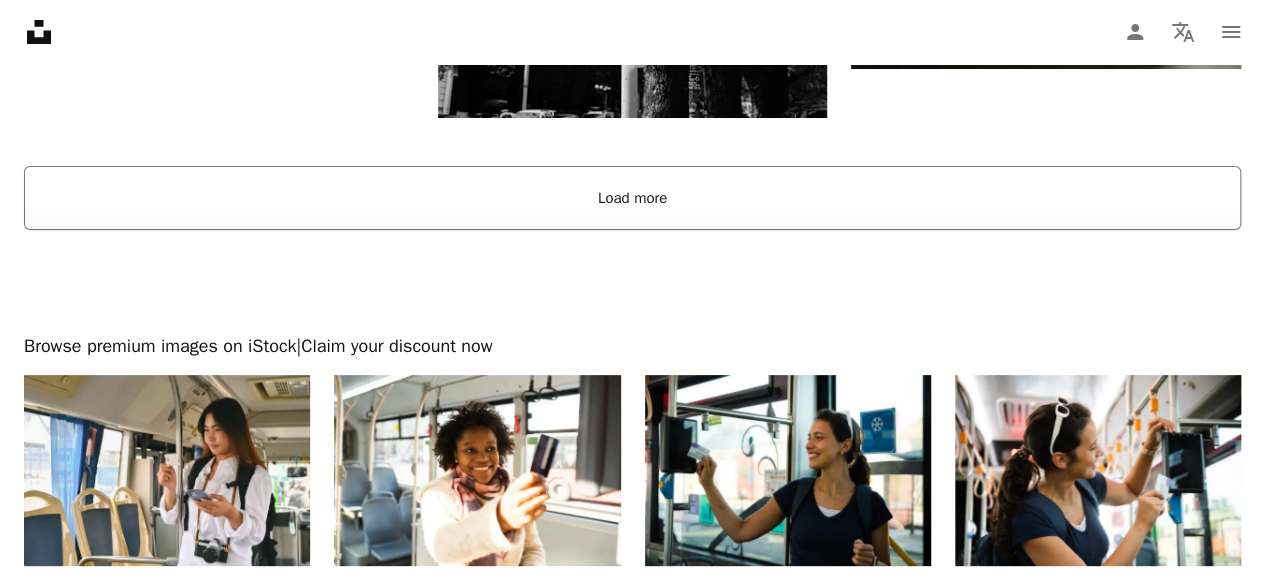 click on "Load more" at bounding box center [632, 198] 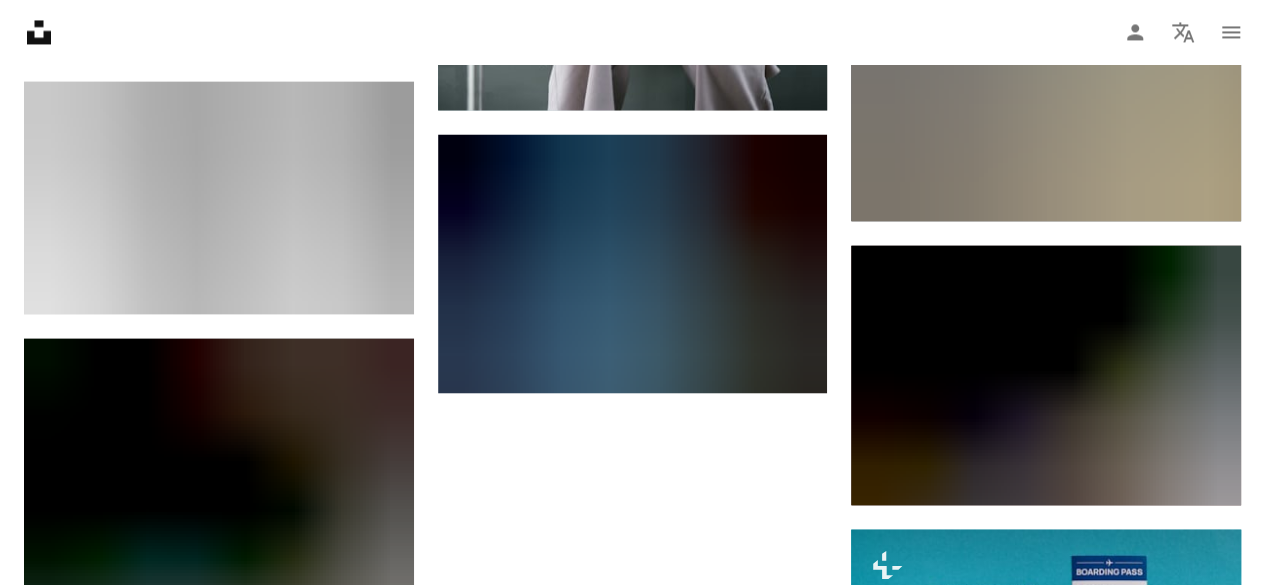 scroll, scrollTop: 5810, scrollLeft: 0, axis: vertical 